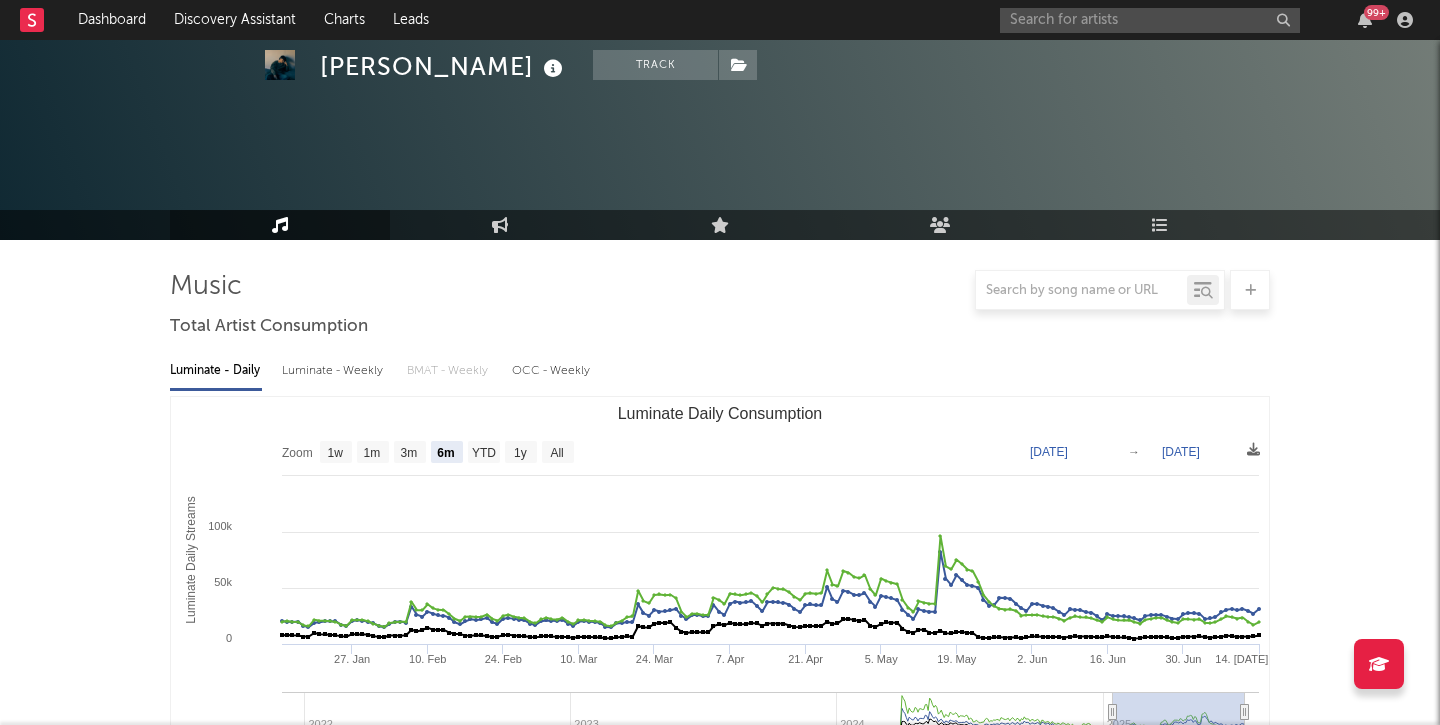 select on "6m" 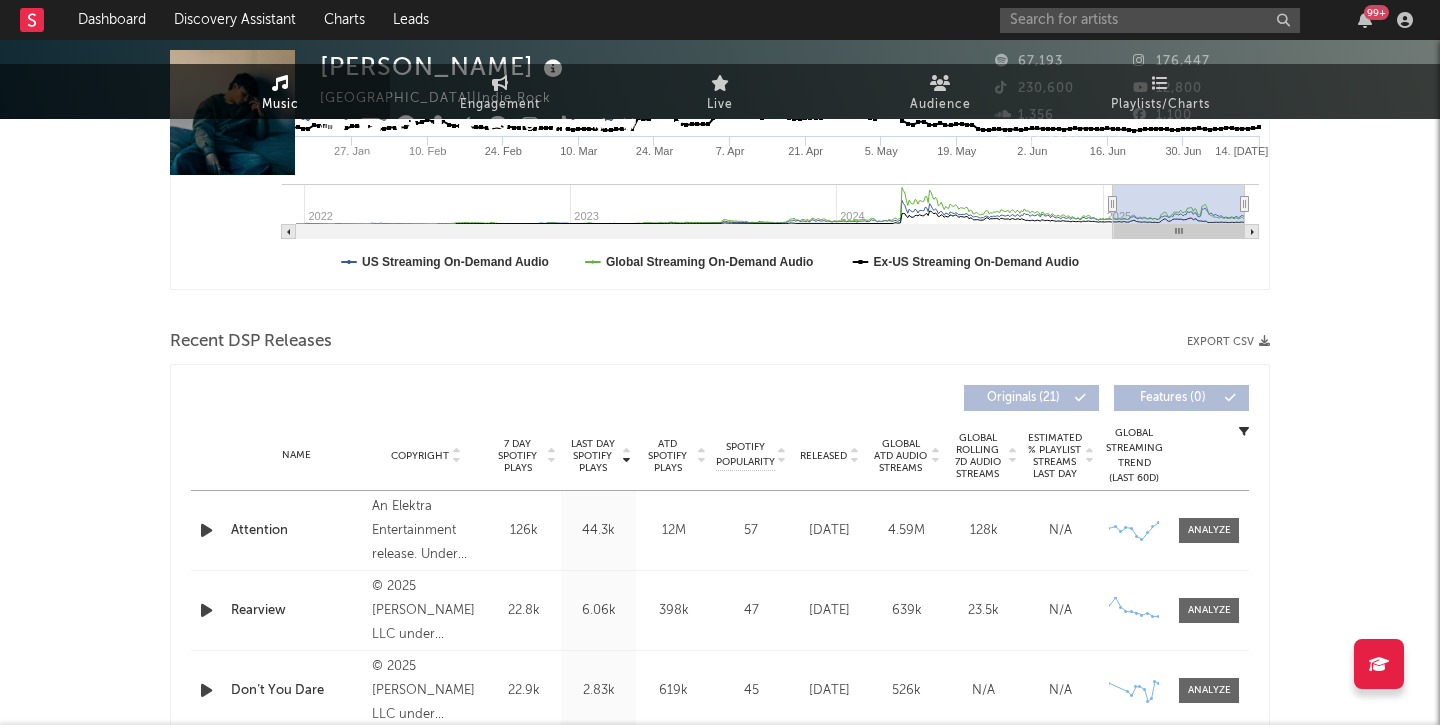 scroll, scrollTop: 0, scrollLeft: 0, axis: both 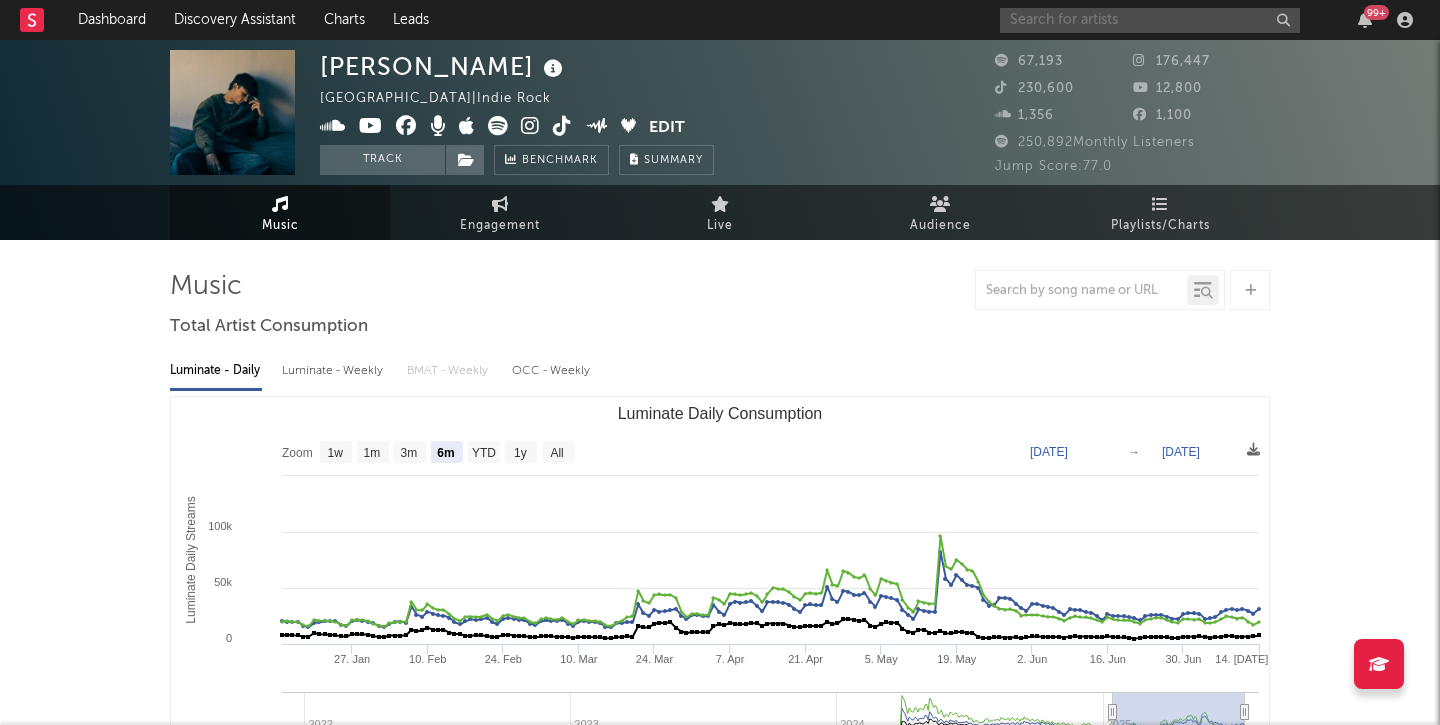 click at bounding box center (1150, 20) 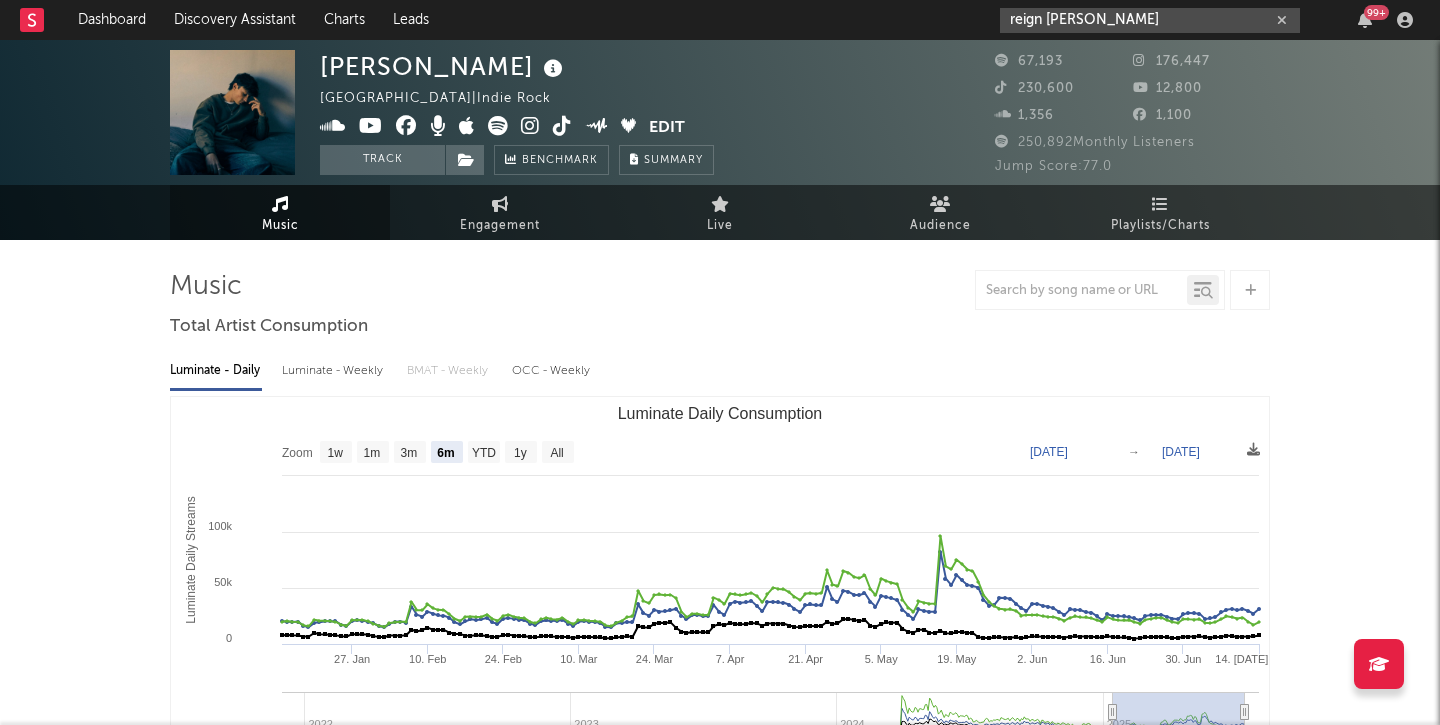 click on "reign alexander" at bounding box center (1150, 20) 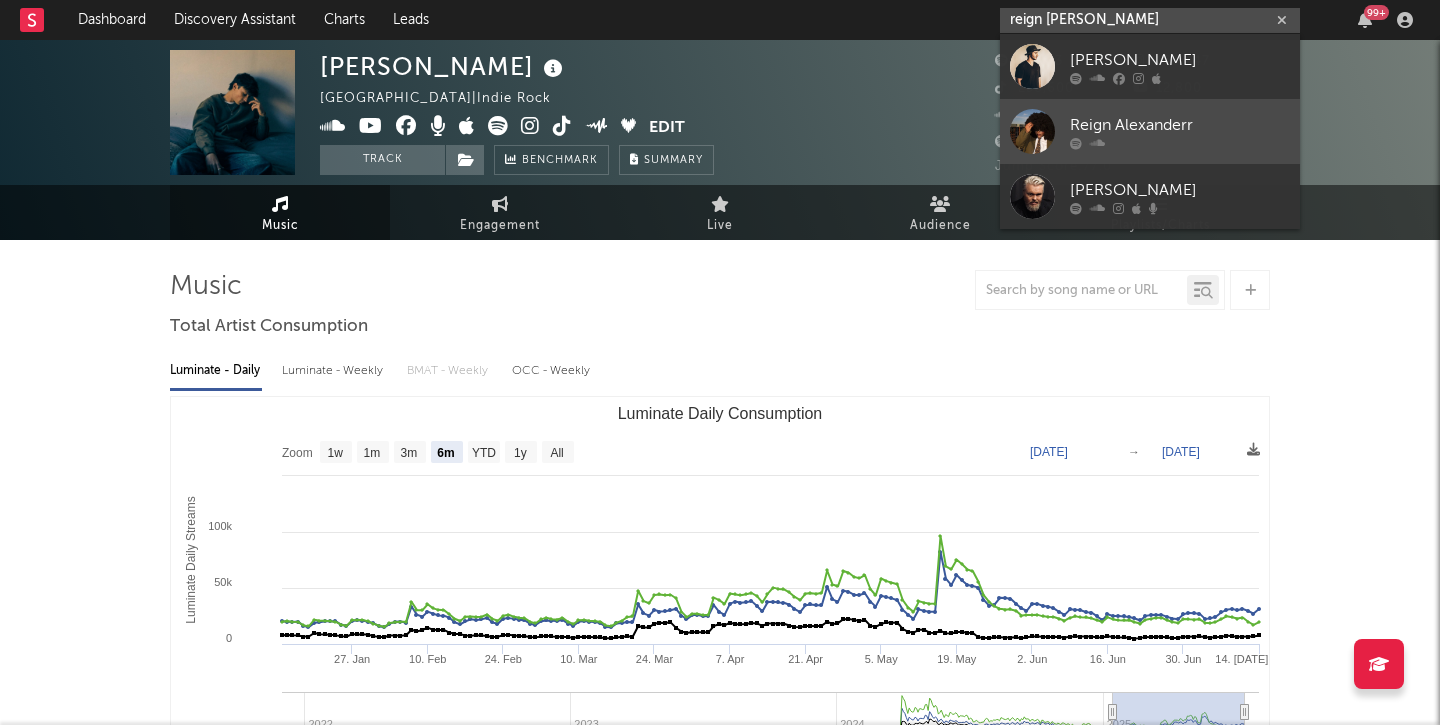 type on "reign alexander" 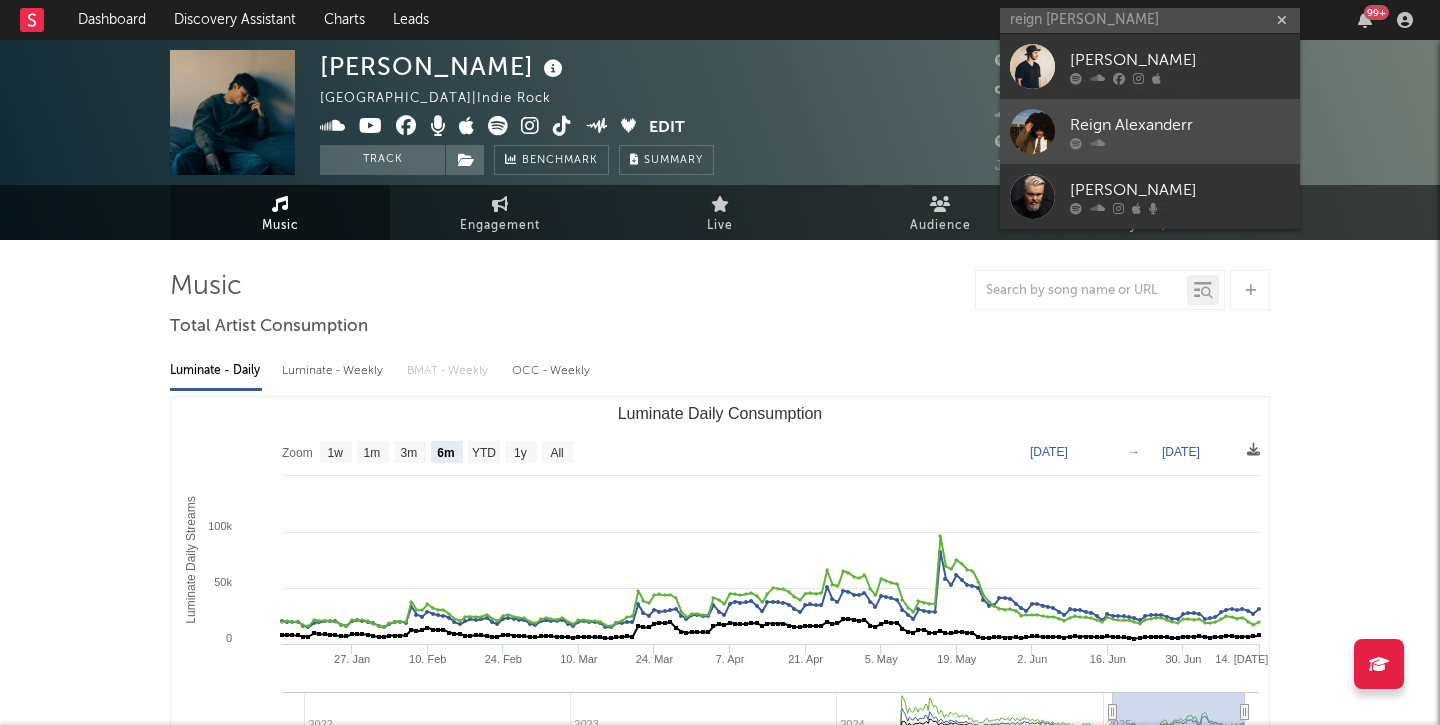 click at bounding box center [1180, 143] 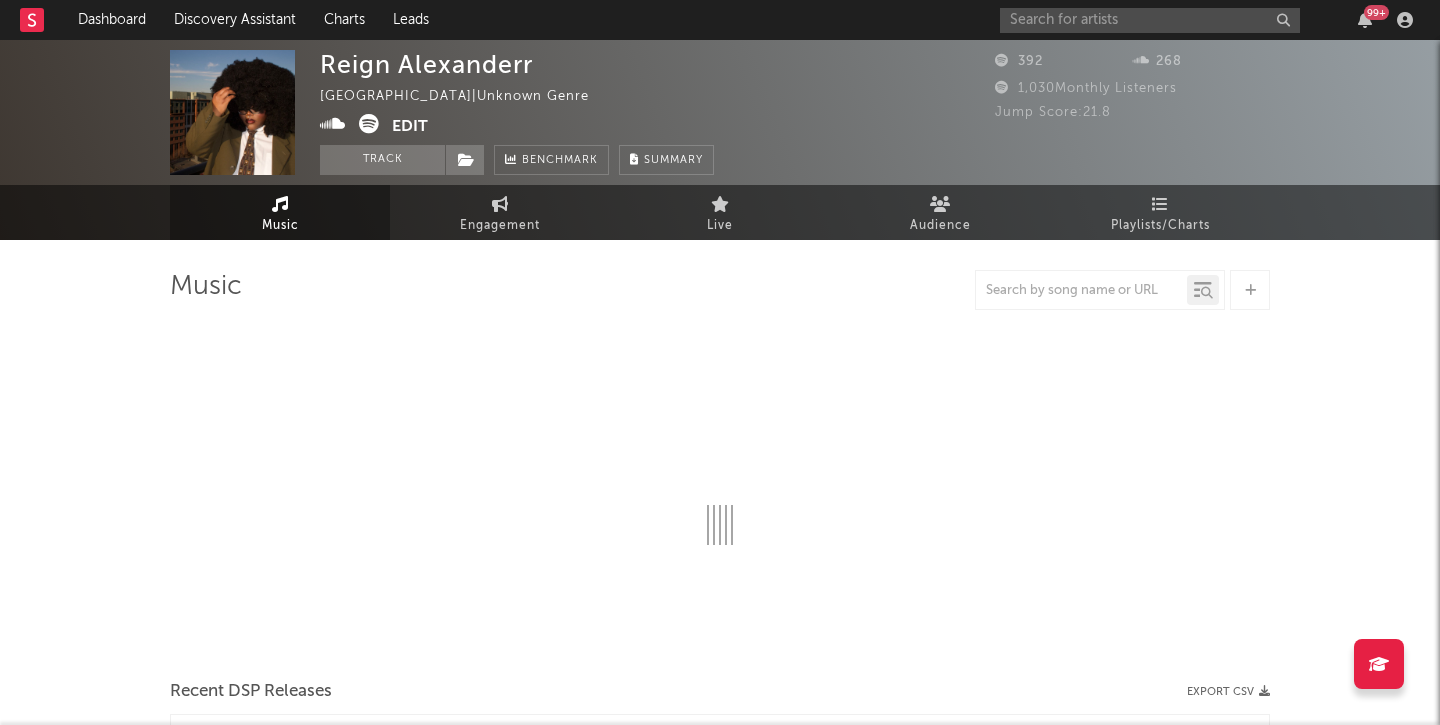 select on "1w" 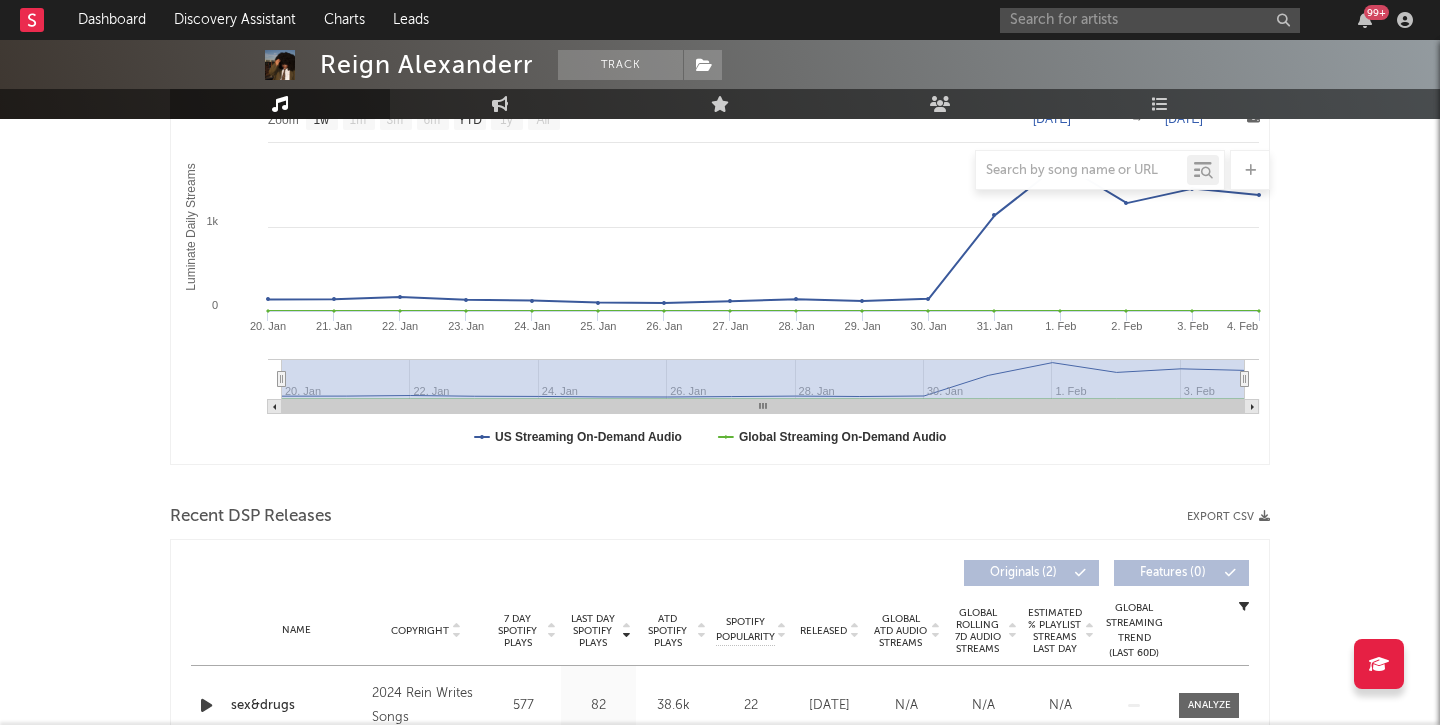 scroll, scrollTop: 0, scrollLeft: 0, axis: both 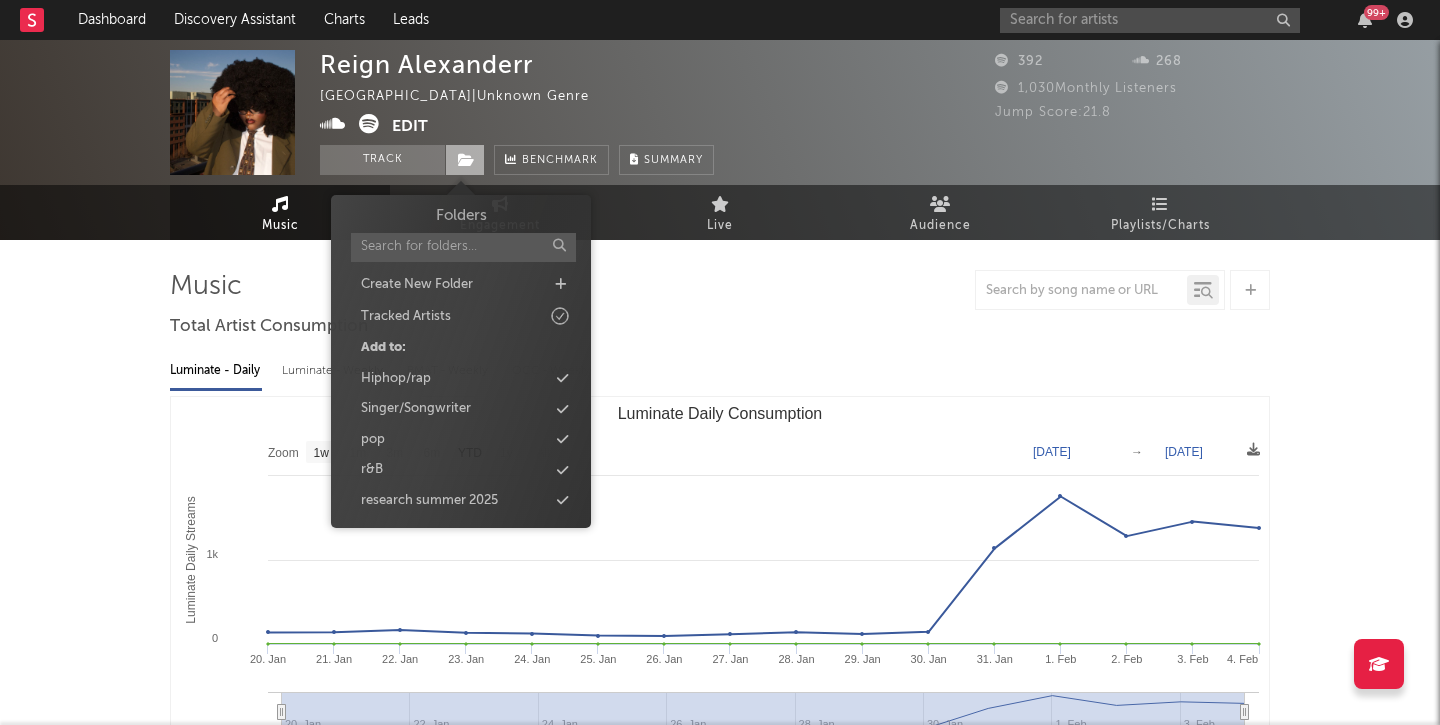 click at bounding box center [466, 160] 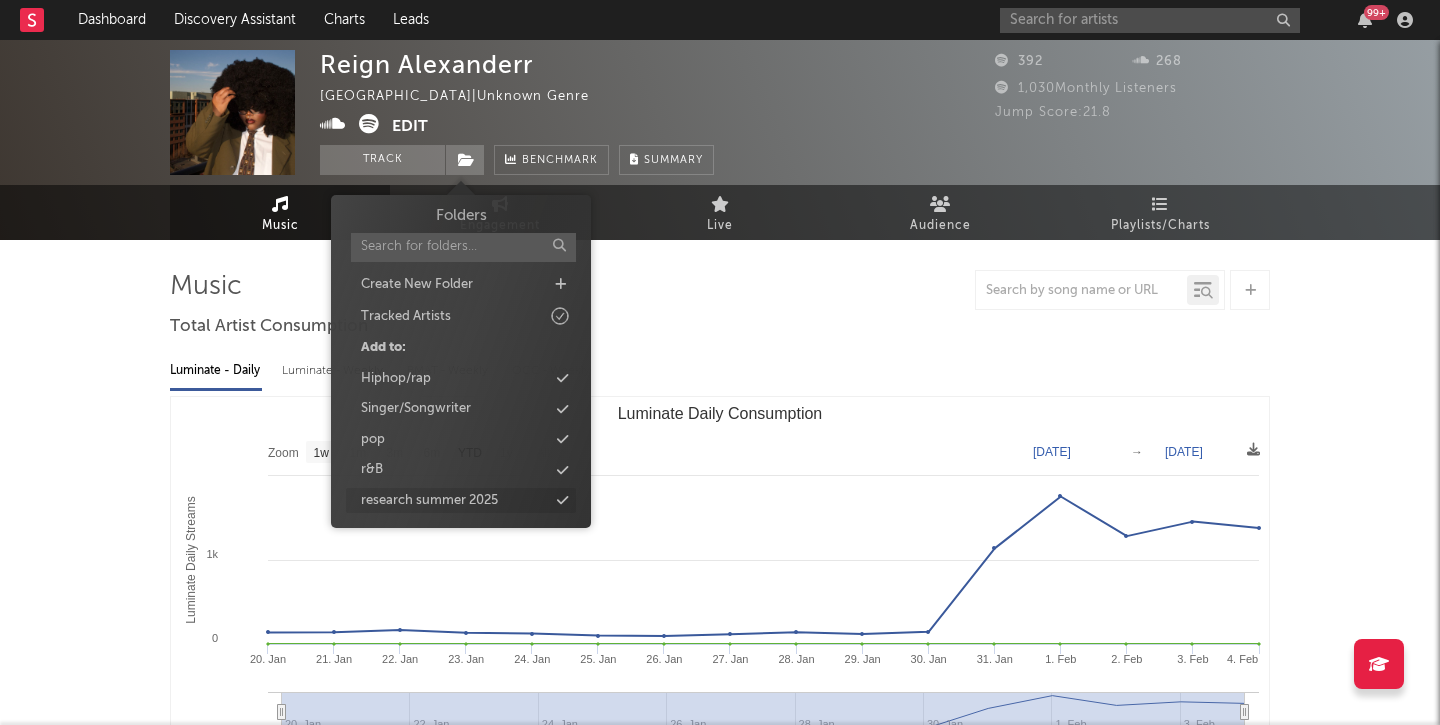click at bounding box center (562, 500) 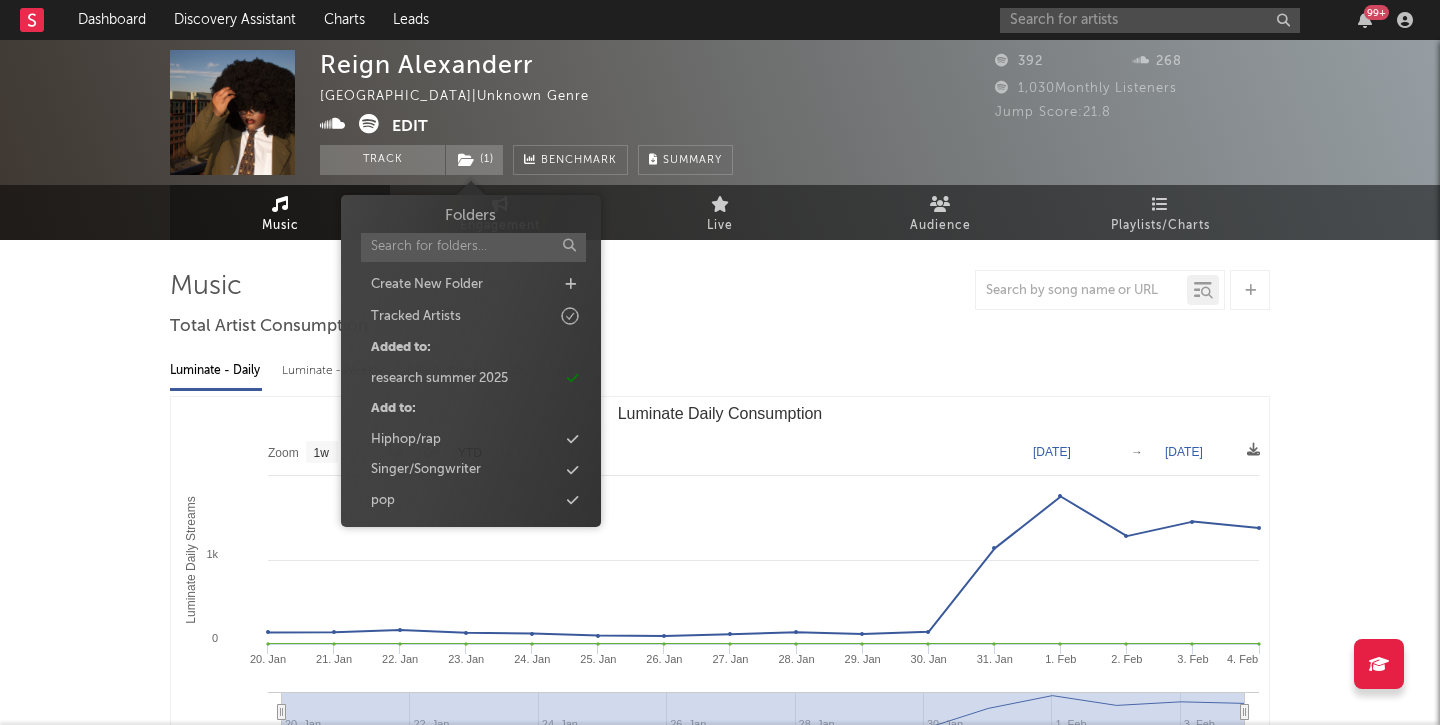click on "Reign Alexanderr United States  |  Unknown Genre Edit Track ( 1 ) Benchmark Summary 392 268 1,030  Monthly Listeners Jump Score:  21.8 Music Engagement Live Audience Playlists/Charts Music Total Artist Consumption Luminate - Daily Luminate - Weekly BMAT - Weekly OCC - Weekly Zoom 1w 1m 3m 6m YTD 1y All 2025-01-20 2025-02-04 Created with Highcharts 10.3.3 Luminate Daily Streams Luminate Daily Consumption 20. Jan 21. Jan 22. Jan 23. Jan 24. Jan 25. Jan 26. Jan 27. Jan 28. Jan 29. Jan 30. Jan 31. Jan 1. Feb 2. Feb 3. Feb 4. Feb 20. Jan 22. Jan 24. Jan 26. Jan 28. Jan 30. Jan 1. Feb 3. Feb 0 1k 2k Zoom 1w 1m 3m 6m YTD 1y All Jan 20, 2025 → Feb  4, 2025 US Streaming On-Demand Audio Global Streaming On-Demand Audio Recent DSP Releases Export CSV  Last Day Spotify Plays Copyright 7 Day Spotify Plays Last Day Spotify Plays ATD Spotify Plays Spotify Popularity Released Global ATD Audio Streams Global Rolling 7D Audio Streams Estimated % Playlist Streams Last Day Spotify Popularity Streams / 7d Growth Originals   (" at bounding box center [720, 961] 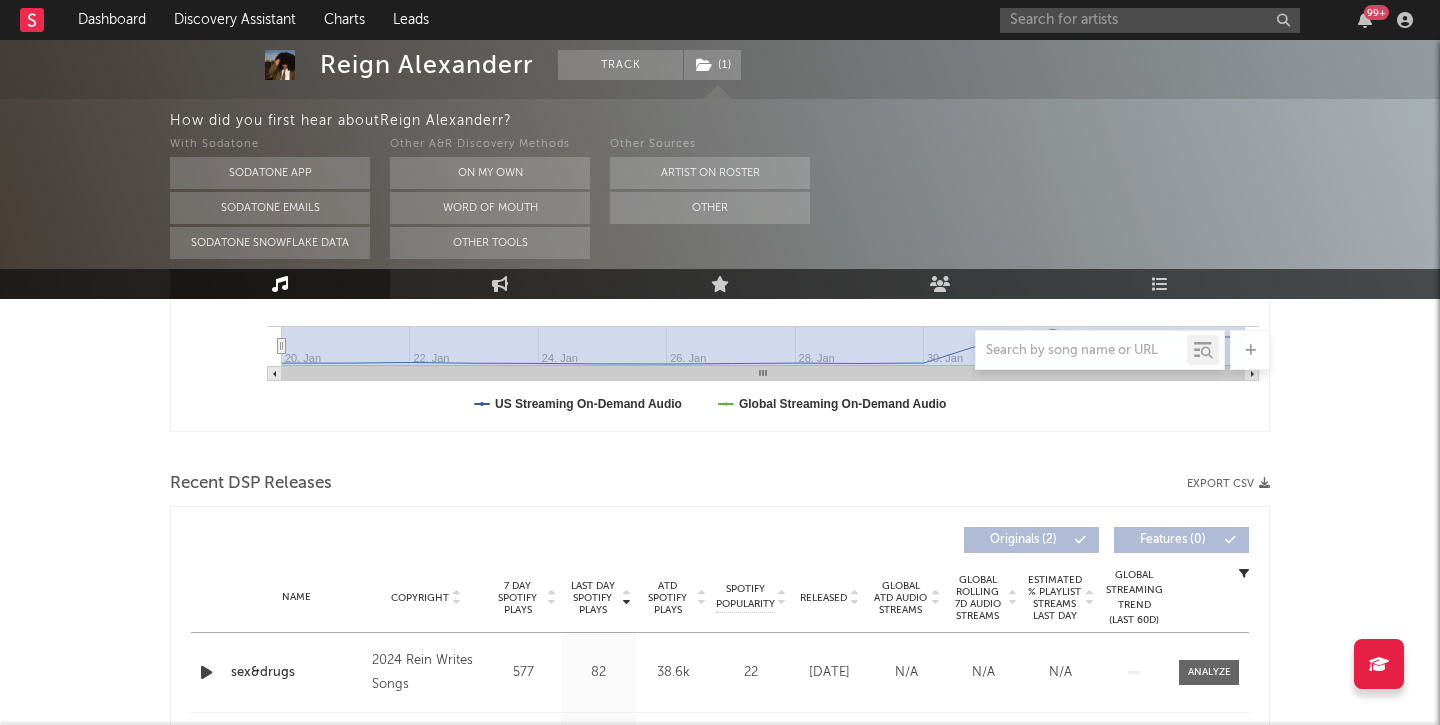 scroll, scrollTop: 0, scrollLeft: 0, axis: both 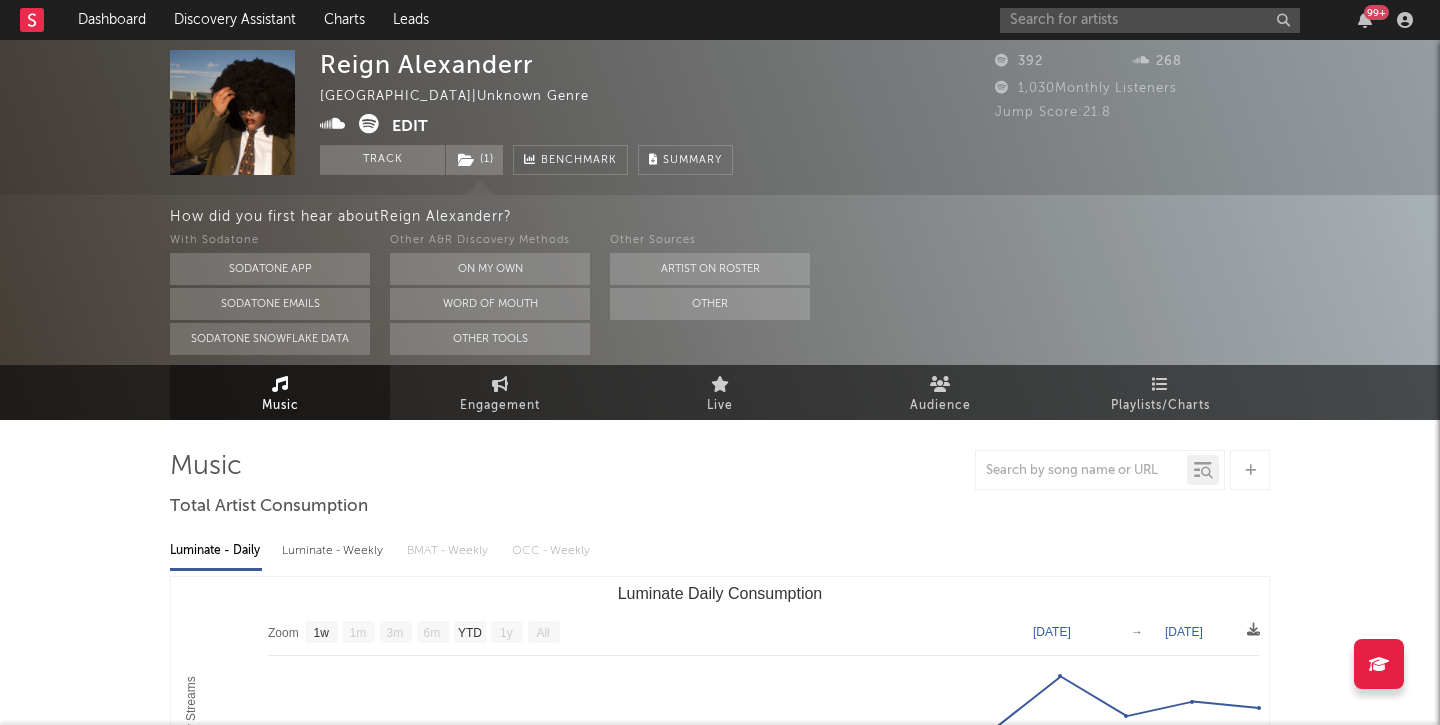 click on "Edit" at bounding box center (410, 126) 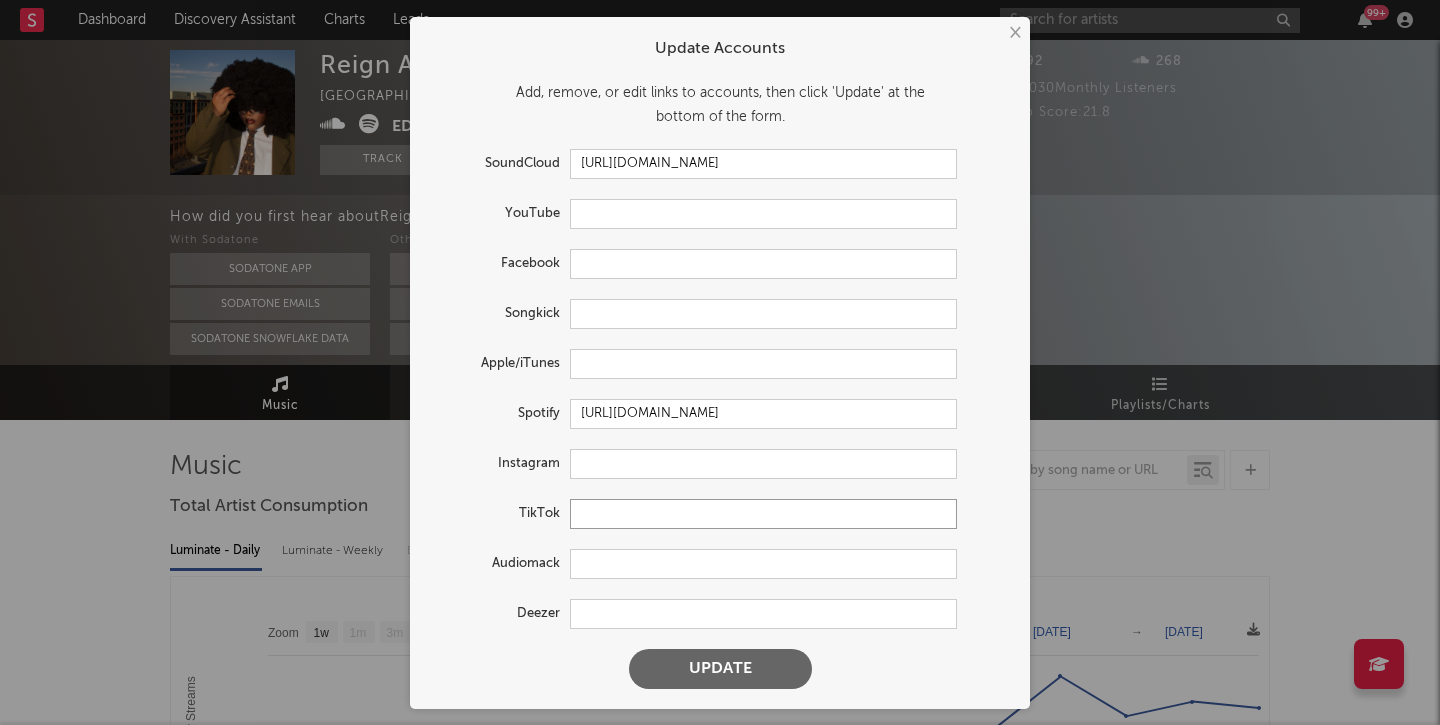 click at bounding box center [763, 514] 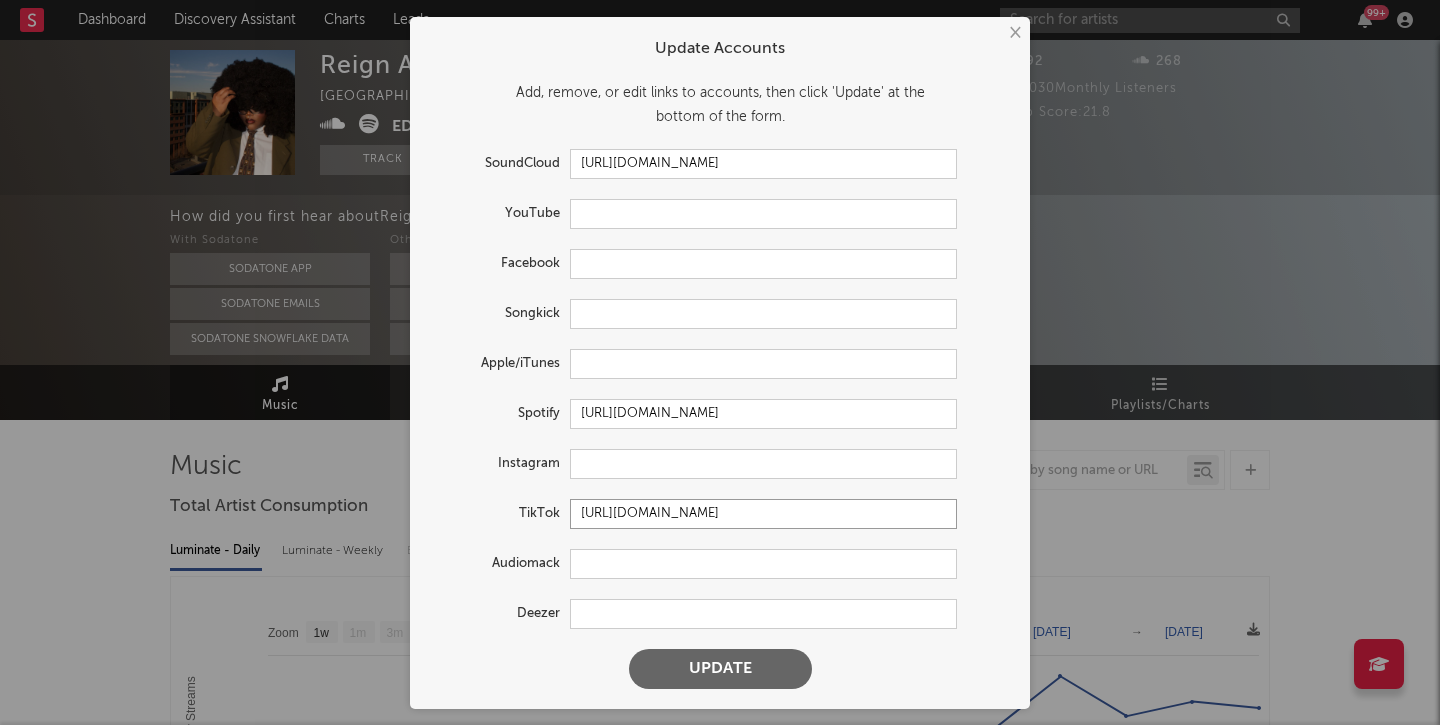 type on "https://www.tiktok.com/@reignwritessongs" 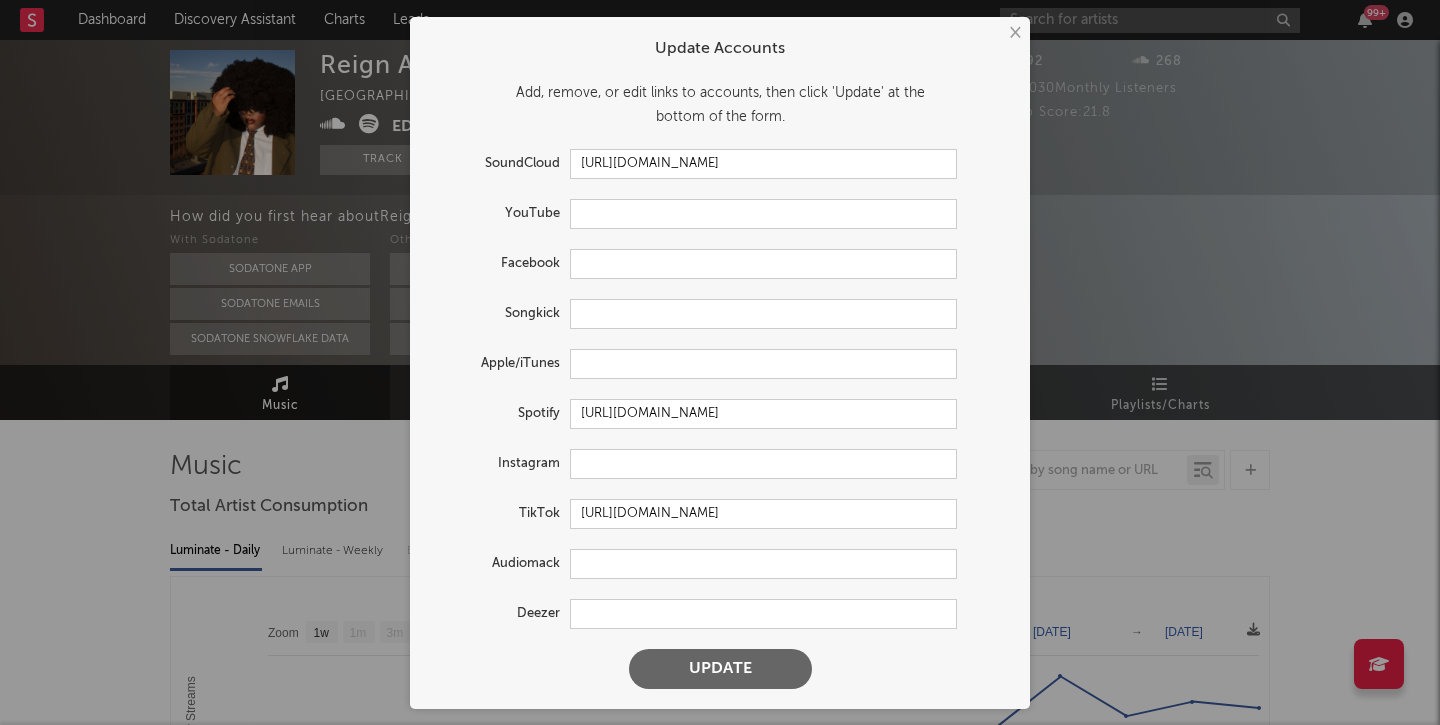 click on "Update" at bounding box center (720, 669) 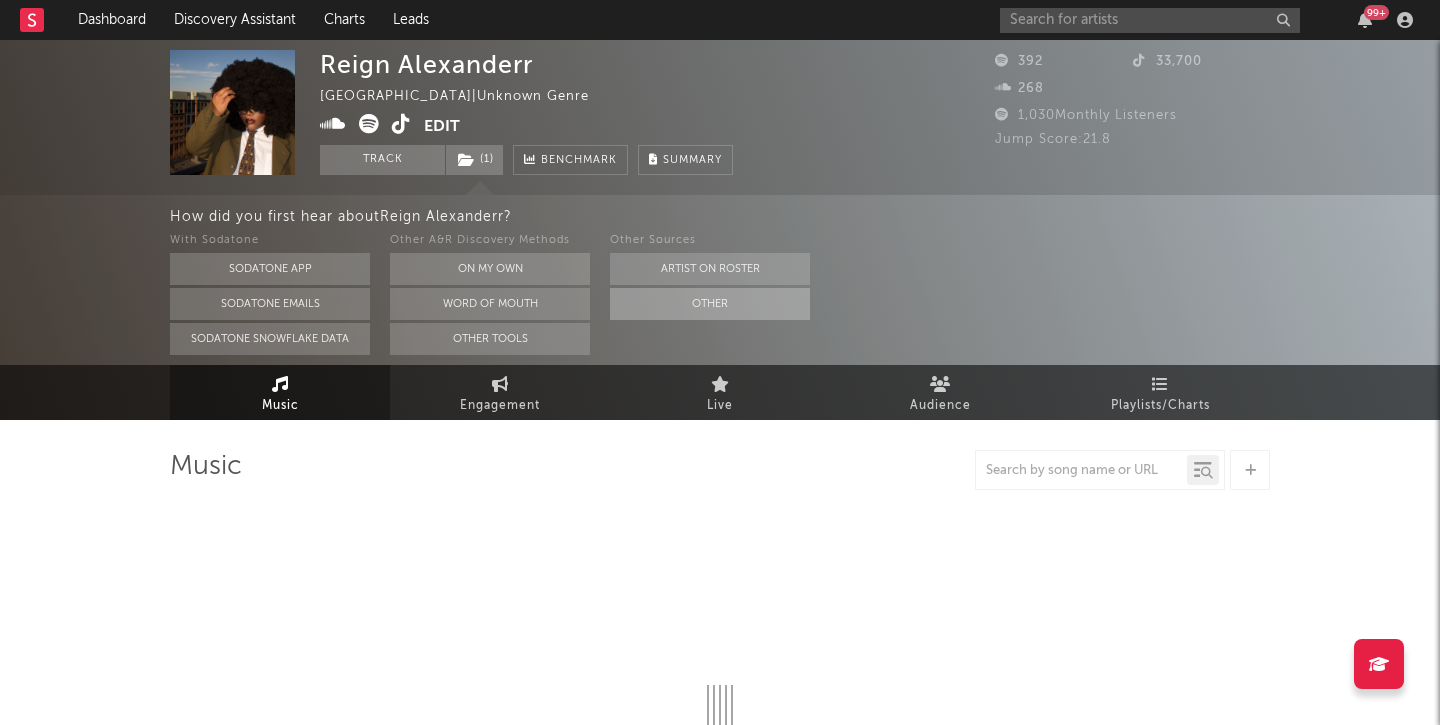 select on "1w" 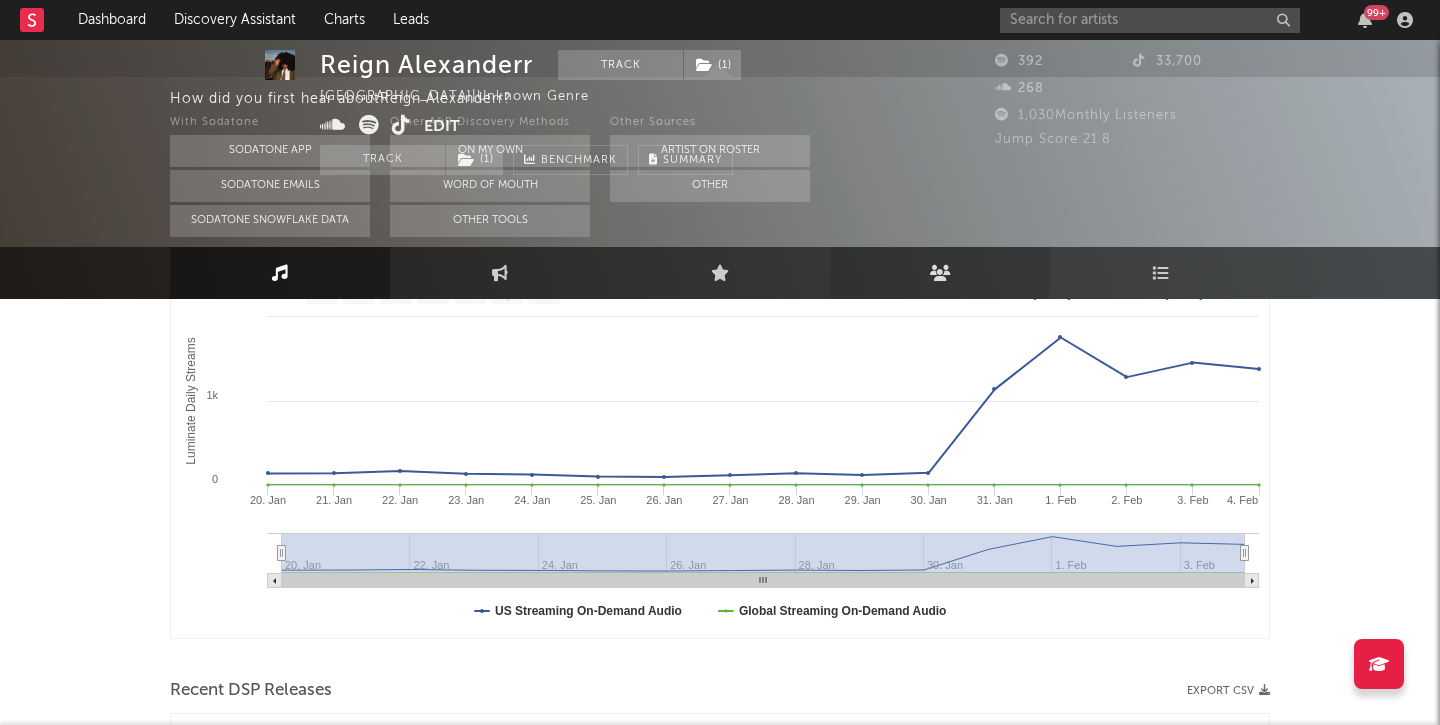 scroll, scrollTop: 0, scrollLeft: 0, axis: both 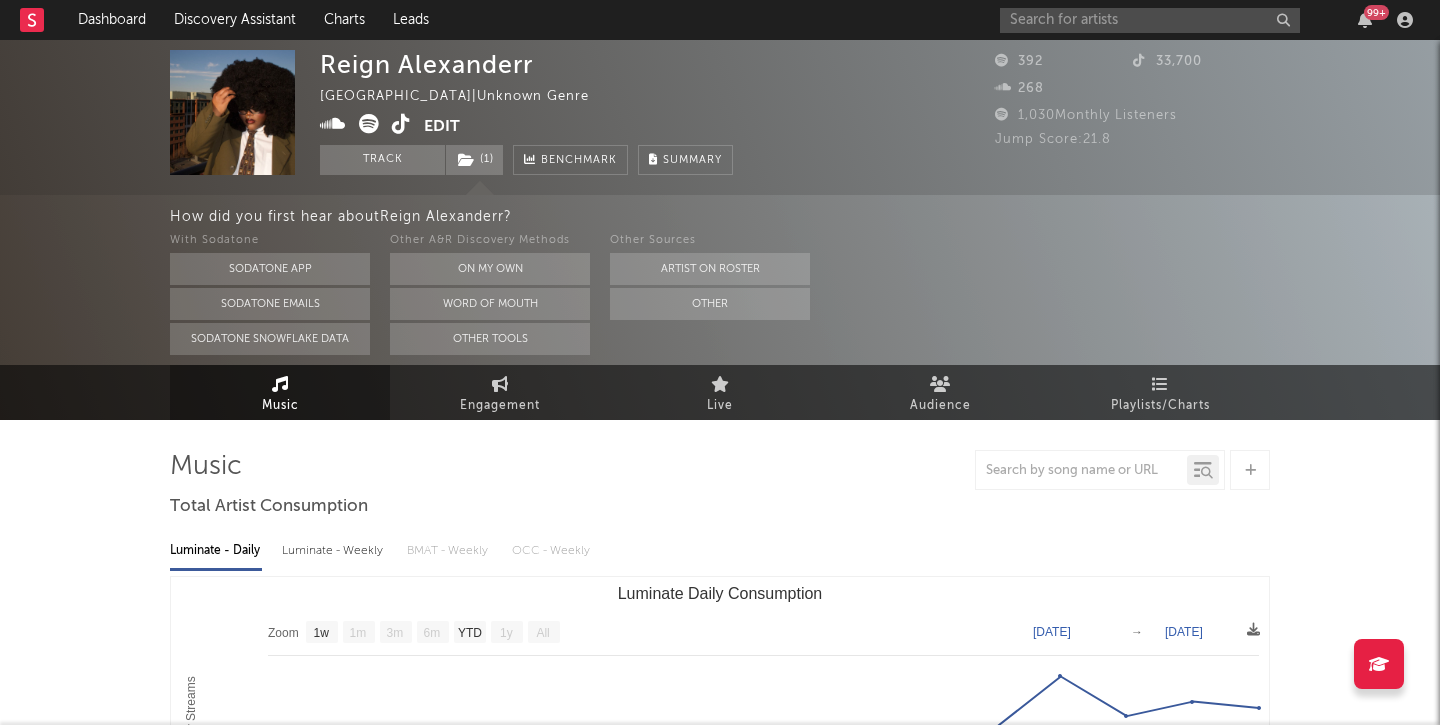 click on "Edit" at bounding box center (442, 126) 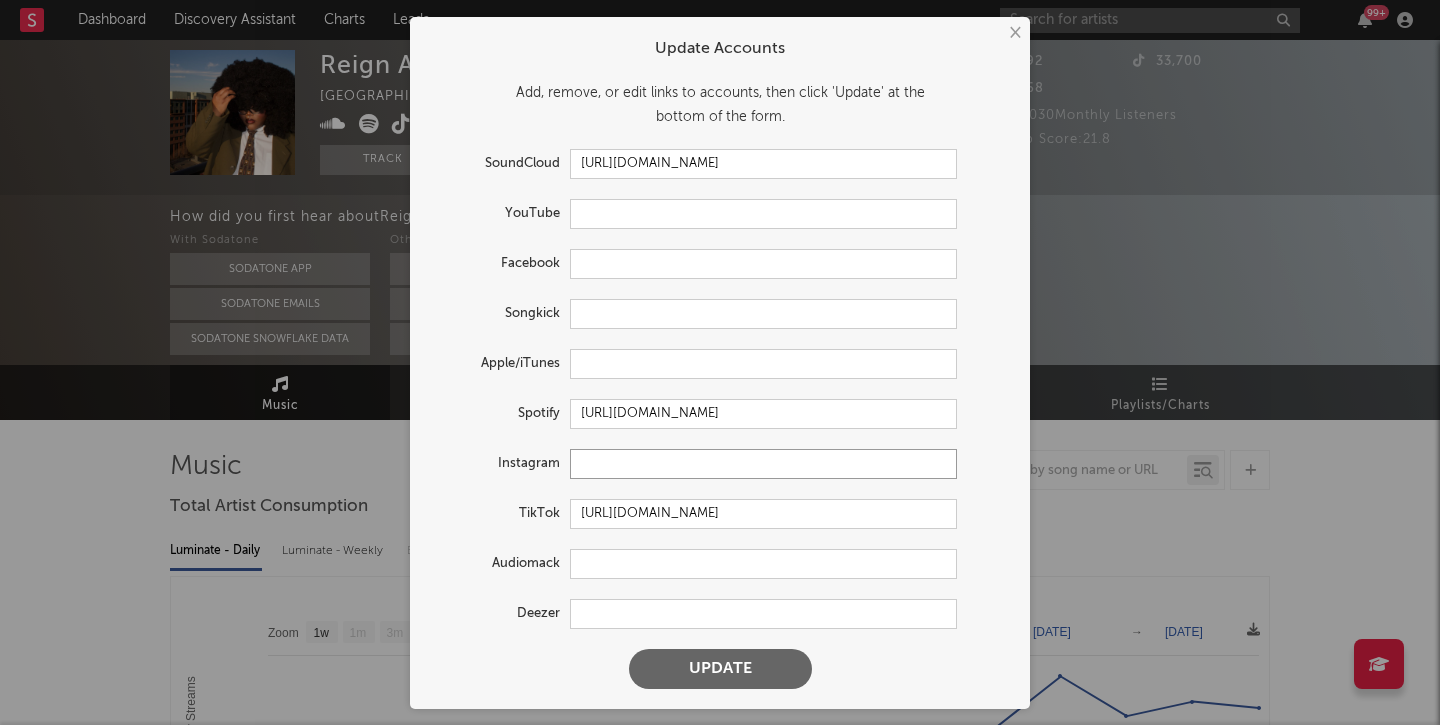click at bounding box center (763, 464) 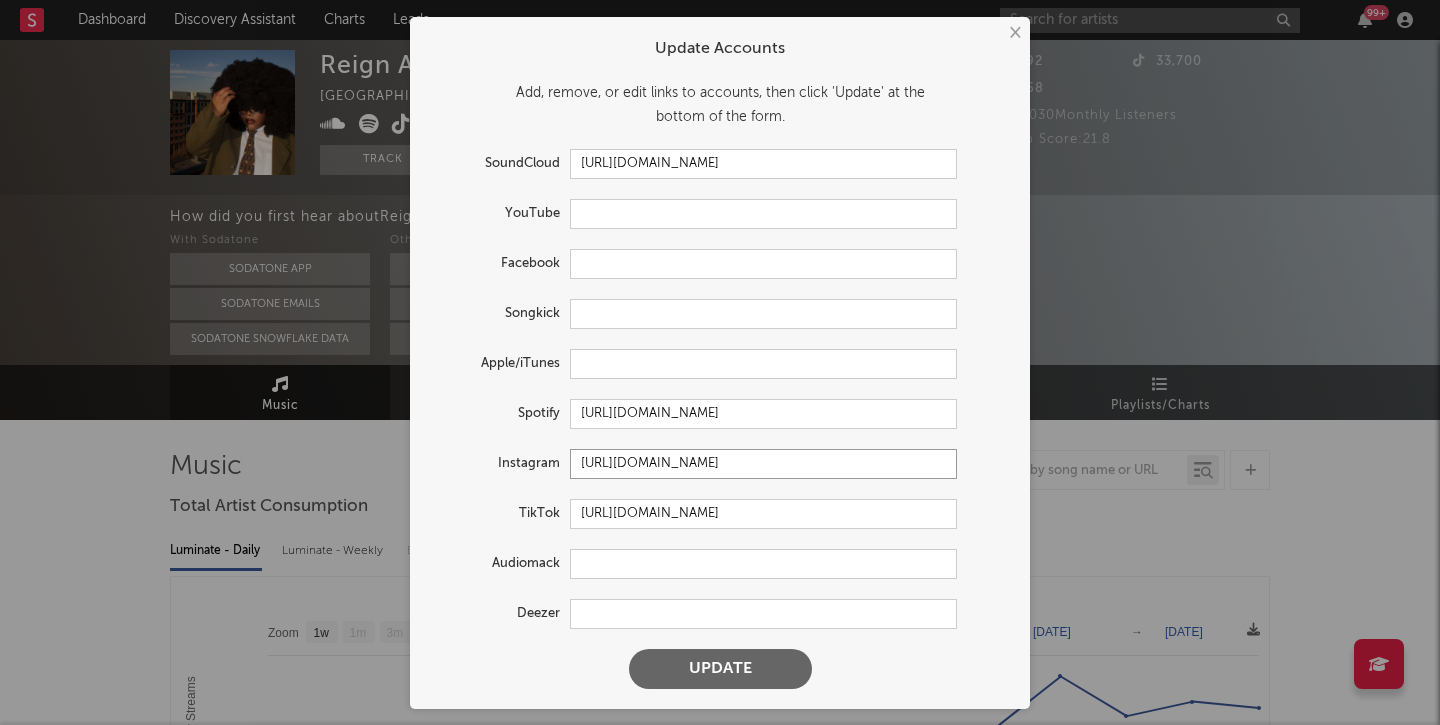 type on "https://www.instagram.com/reignwritessongs/" 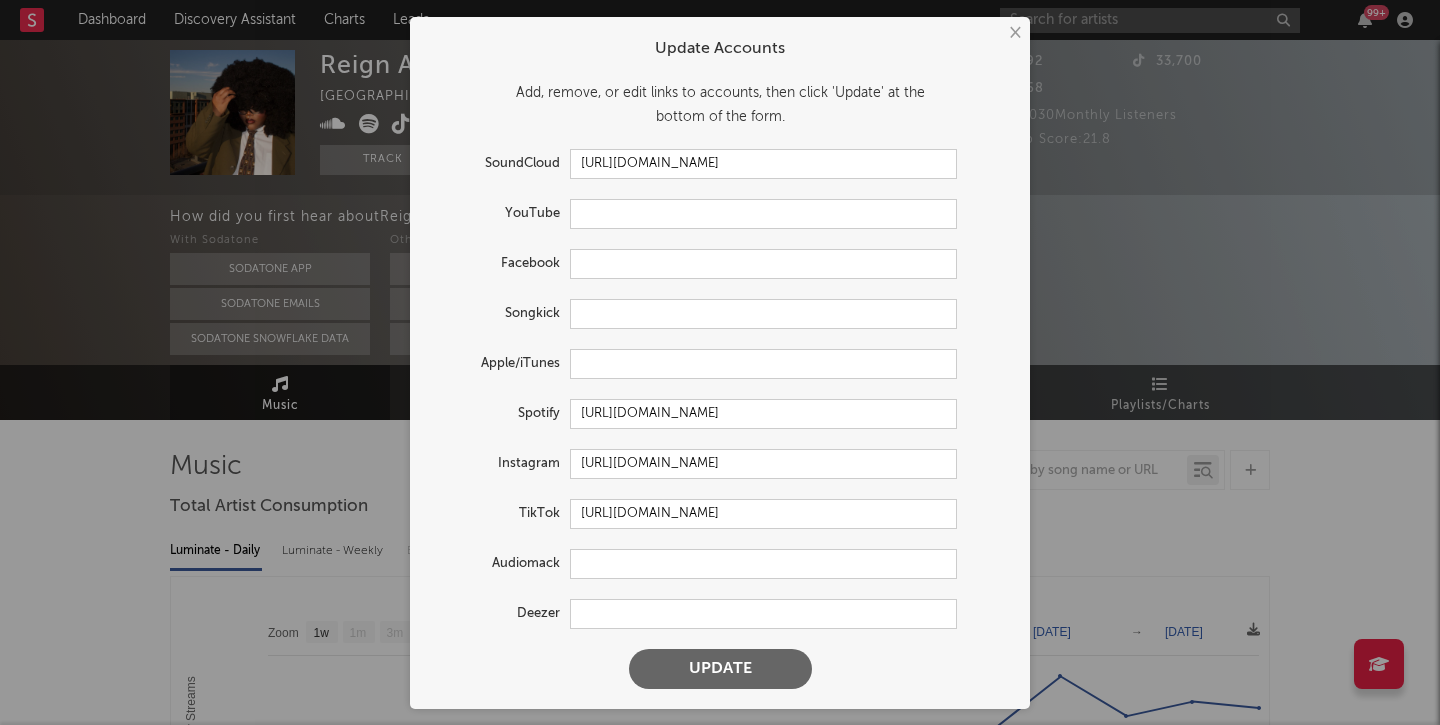 click on "Update" at bounding box center (720, 669) 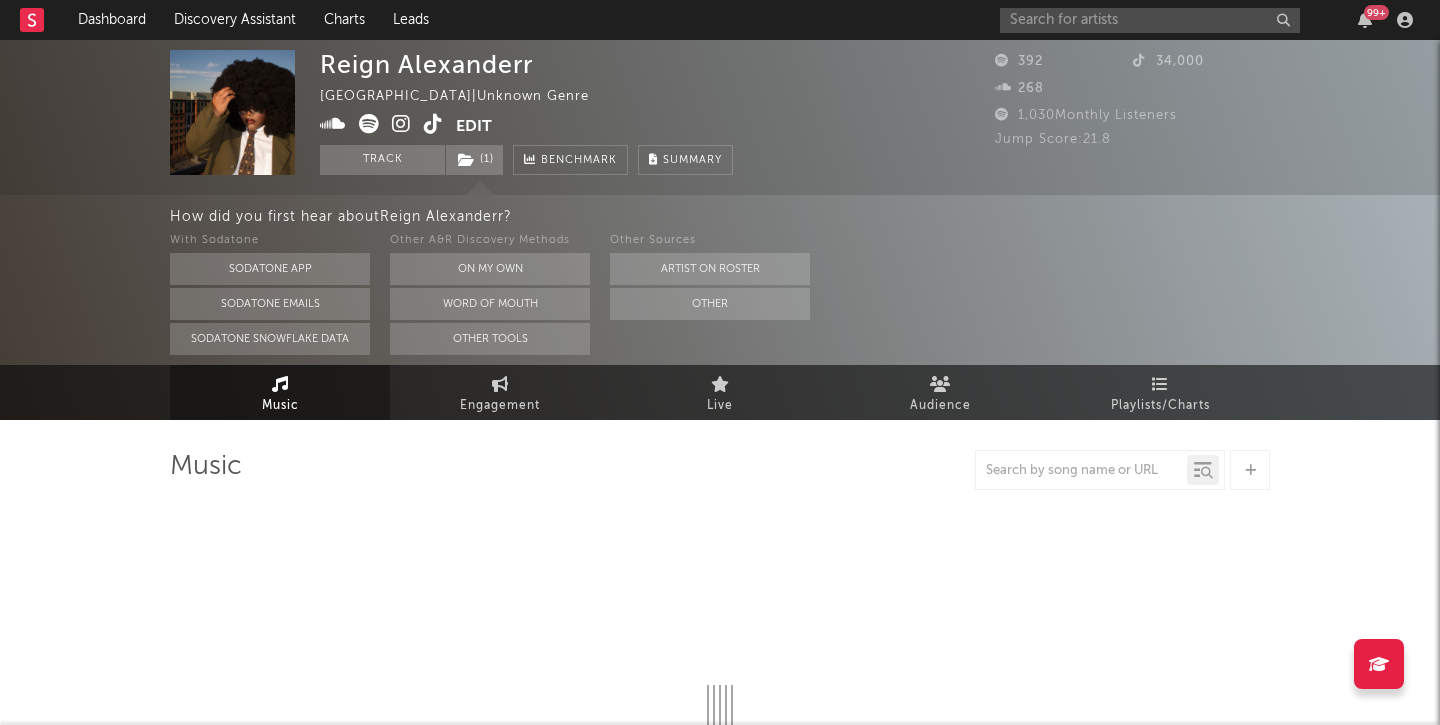 select on "1w" 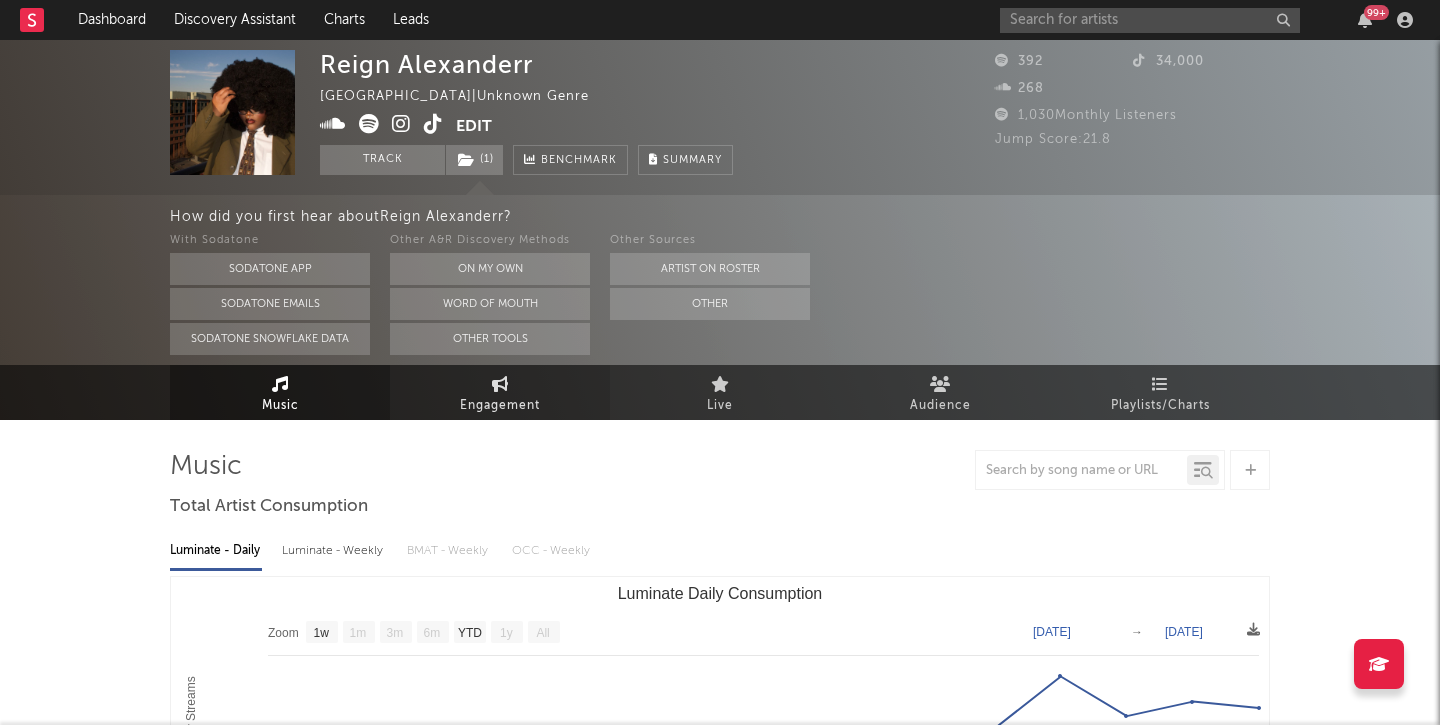 click on "Engagement" at bounding box center (500, 406) 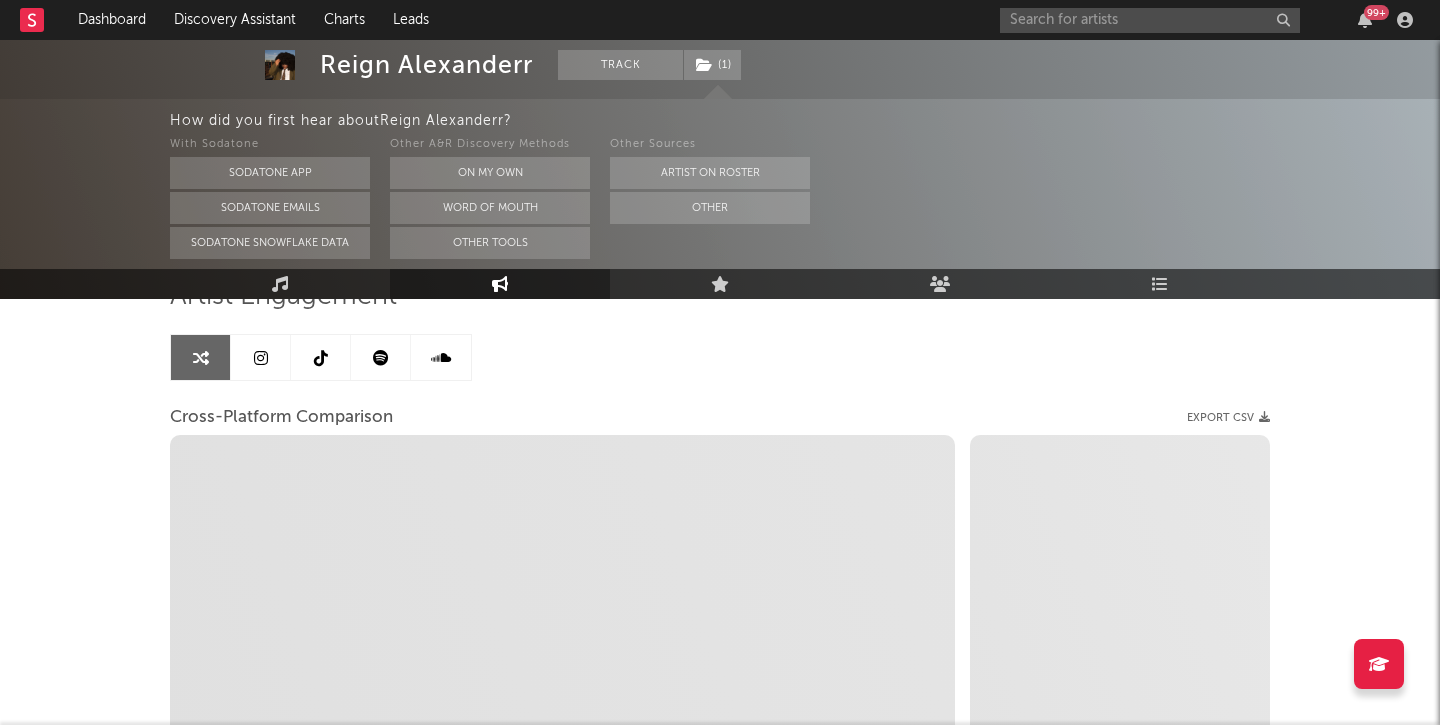 scroll, scrollTop: 171, scrollLeft: 0, axis: vertical 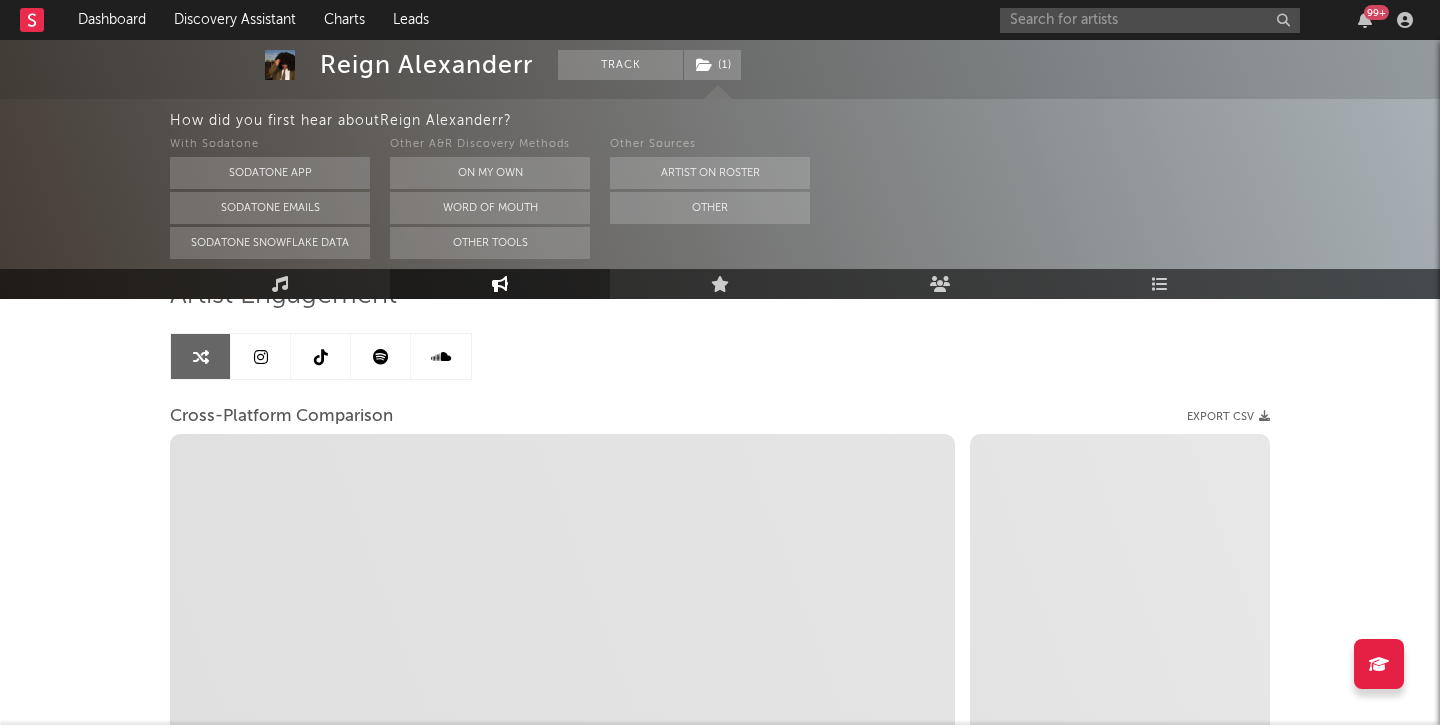 select on "1m" 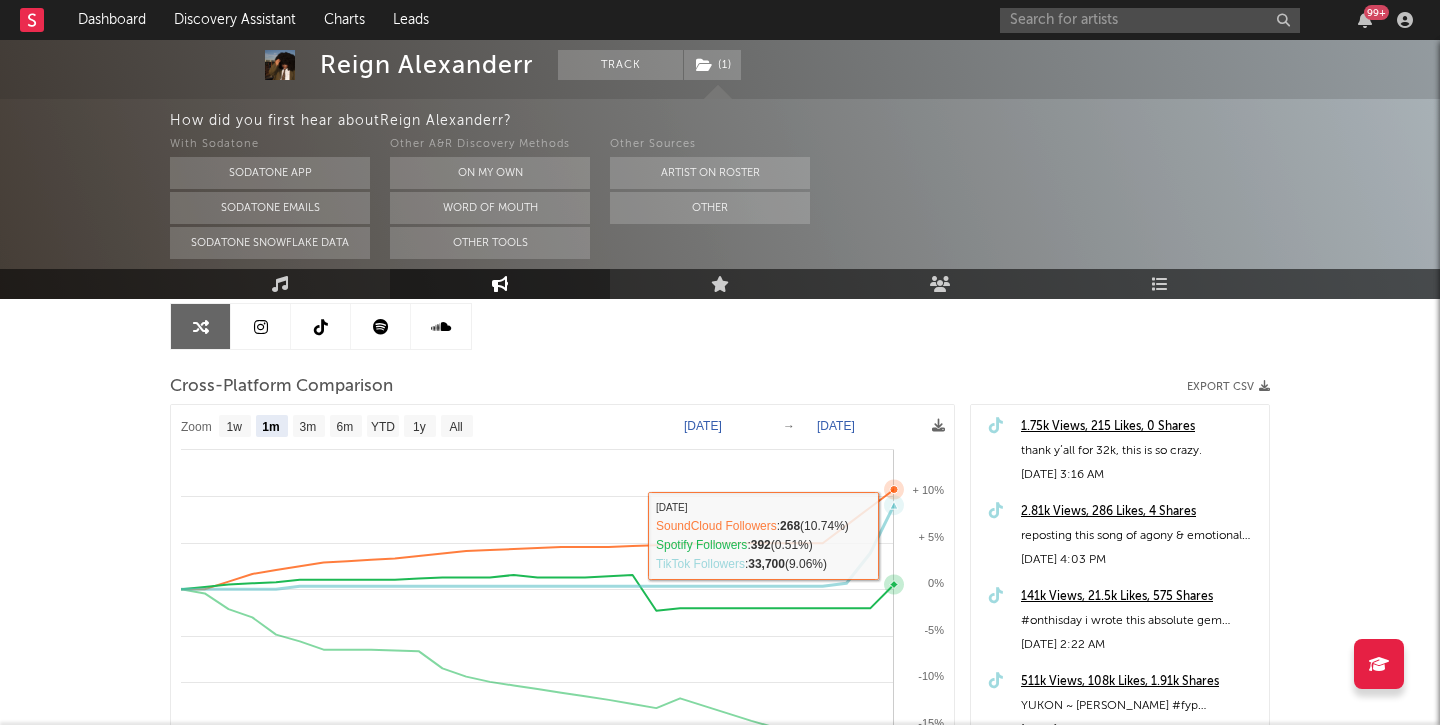 scroll, scrollTop: 197, scrollLeft: 0, axis: vertical 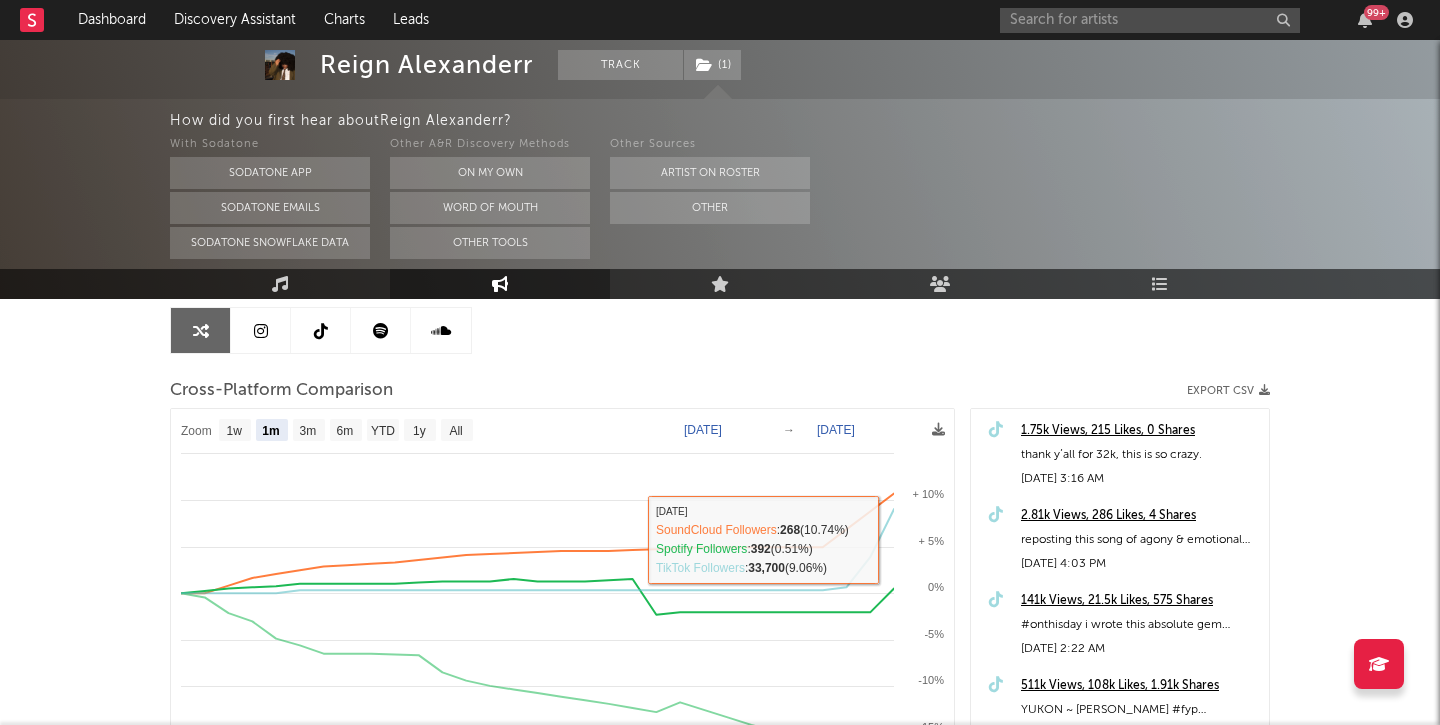 click at bounding box center [261, 330] 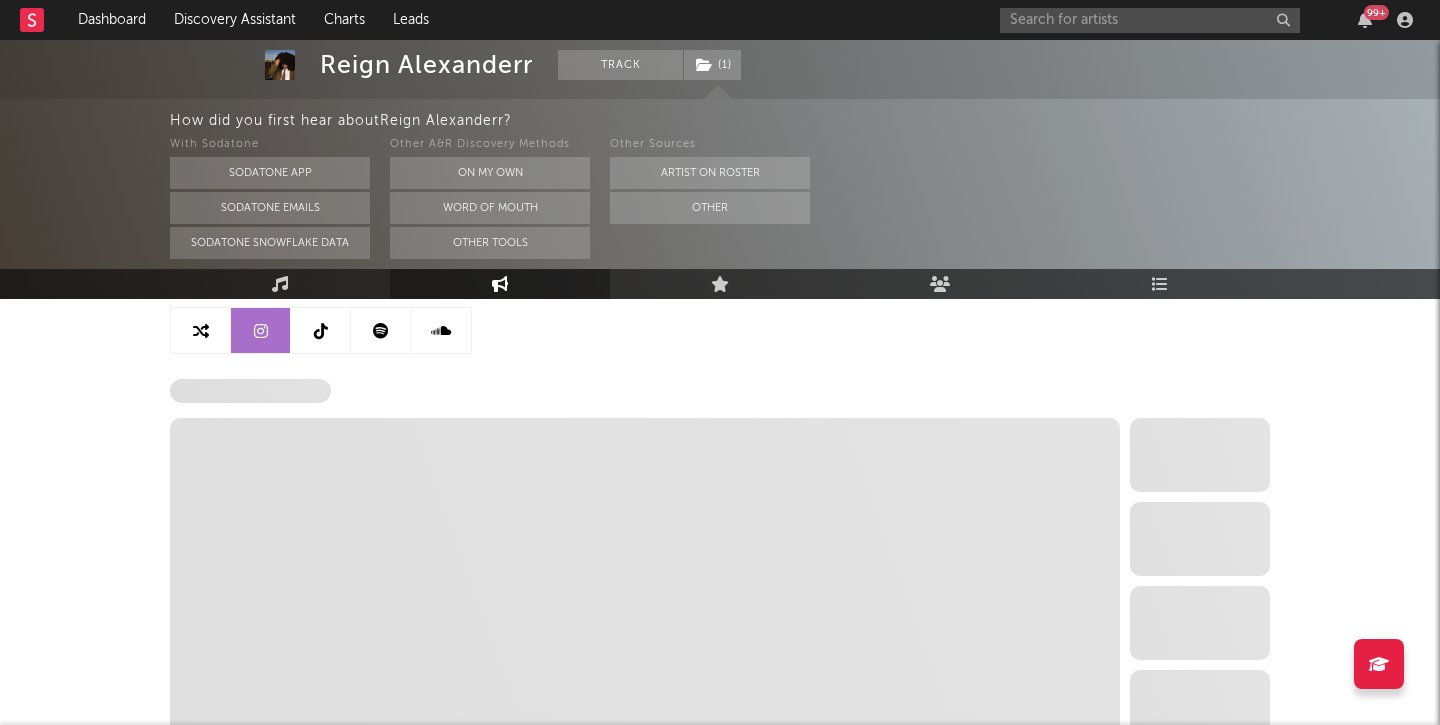 scroll, scrollTop: 70, scrollLeft: 0, axis: vertical 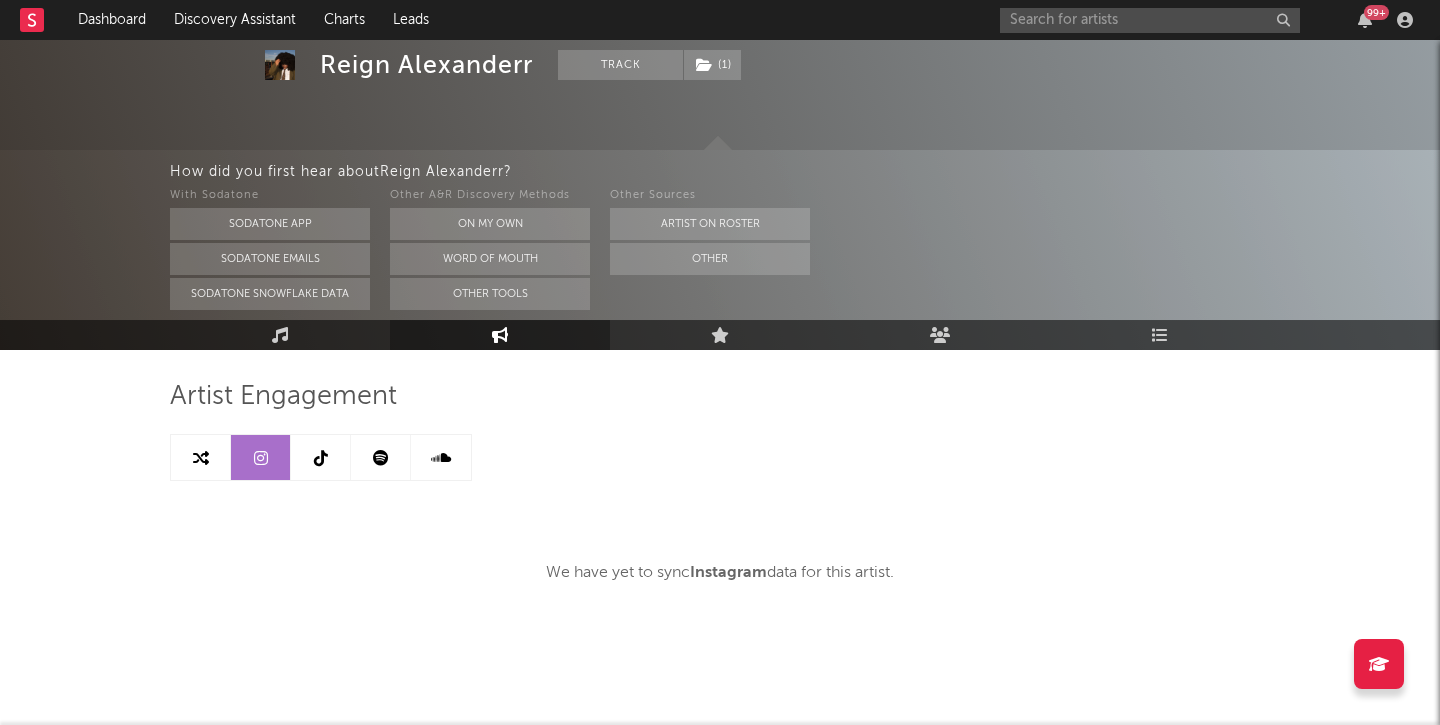 click at bounding box center (321, 457) 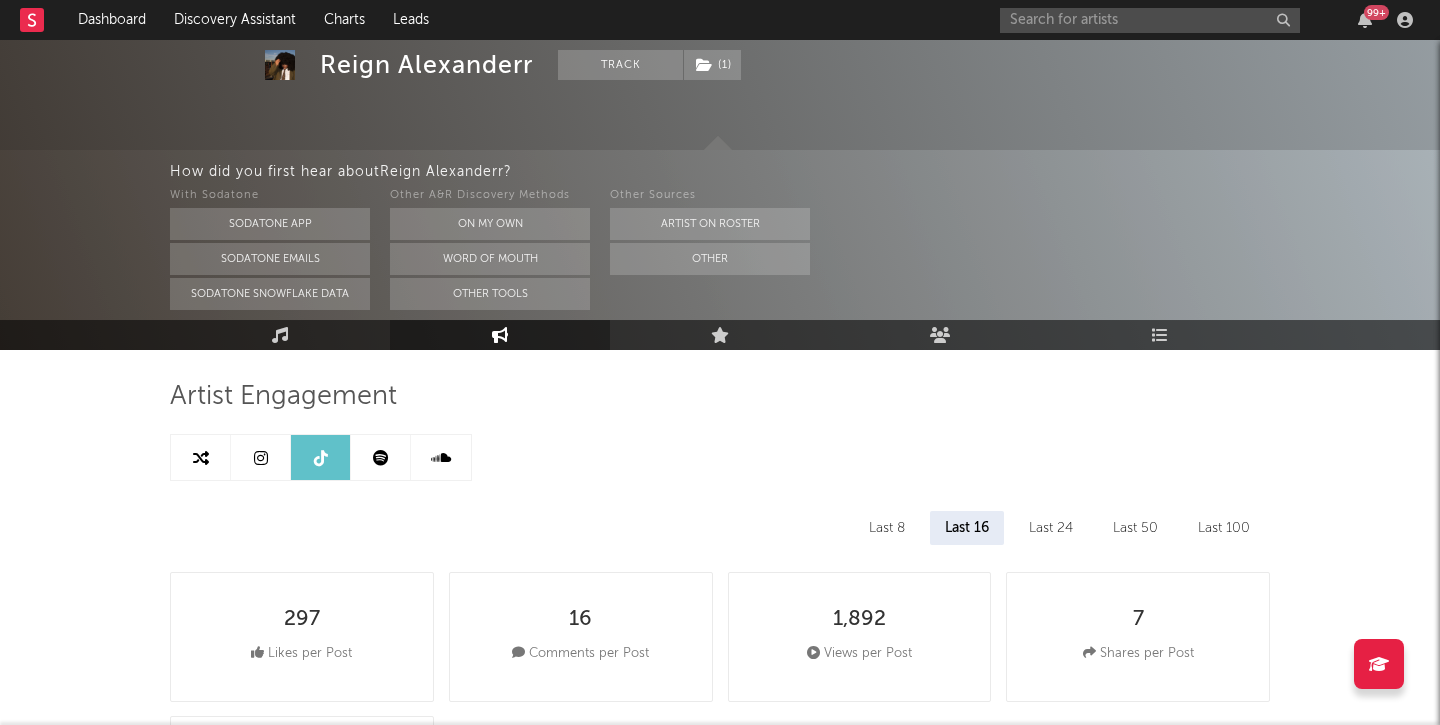 select on "6m" 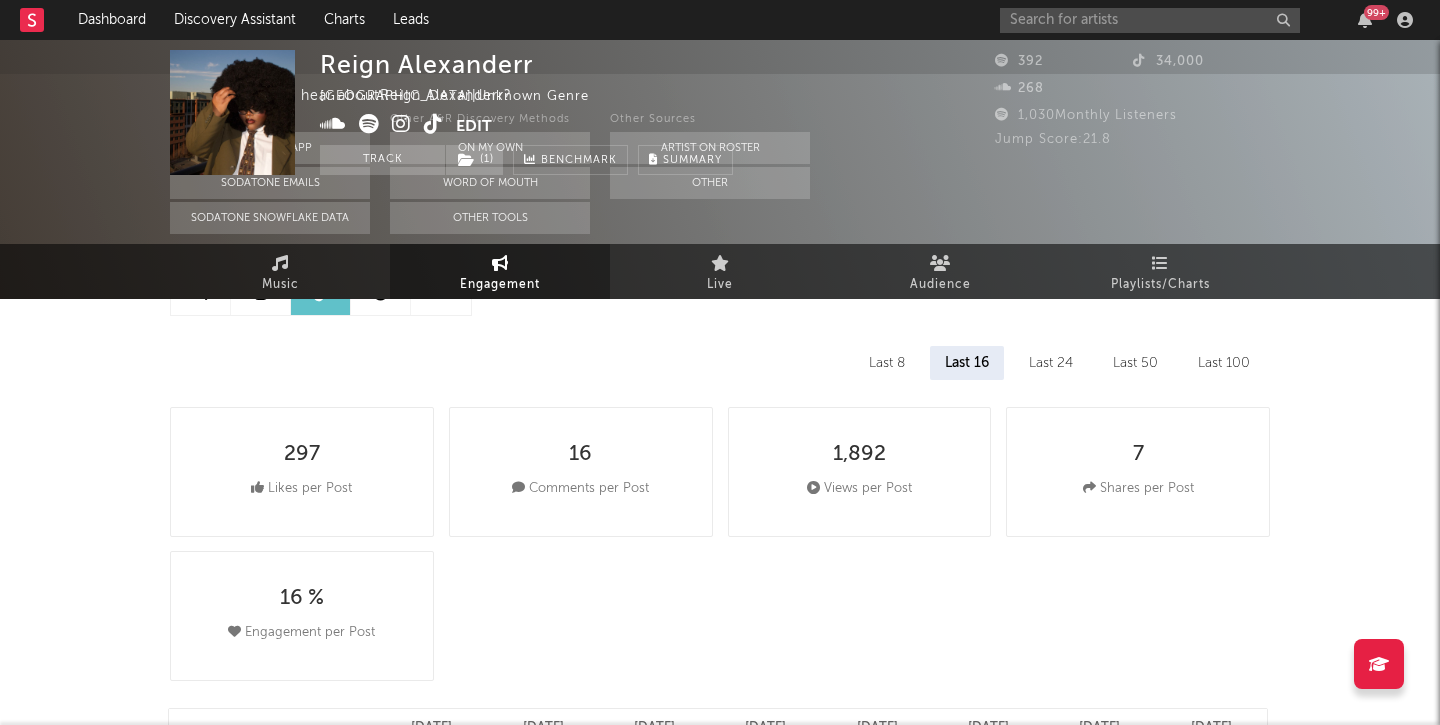 scroll, scrollTop: 0, scrollLeft: 0, axis: both 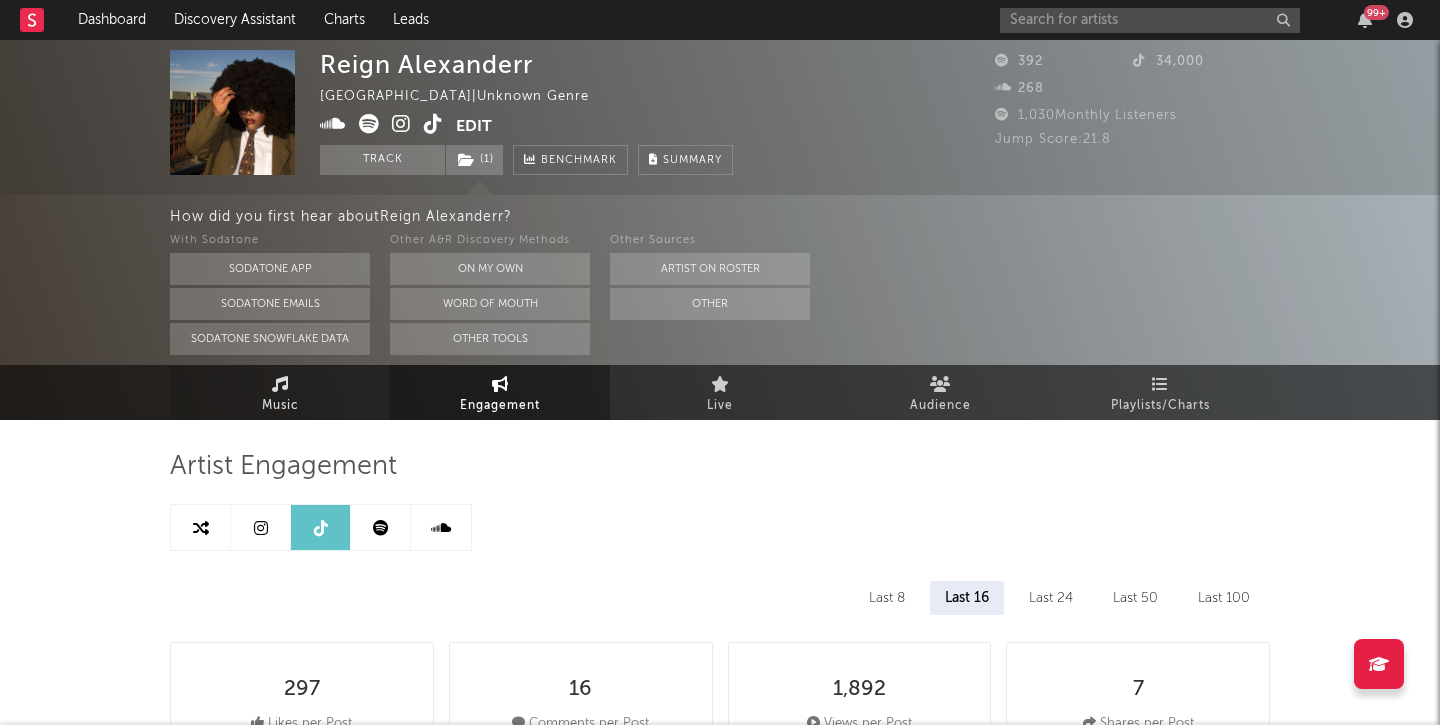 click on "Music" at bounding box center [280, 392] 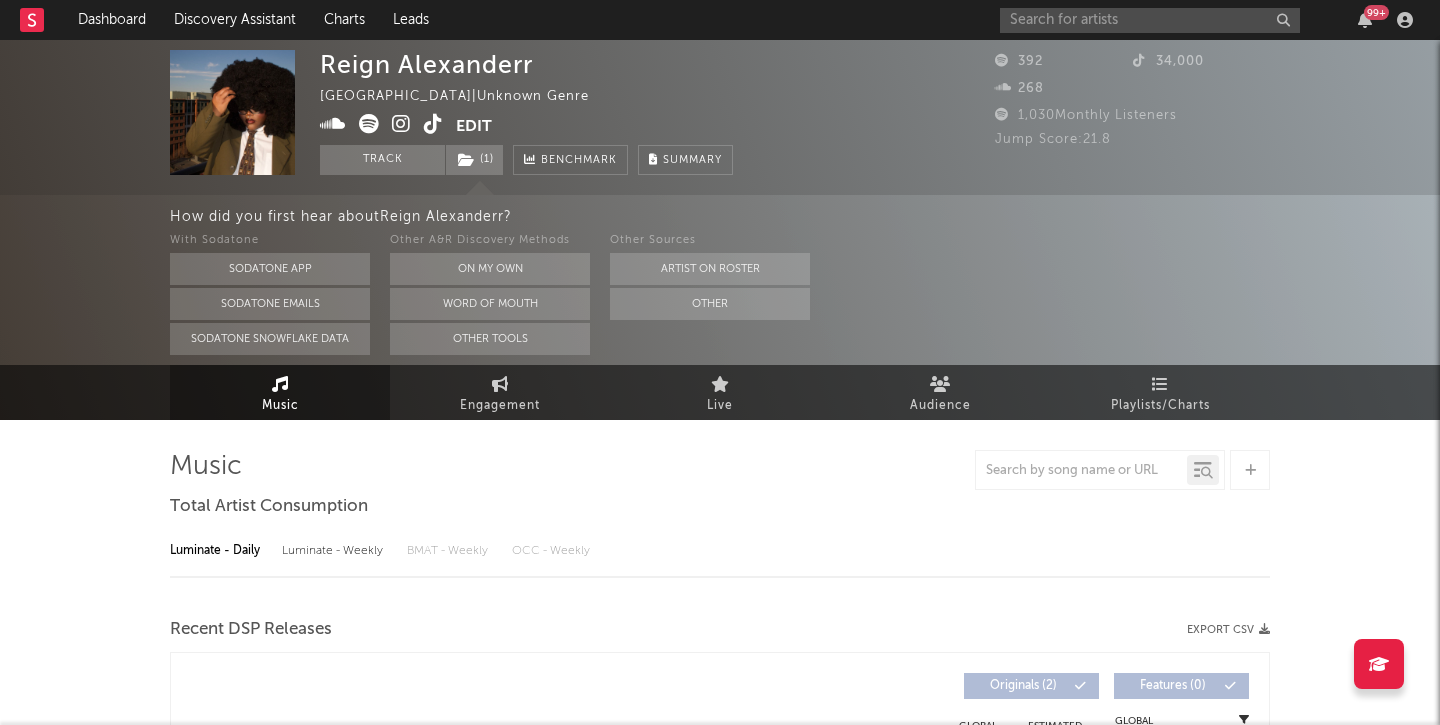 select on "1w" 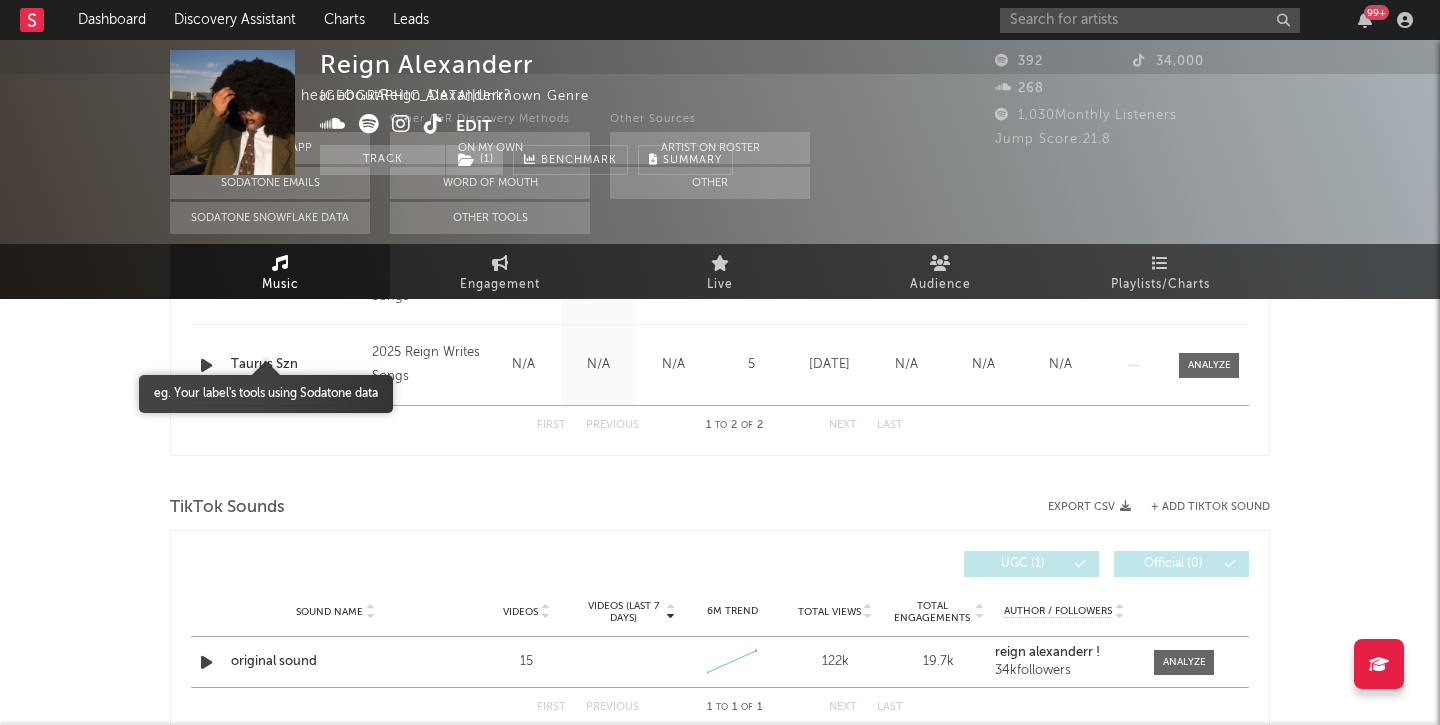 scroll, scrollTop: 0, scrollLeft: 0, axis: both 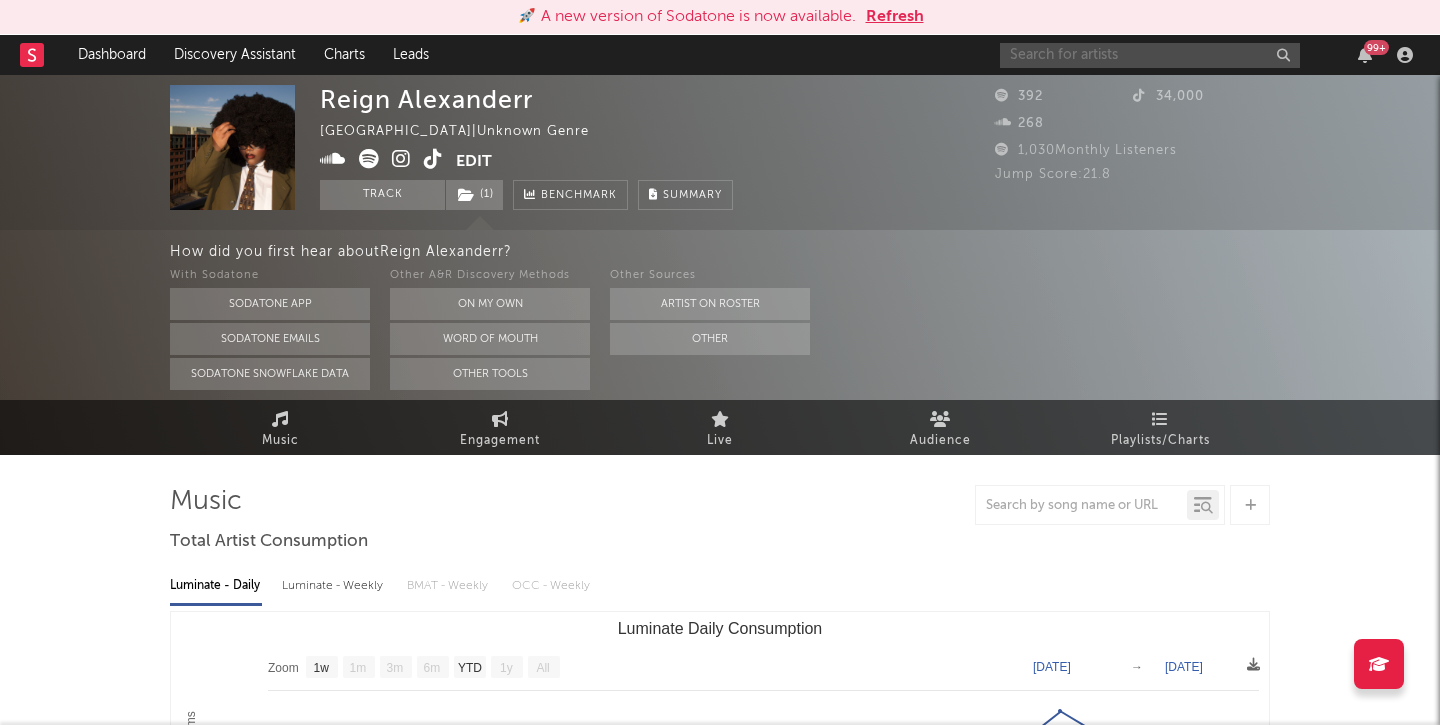 click at bounding box center (1150, 55) 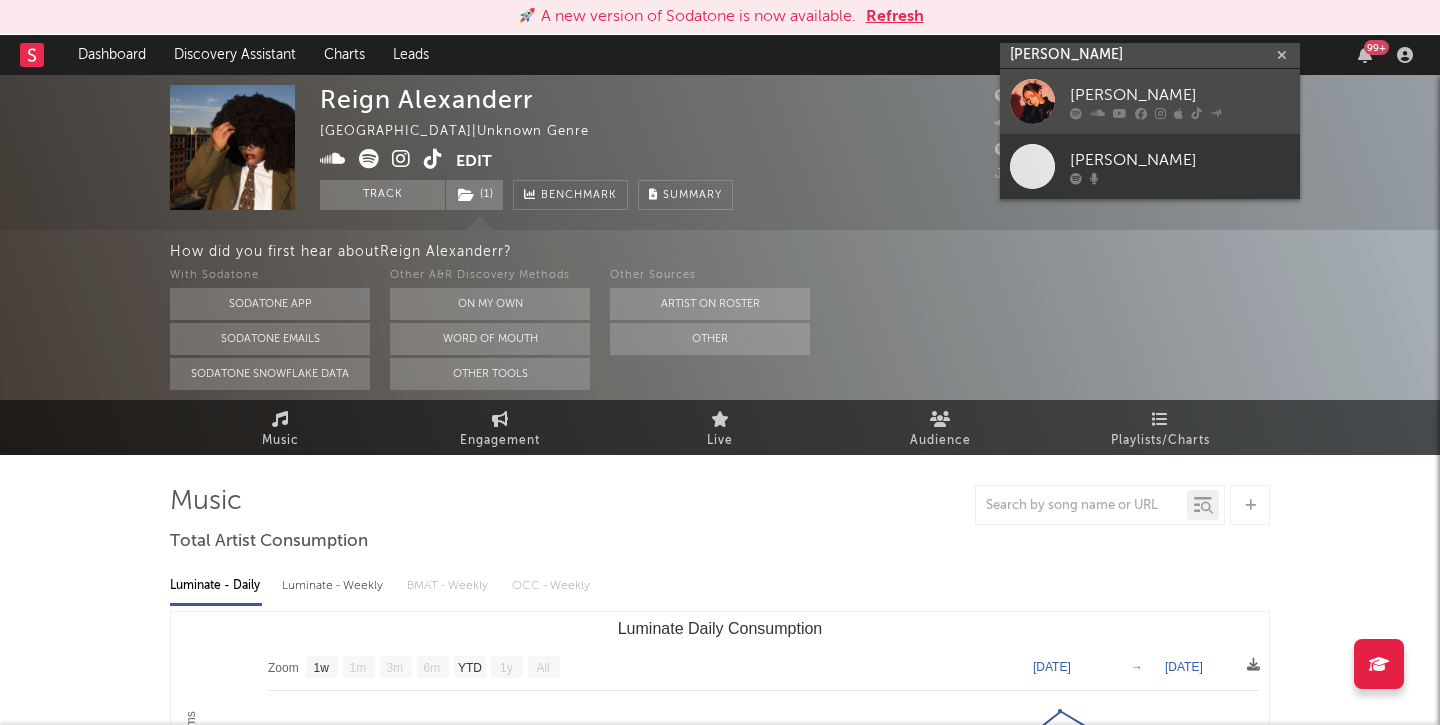type on "Maddy Hick" 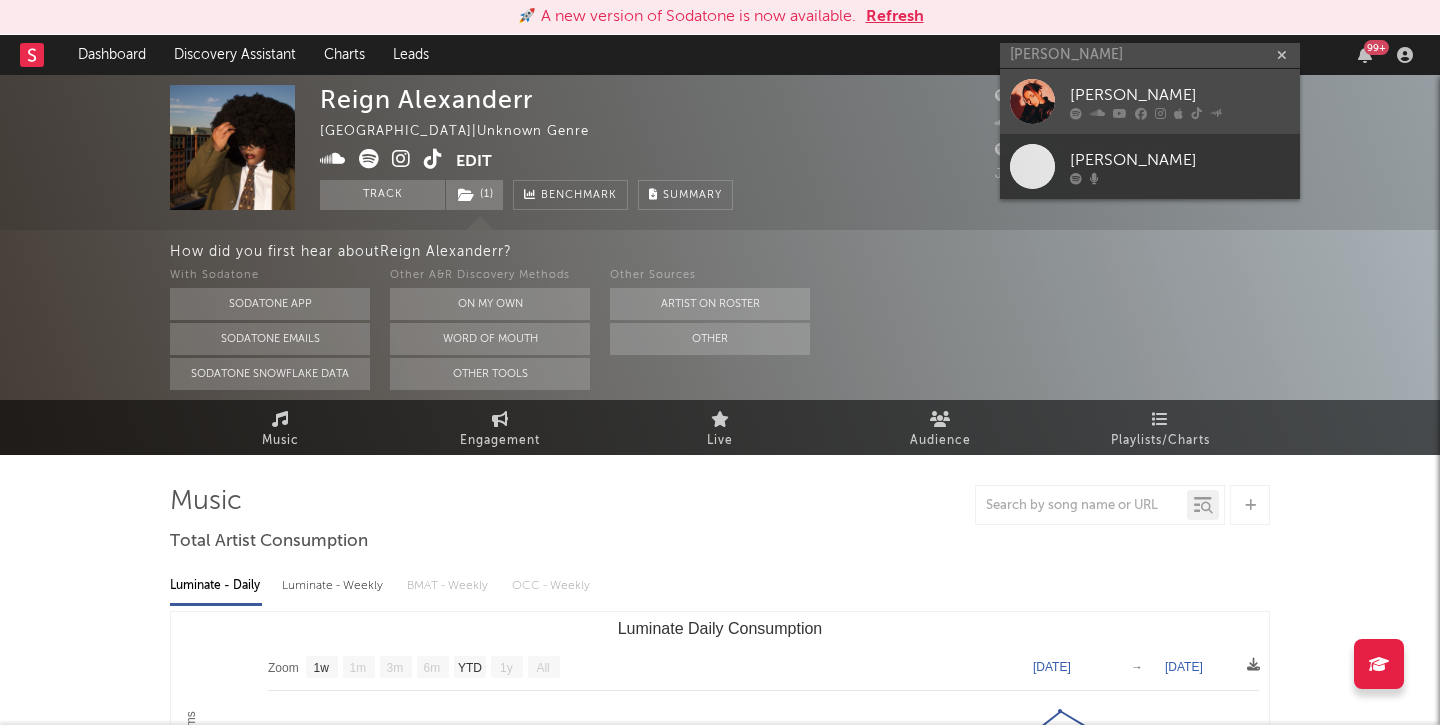click on "[PERSON_NAME]" at bounding box center (1180, 95) 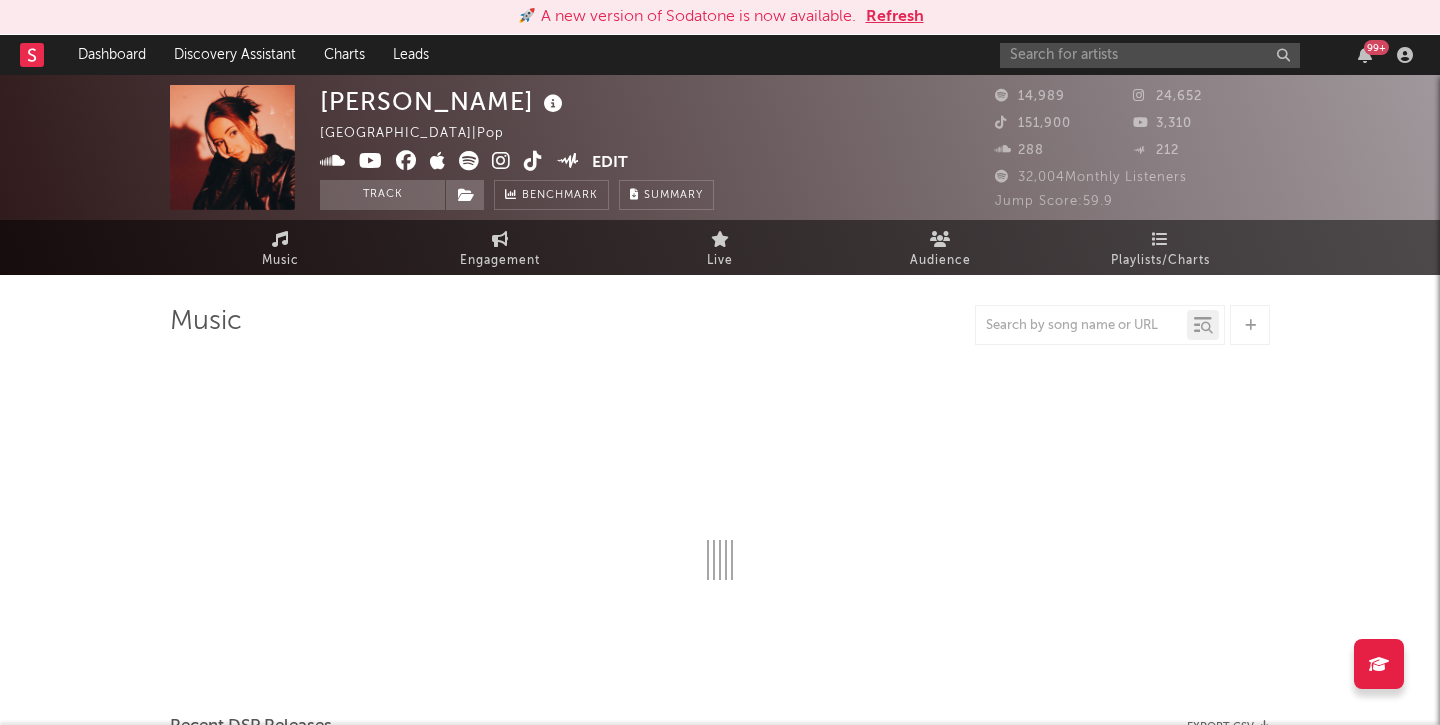 select on "6m" 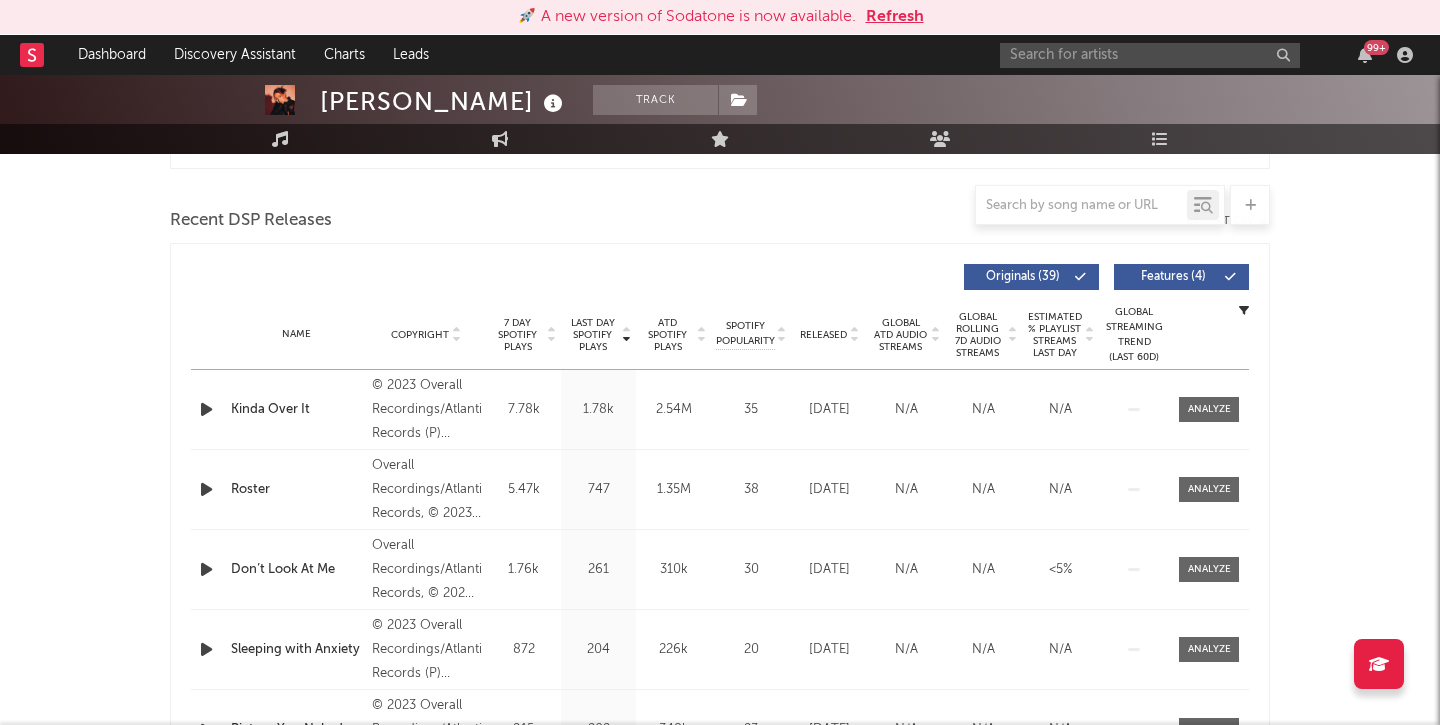 scroll, scrollTop: 661, scrollLeft: 0, axis: vertical 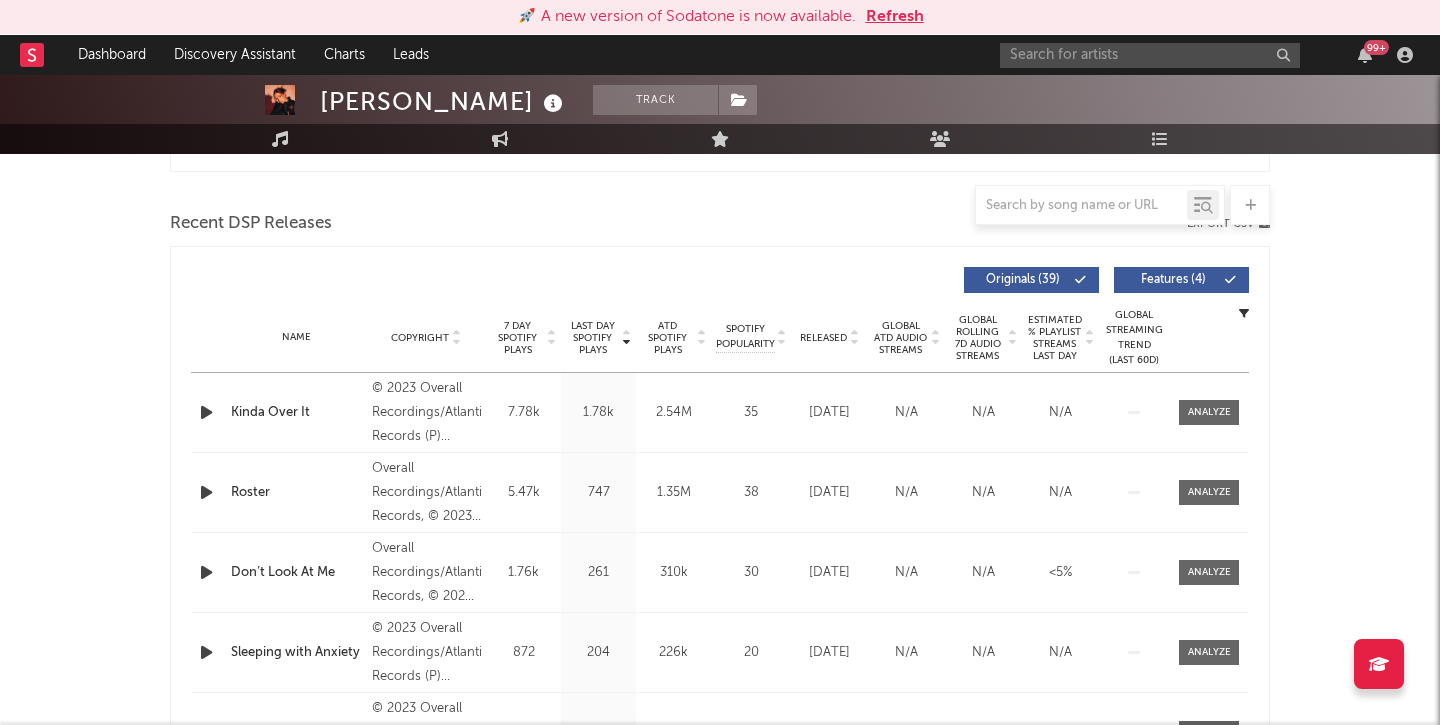 click on "Features   ( 4 )" at bounding box center (1181, 280) 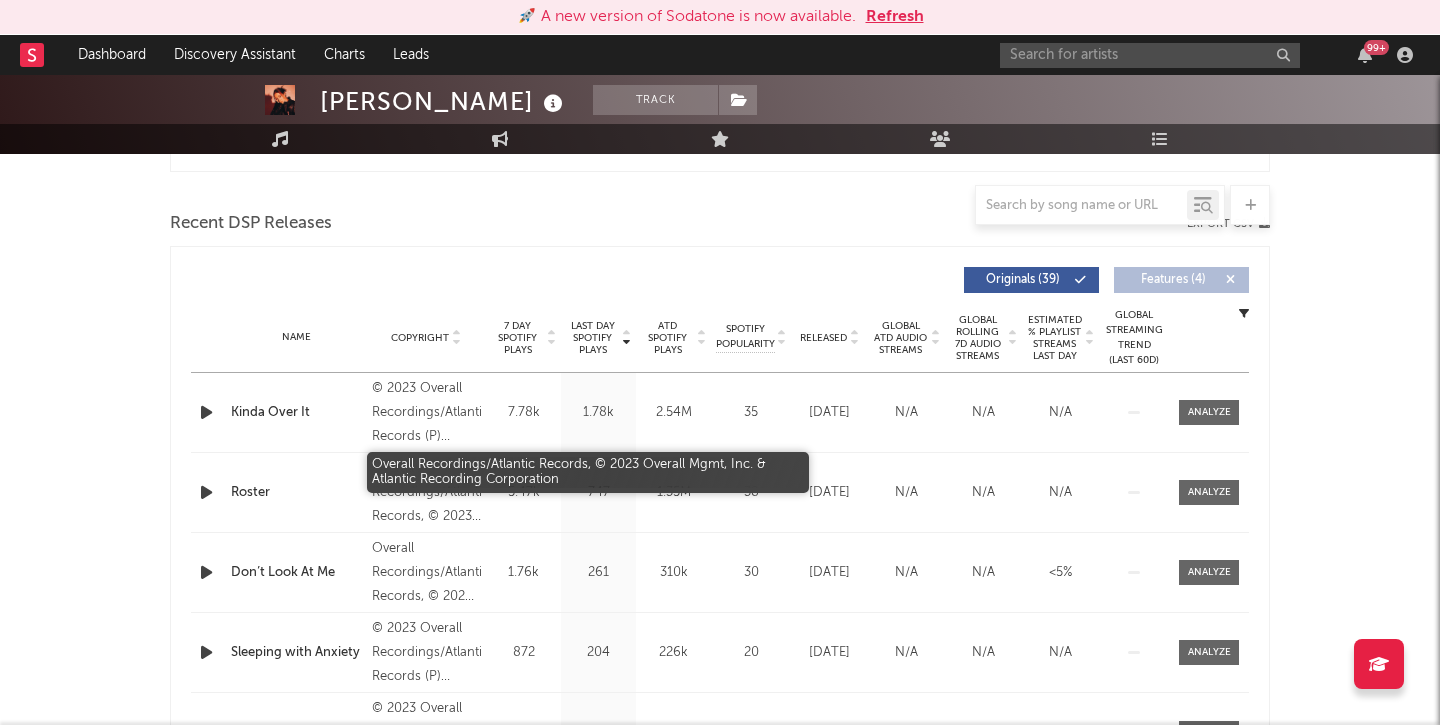 click on "Overall Recordings/Atlantic Records, © 2023 Overall Mgmt, Inc. & Atlantic Recording Corporation" at bounding box center [426, 493] 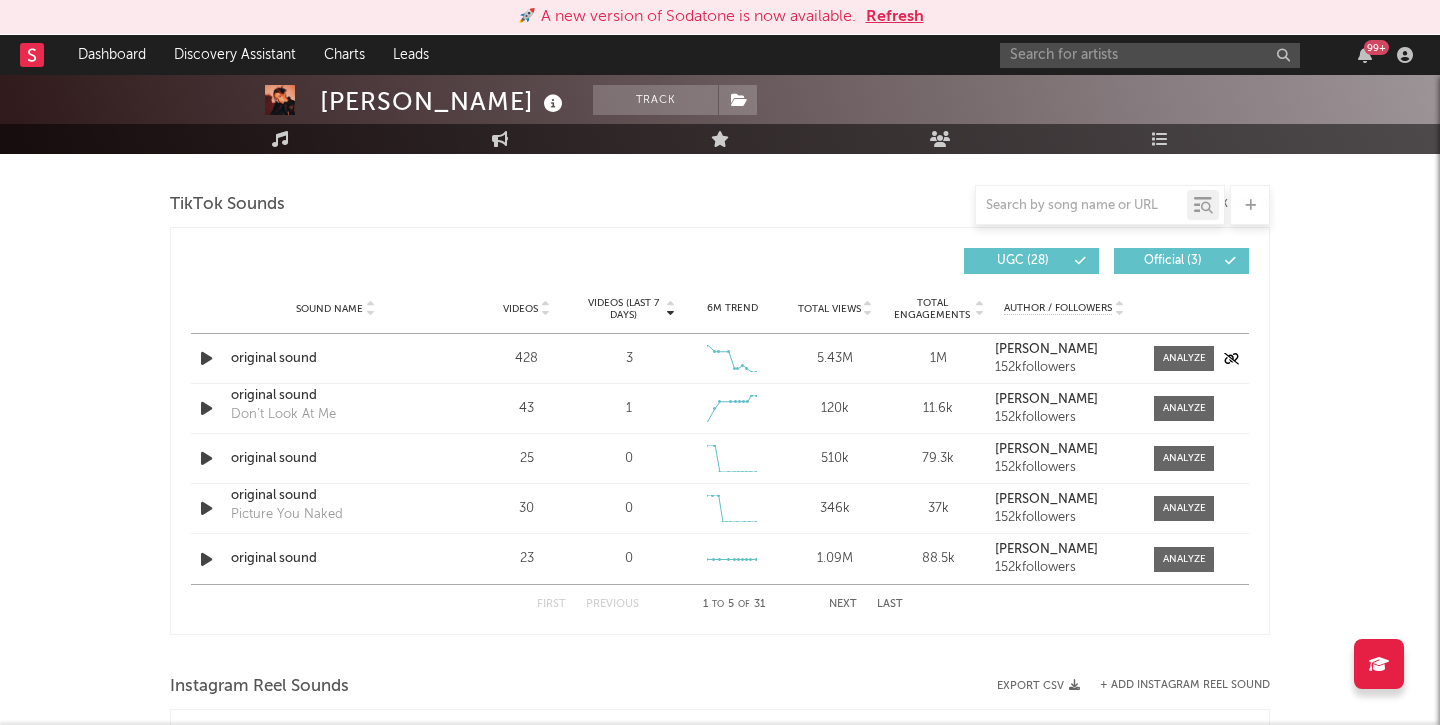 scroll, scrollTop: 1367, scrollLeft: 0, axis: vertical 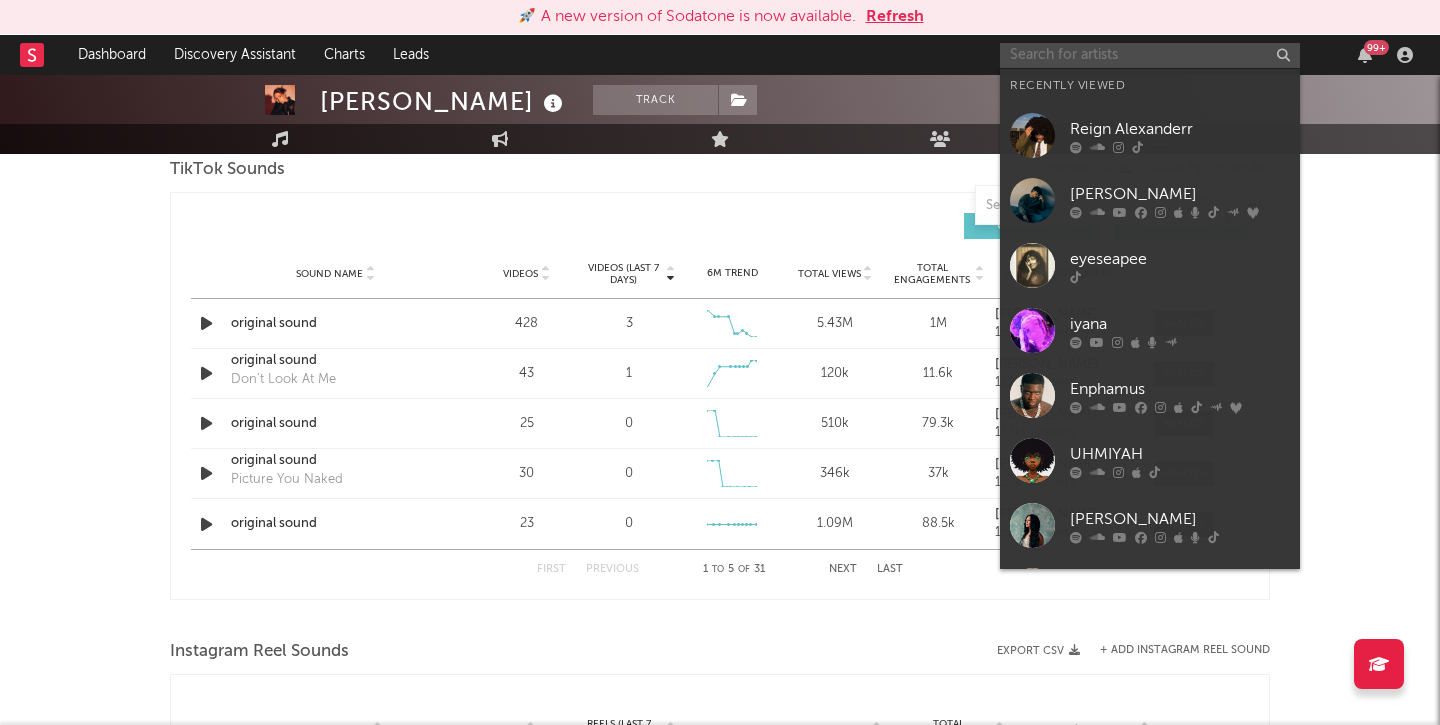 click at bounding box center [1150, 55] 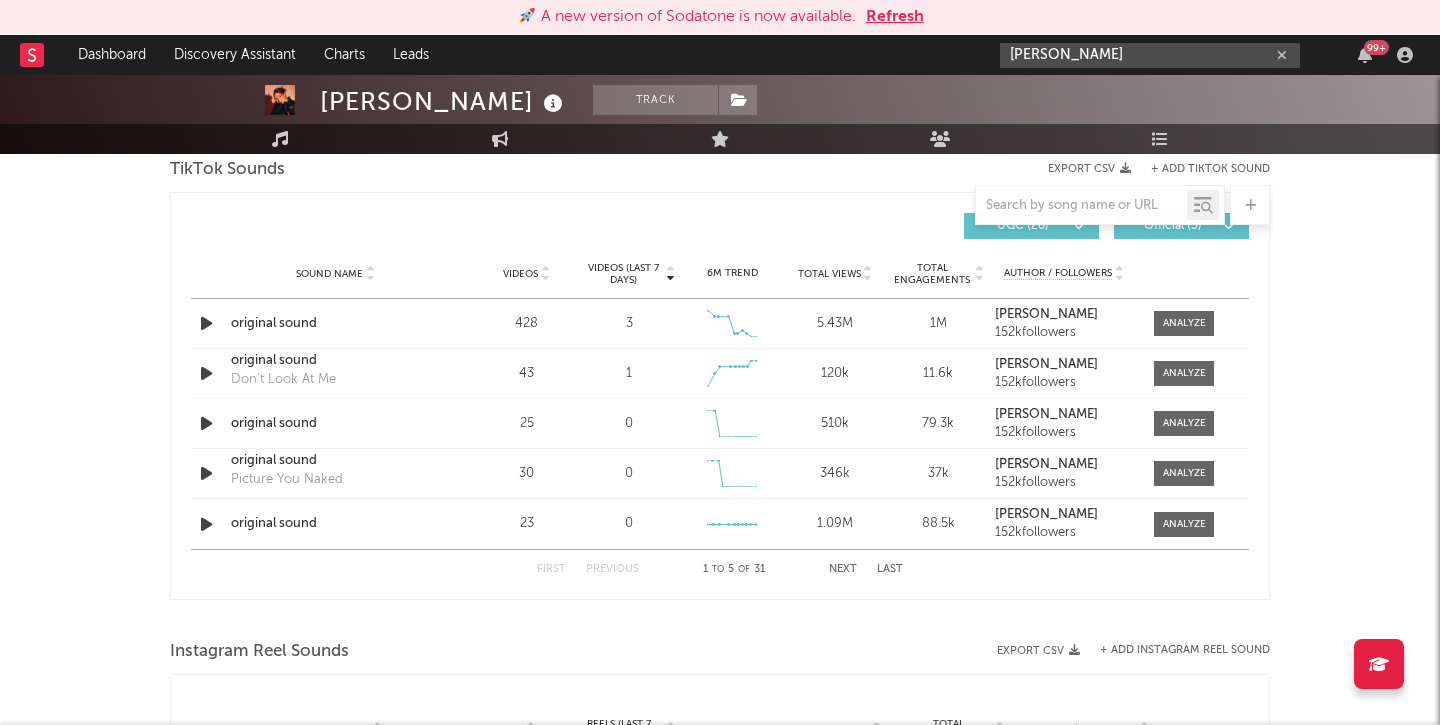 click on "Hannah Nicolais" at bounding box center (1150, 55) 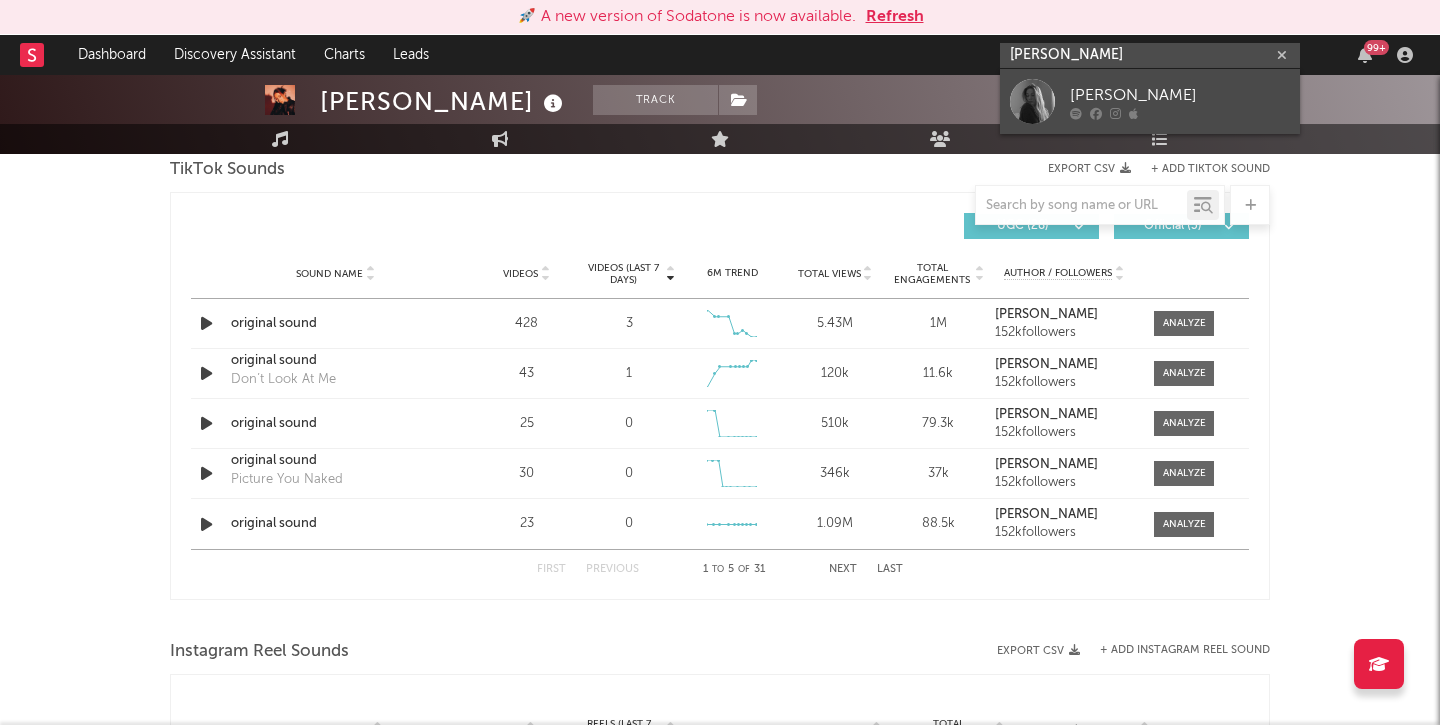 type on "Hannah Nicolais" 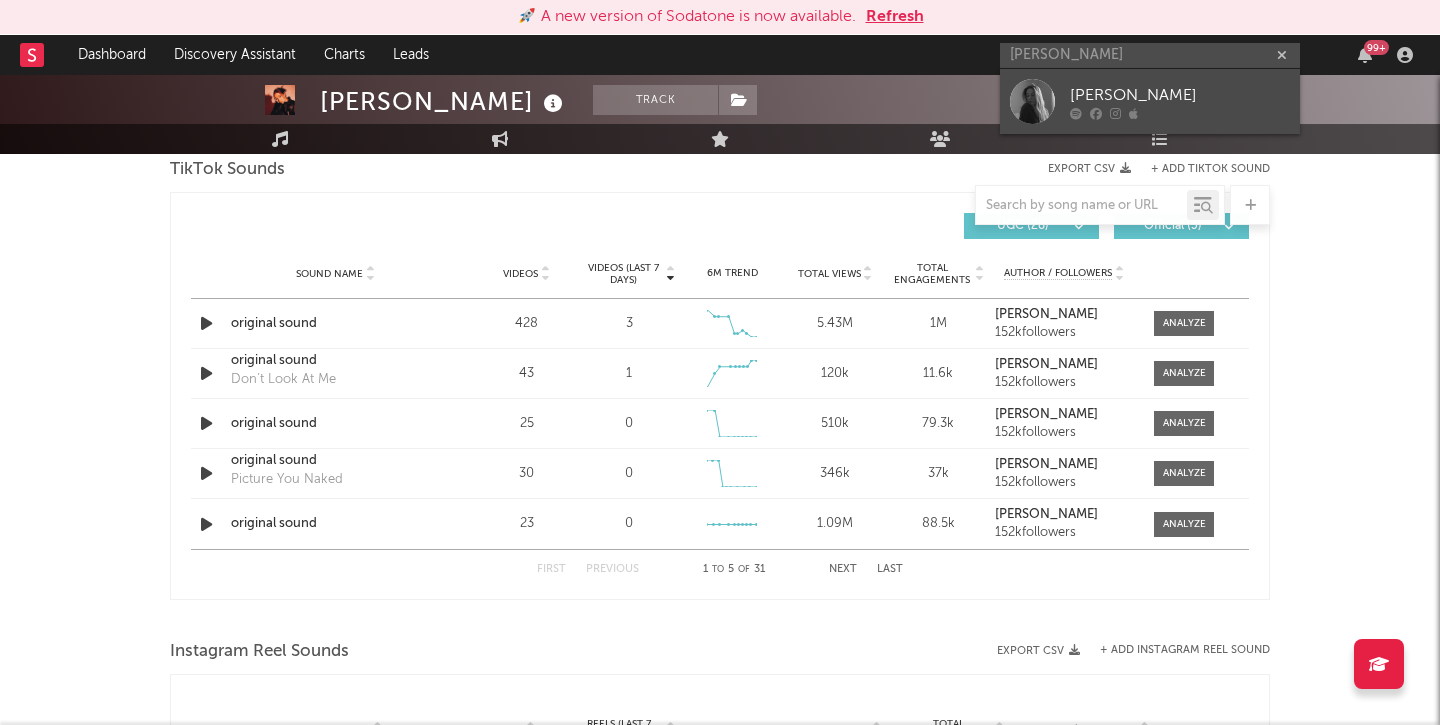 click on "[PERSON_NAME]" at bounding box center (1180, 95) 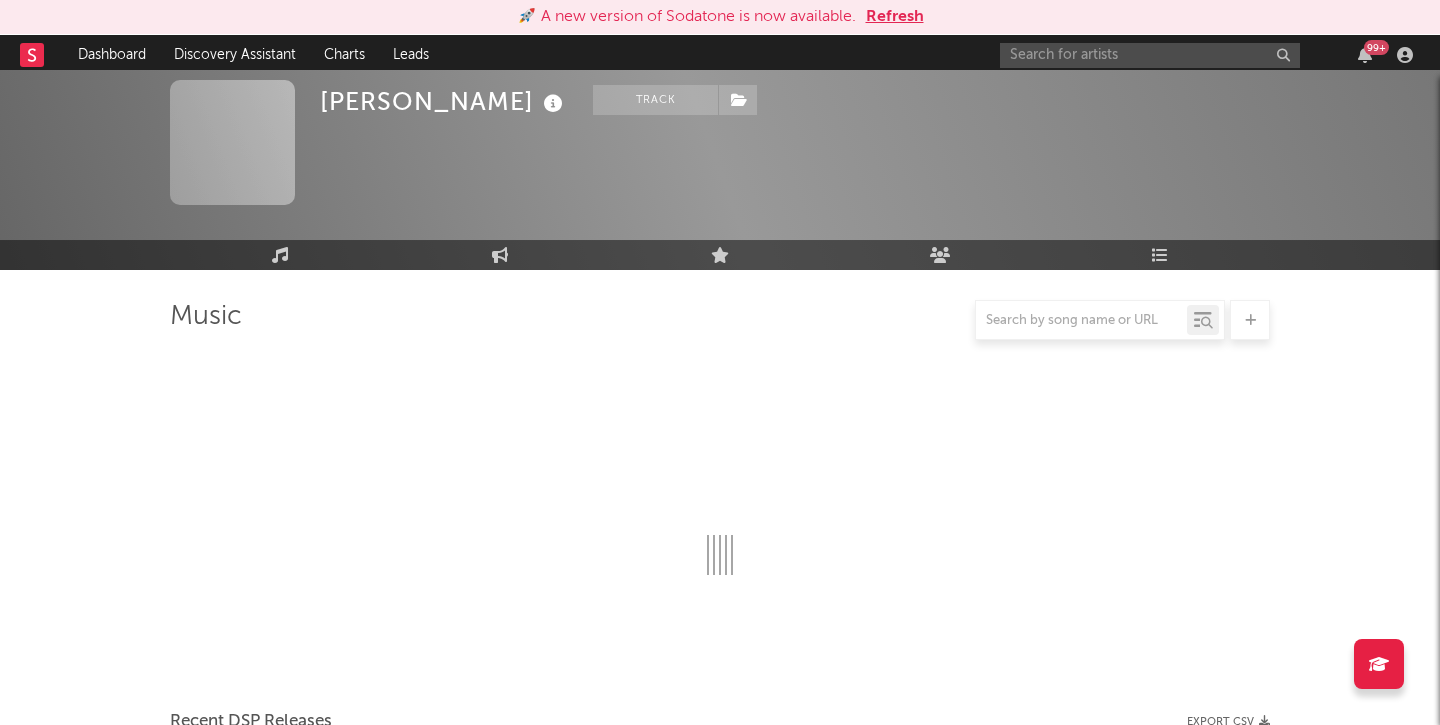 scroll, scrollTop: 1367, scrollLeft: 0, axis: vertical 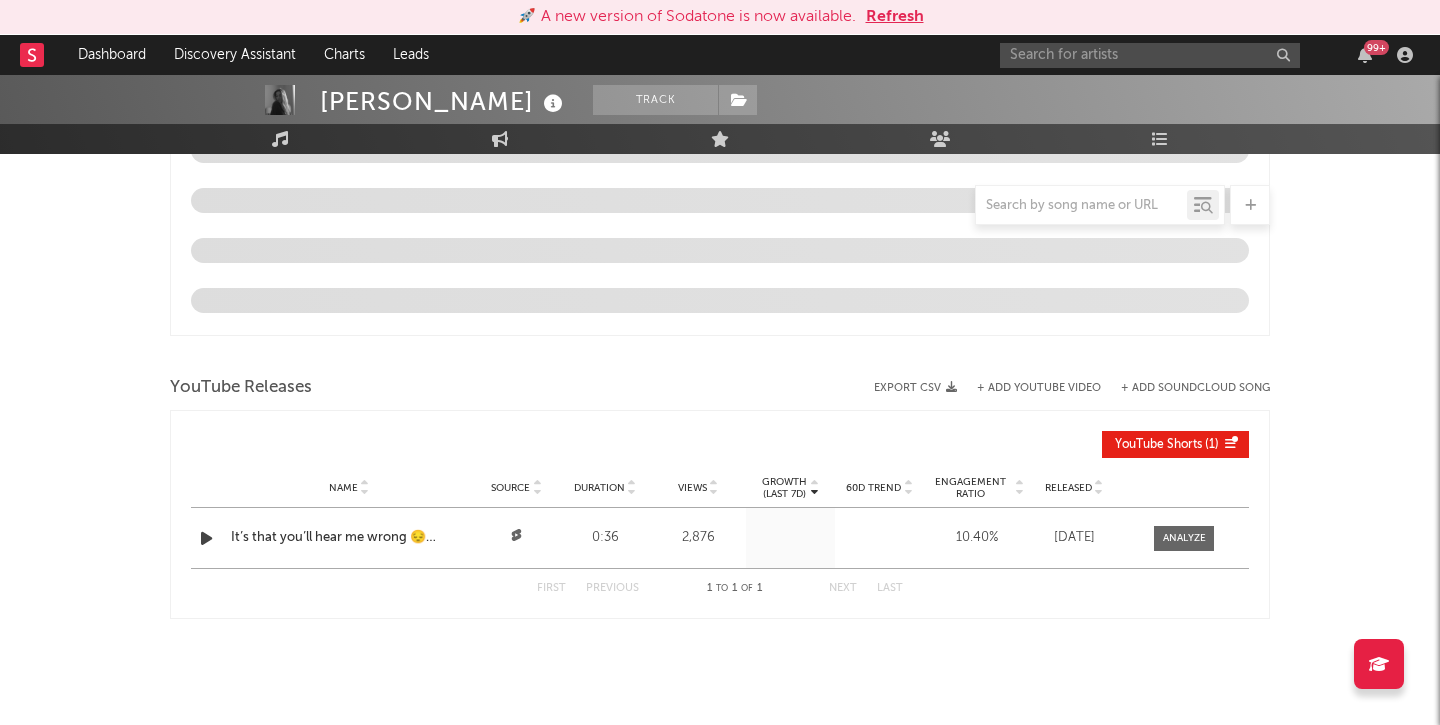 select on "1w" 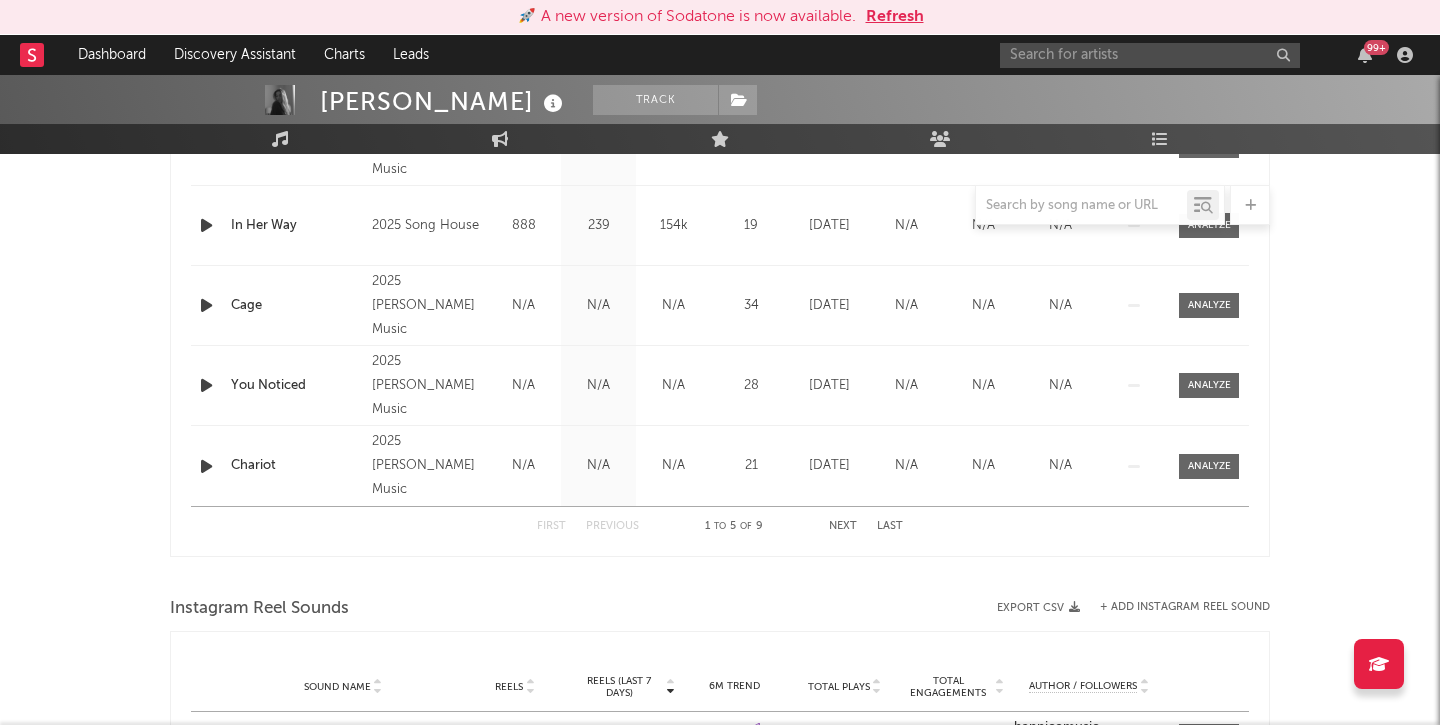 scroll, scrollTop: 0, scrollLeft: 0, axis: both 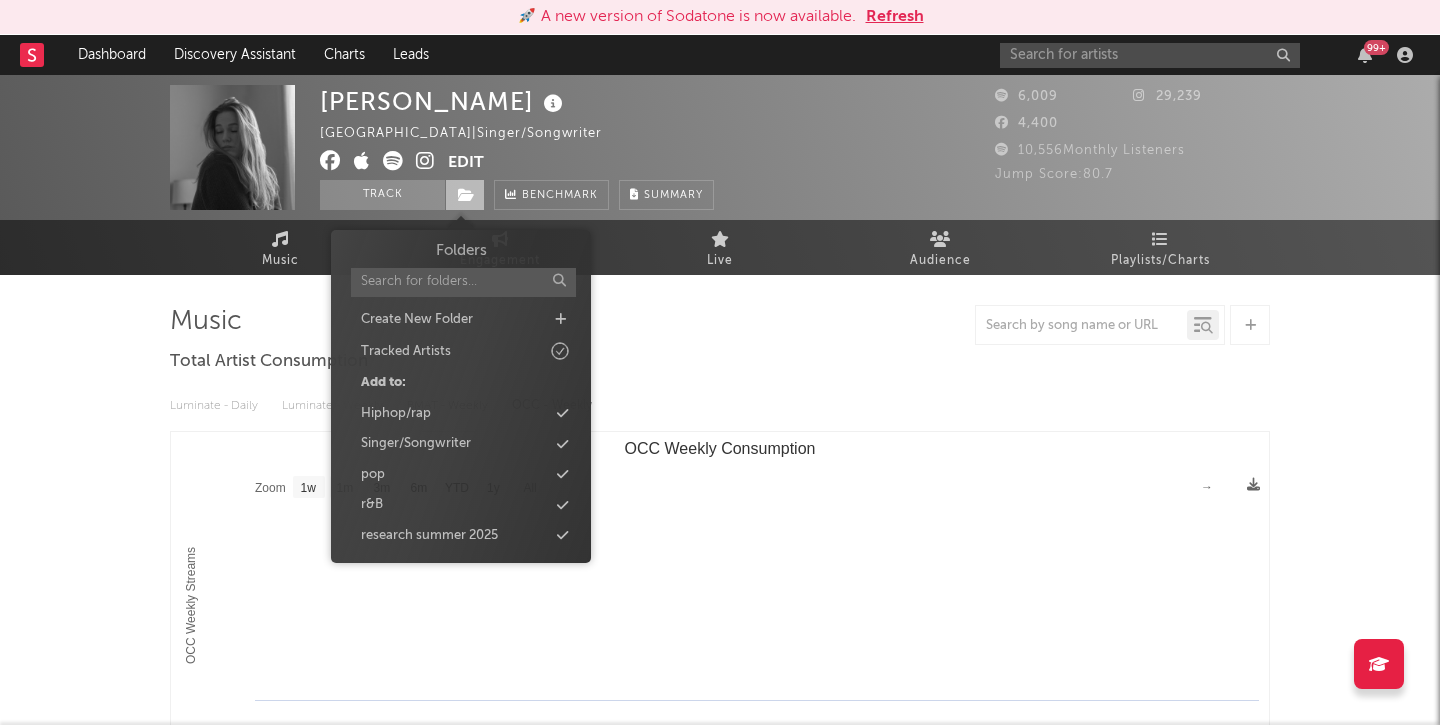 click at bounding box center (466, 195) 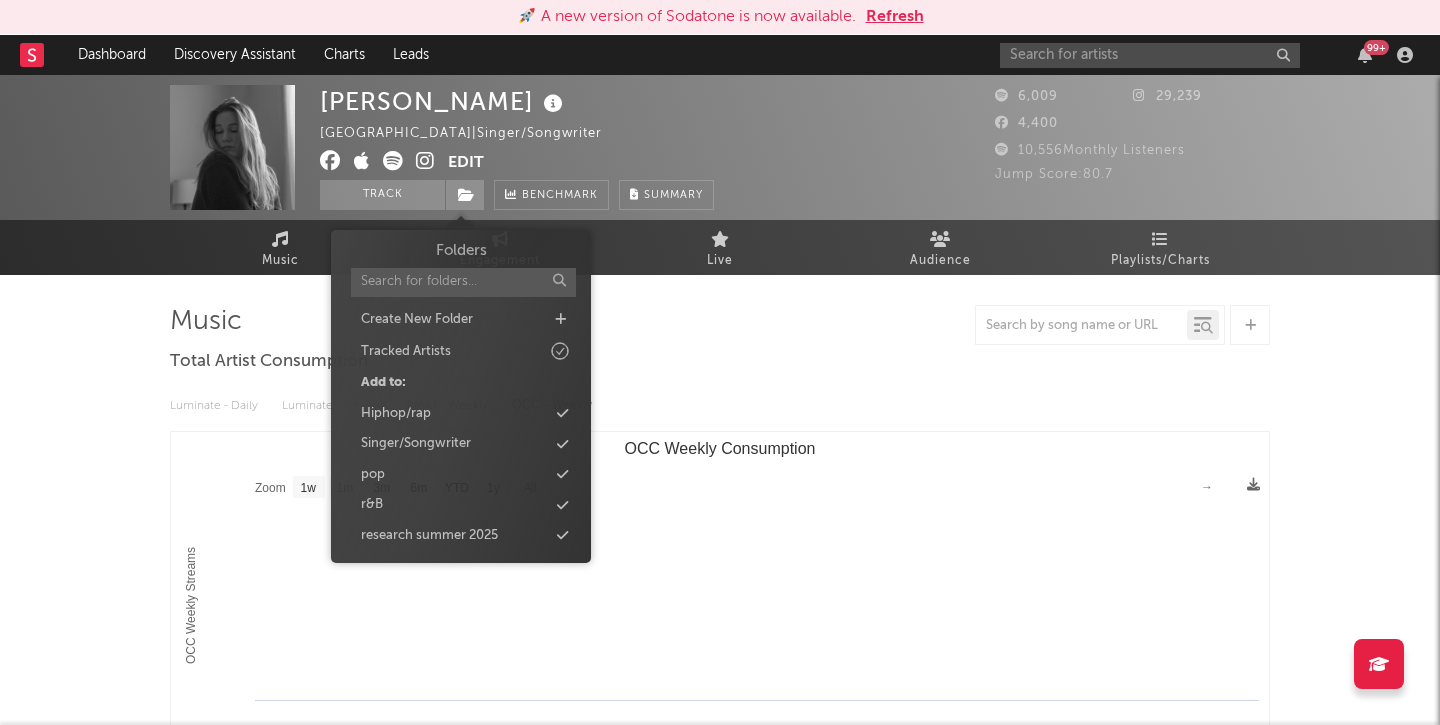 click on "Edit" at bounding box center [466, 163] 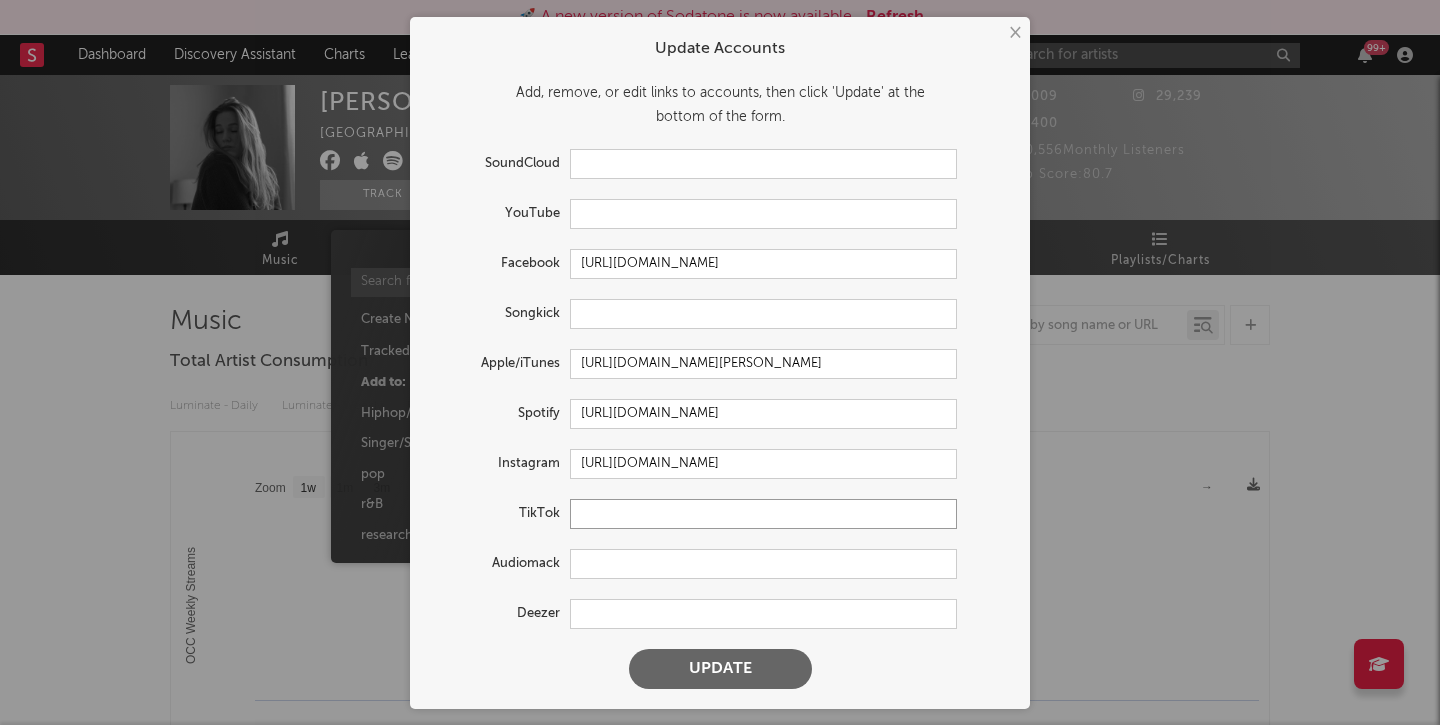 click at bounding box center (763, 514) 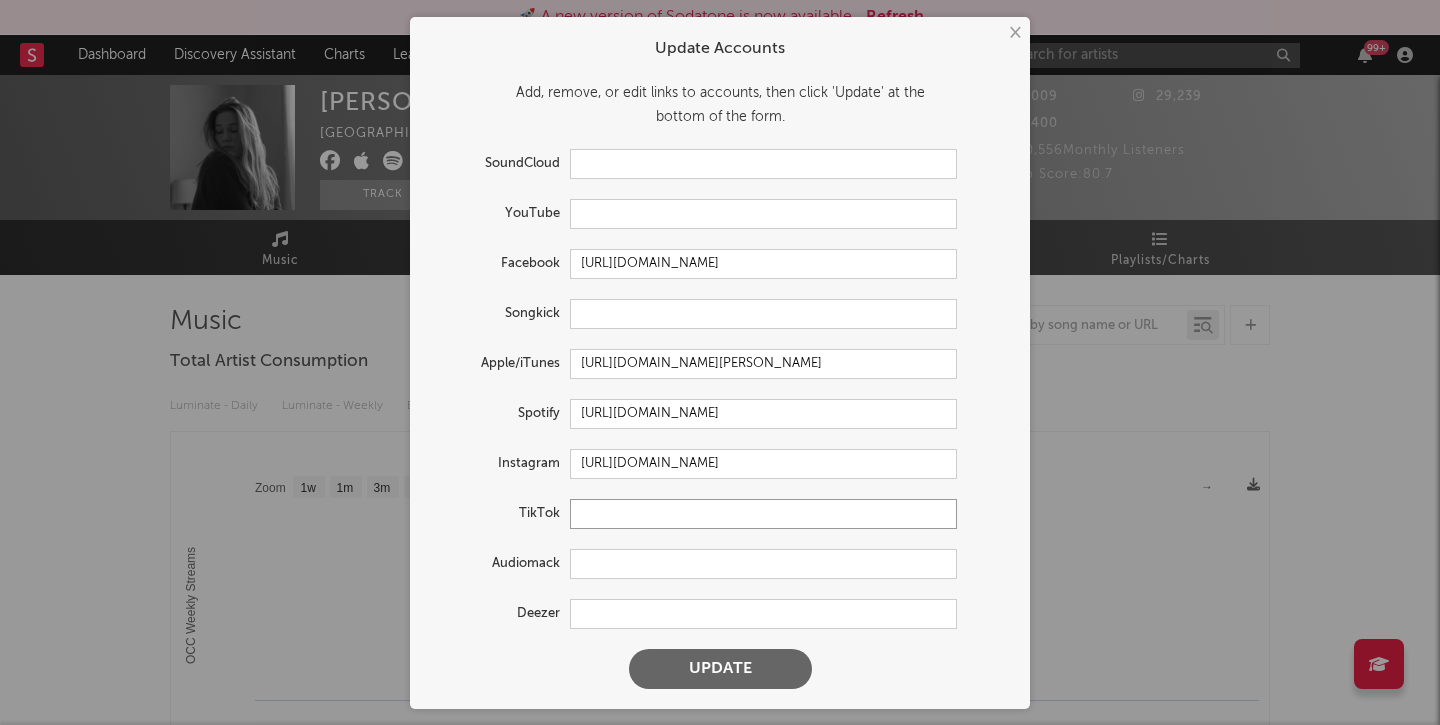 click at bounding box center (763, 514) 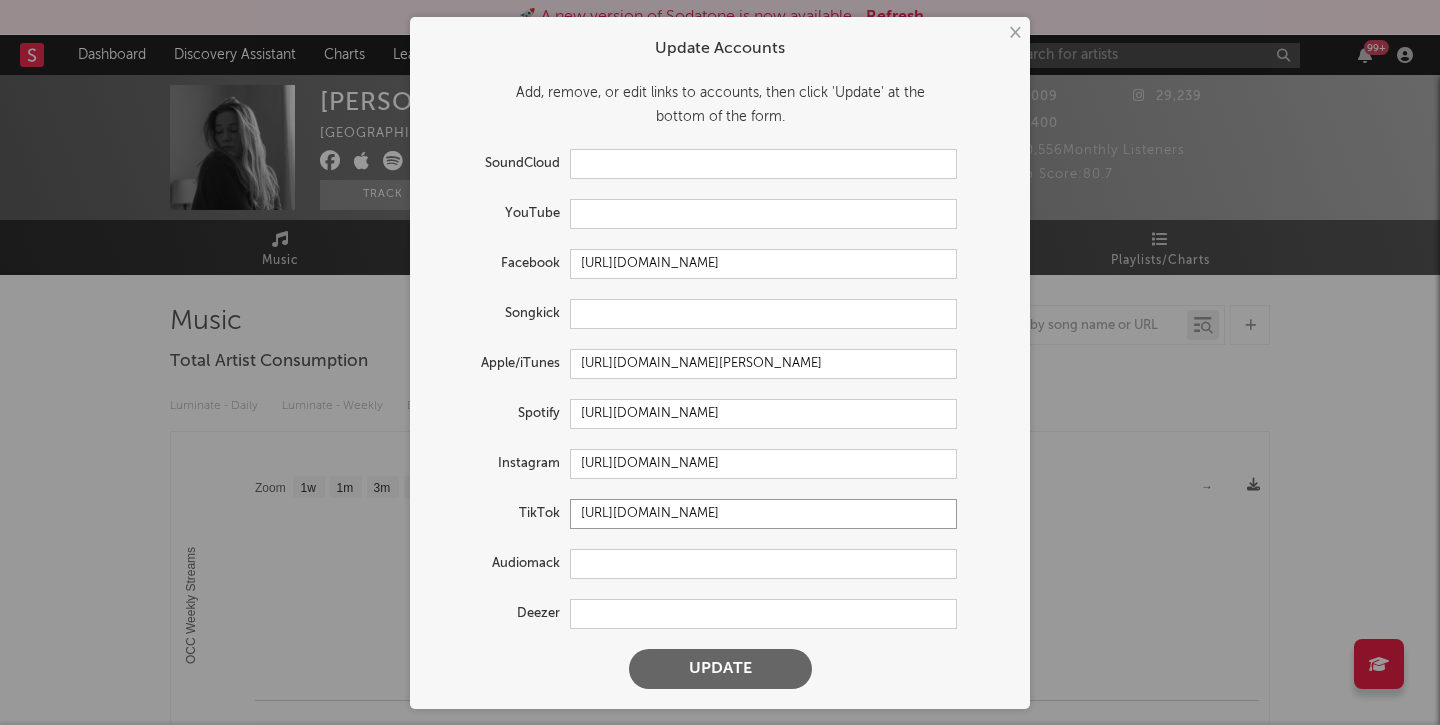 type on "https://www.tiktok.com/@hannicomusic" 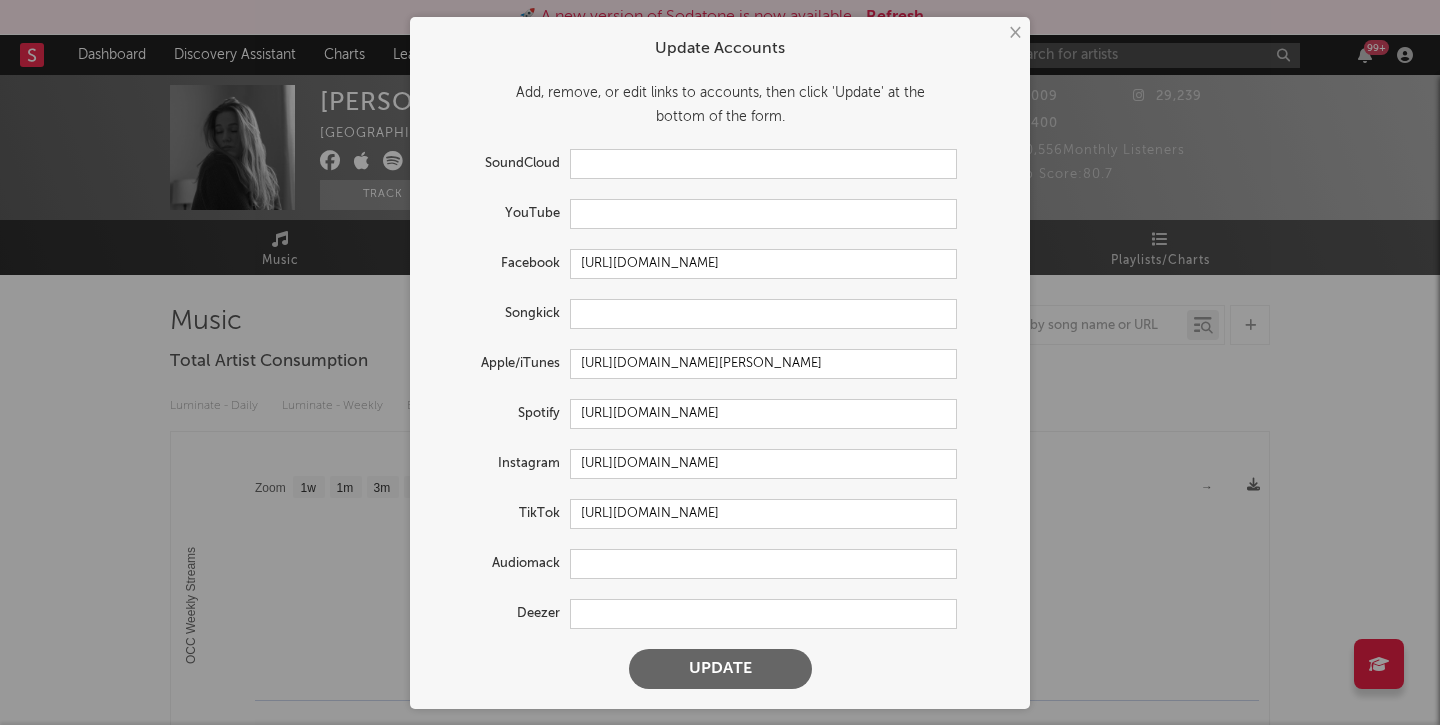 click on "Update" at bounding box center [720, 669] 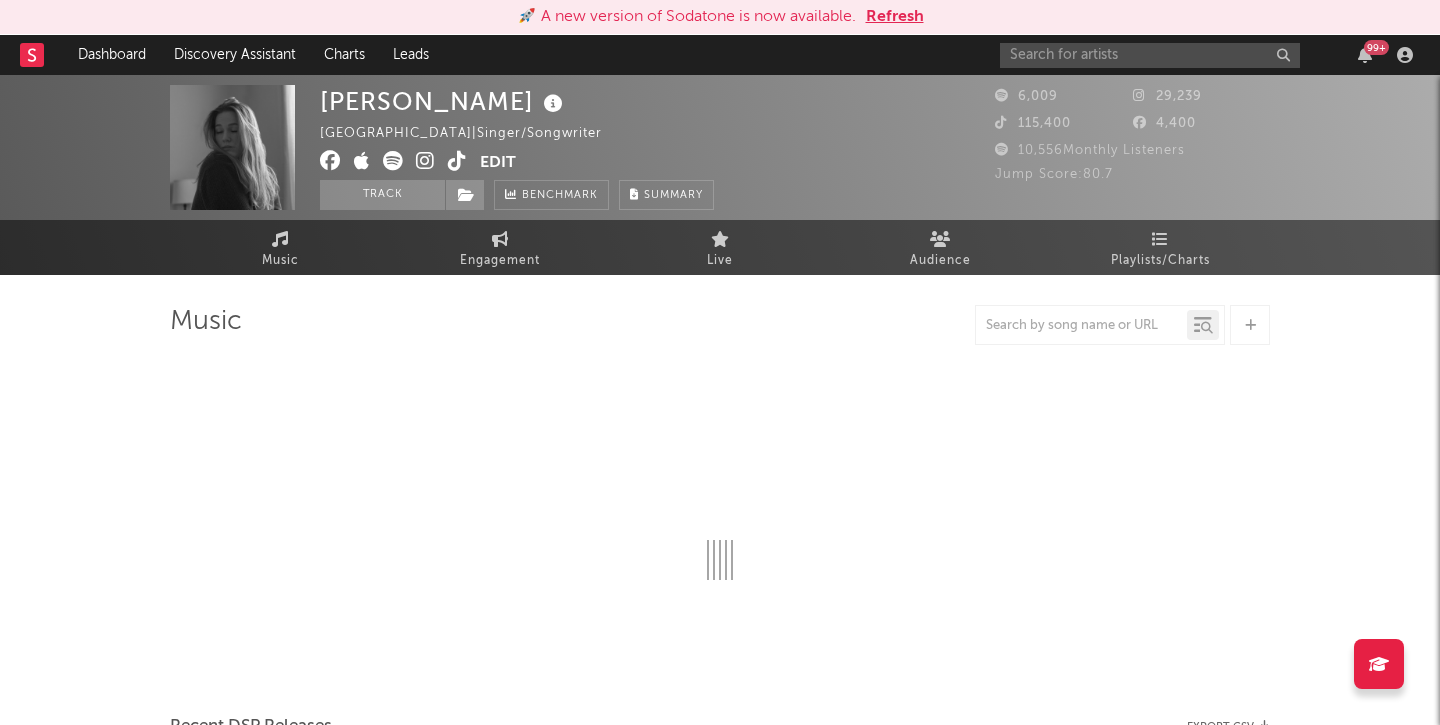 select on "1w" 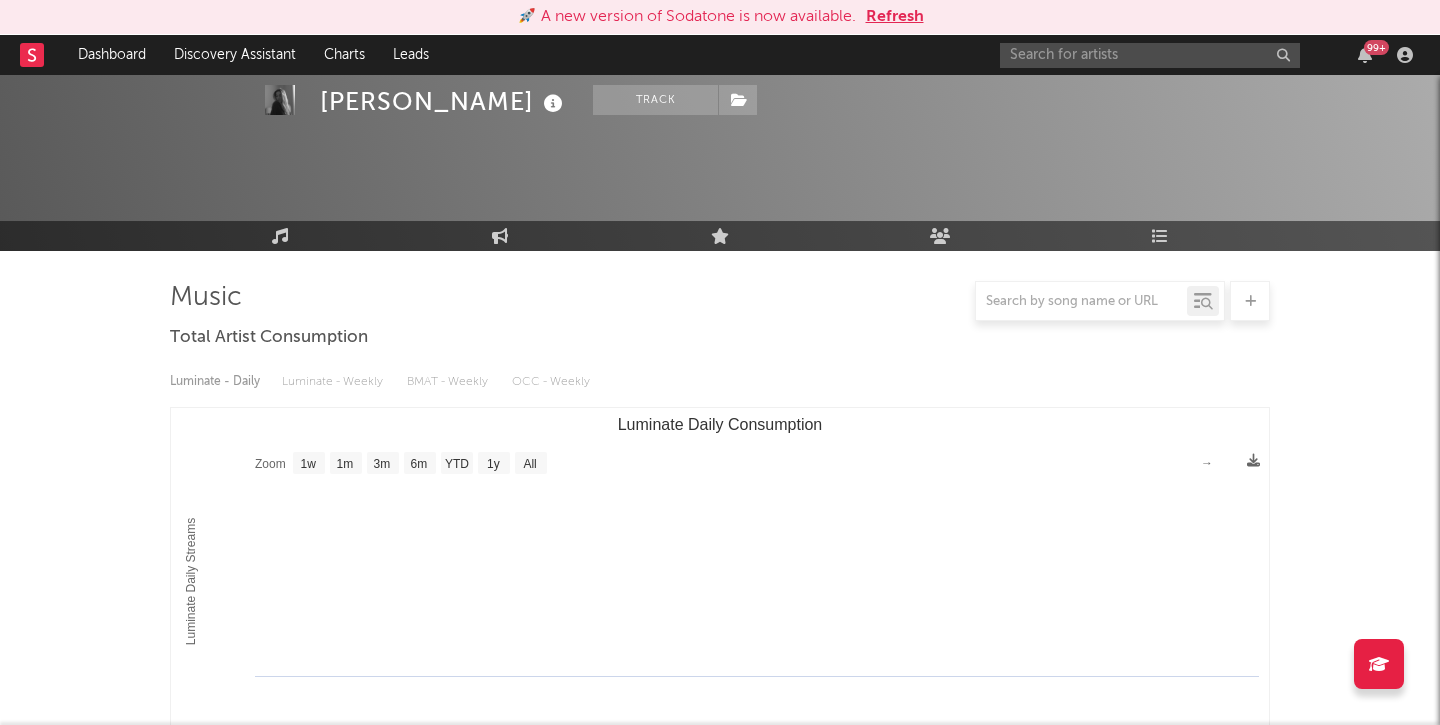 scroll, scrollTop: 0, scrollLeft: 0, axis: both 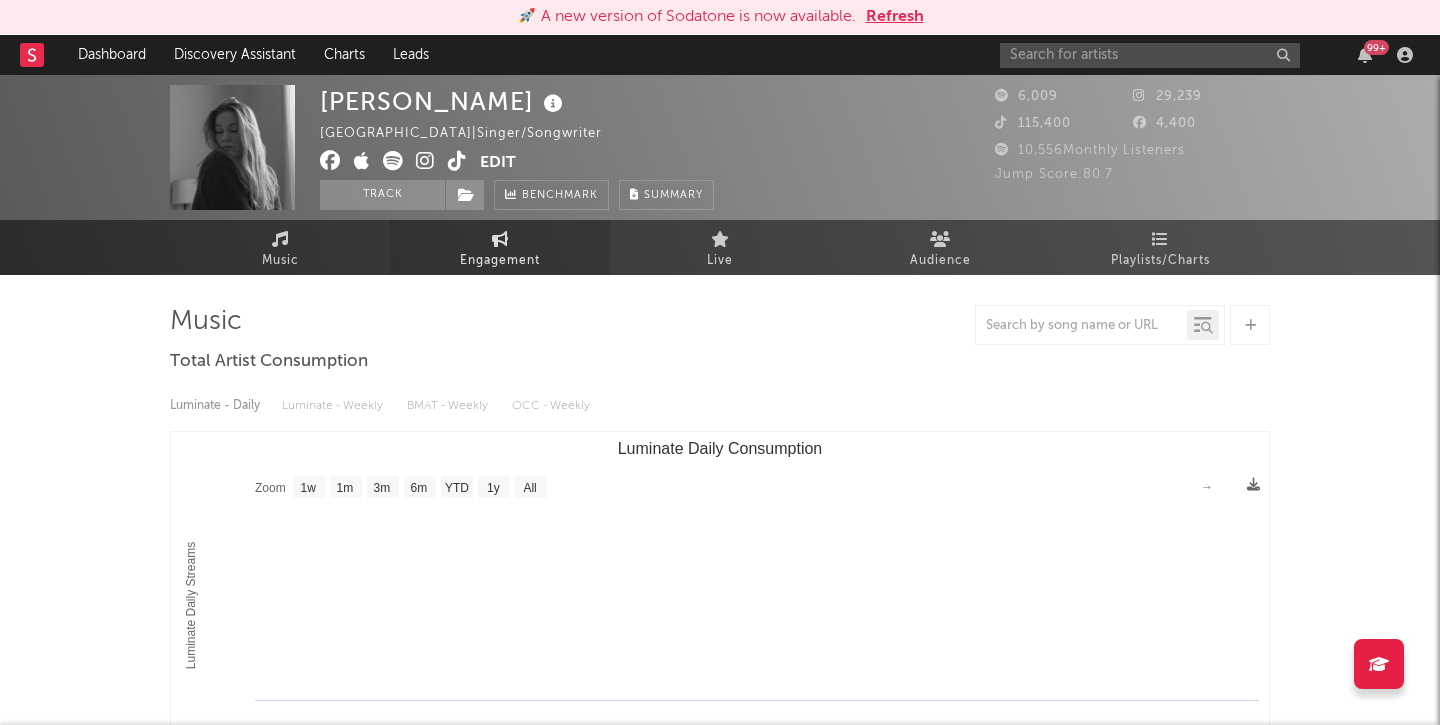 click on "Engagement" at bounding box center [500, 261] 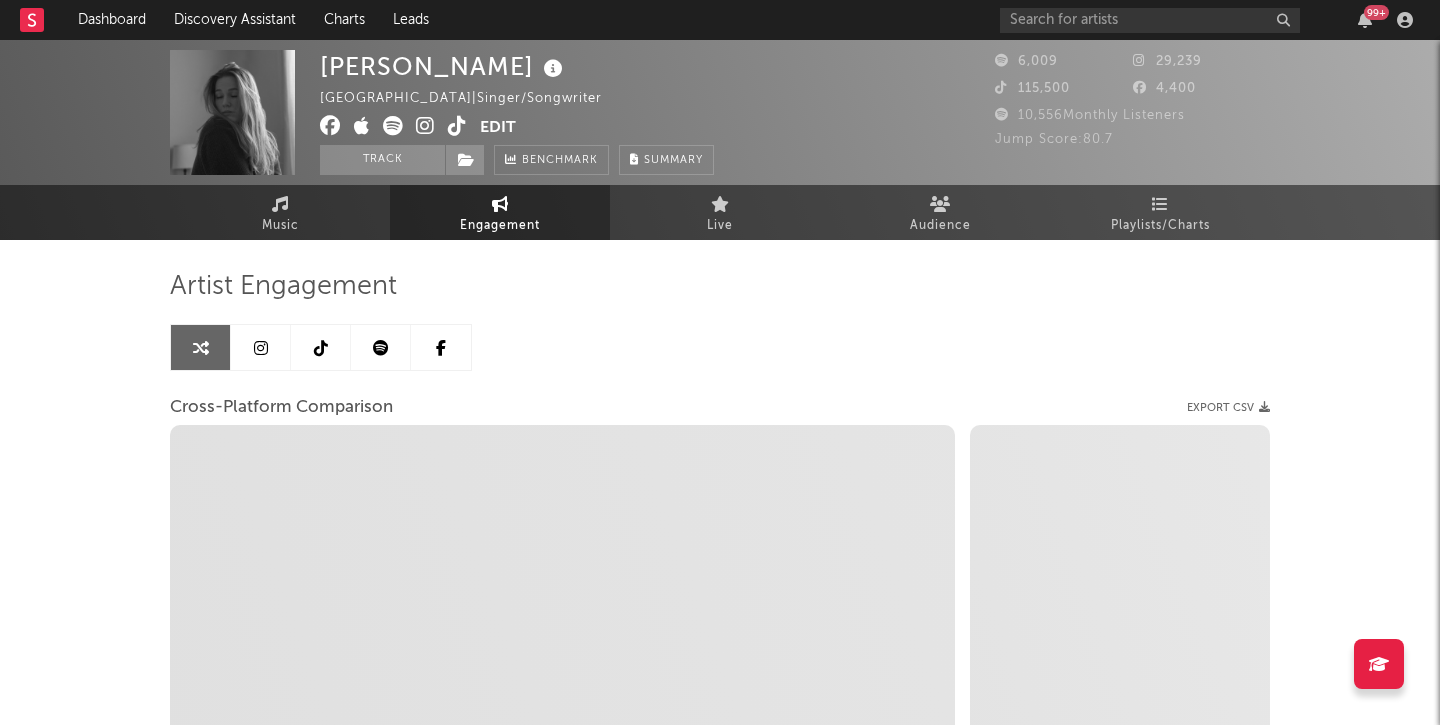 select on "1w" 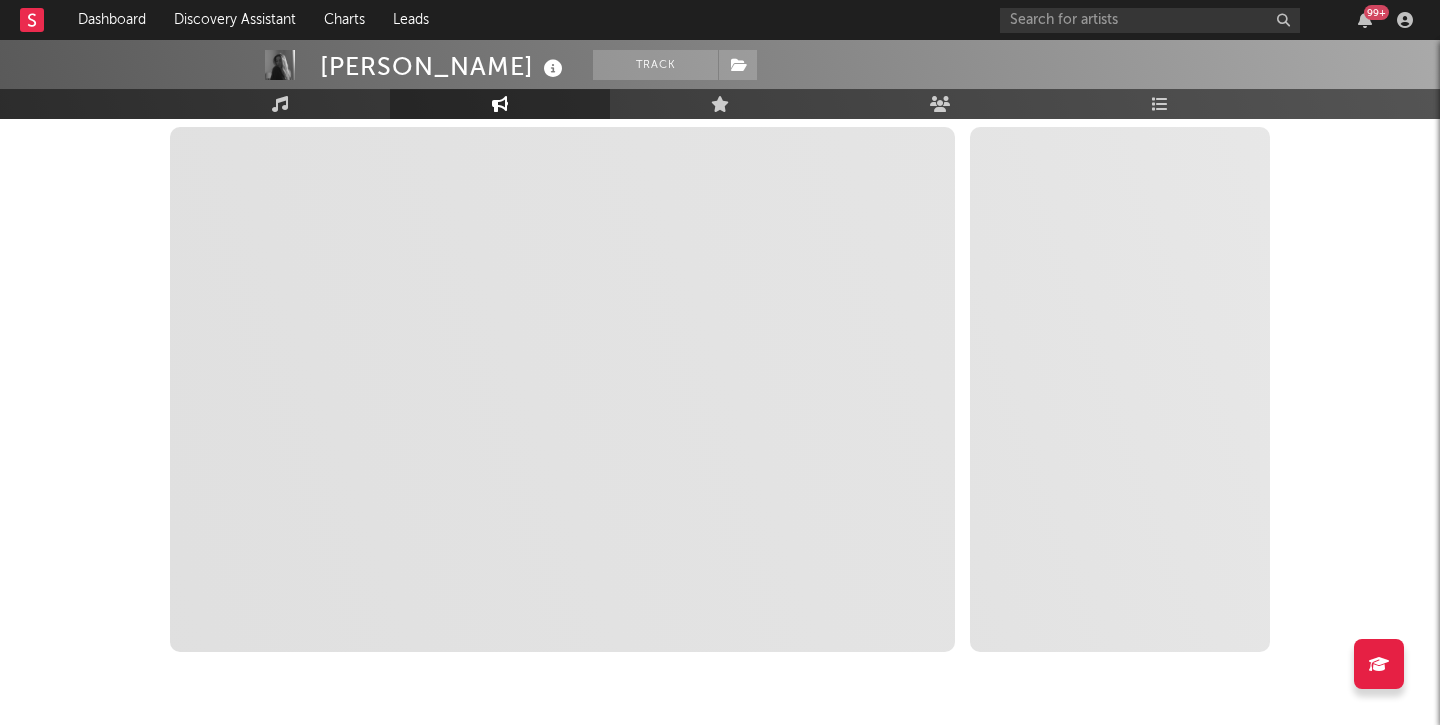 scroll, scrollTop: 297, scrollLeft: 0, axis: vertical 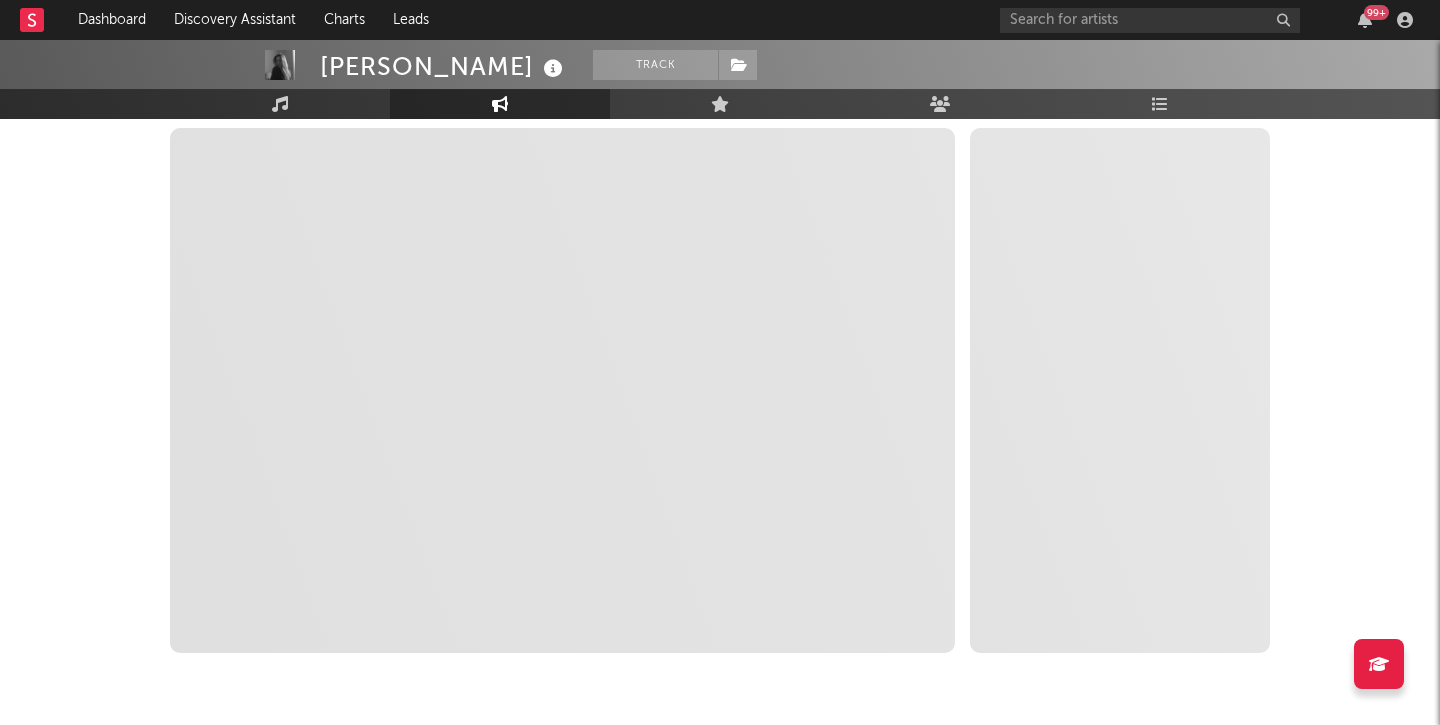 select on "1m" 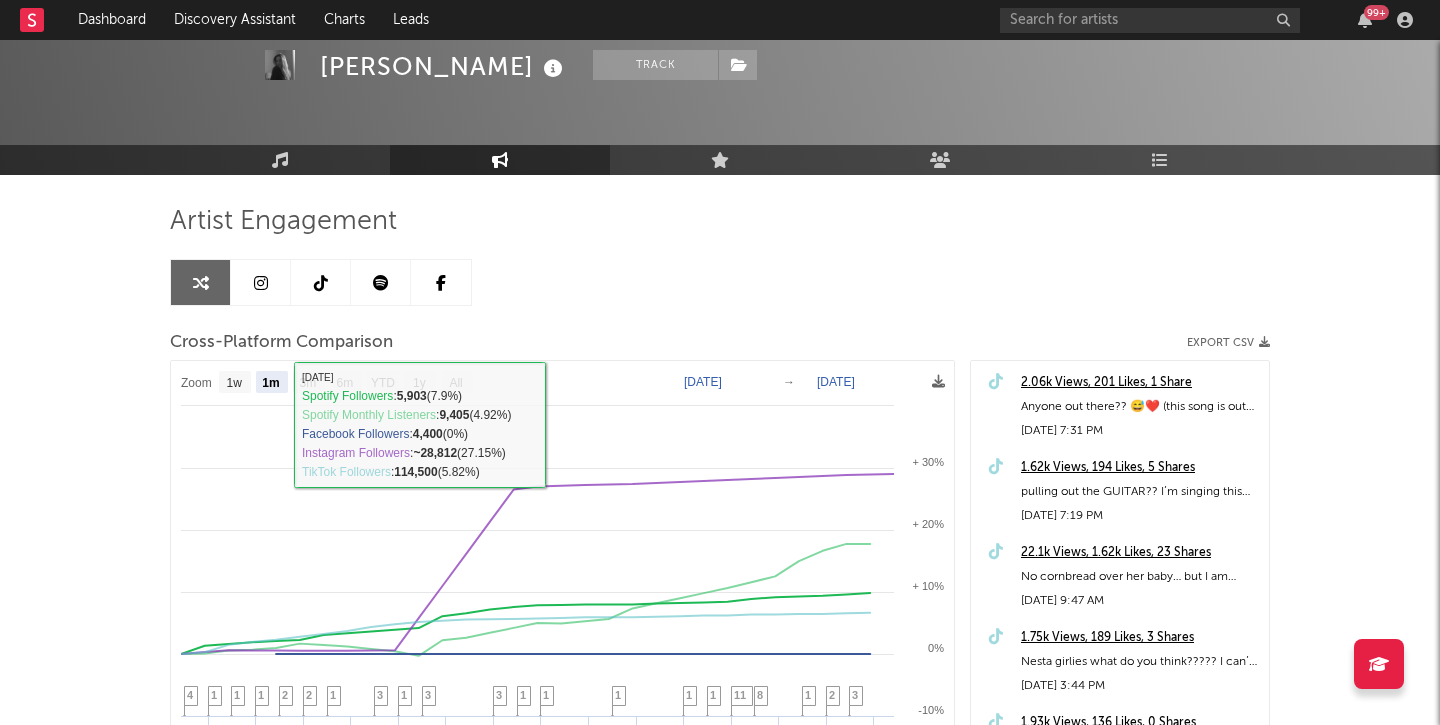 scroll, scrollTop: 61, scrollLeft: 0, axis: vertical 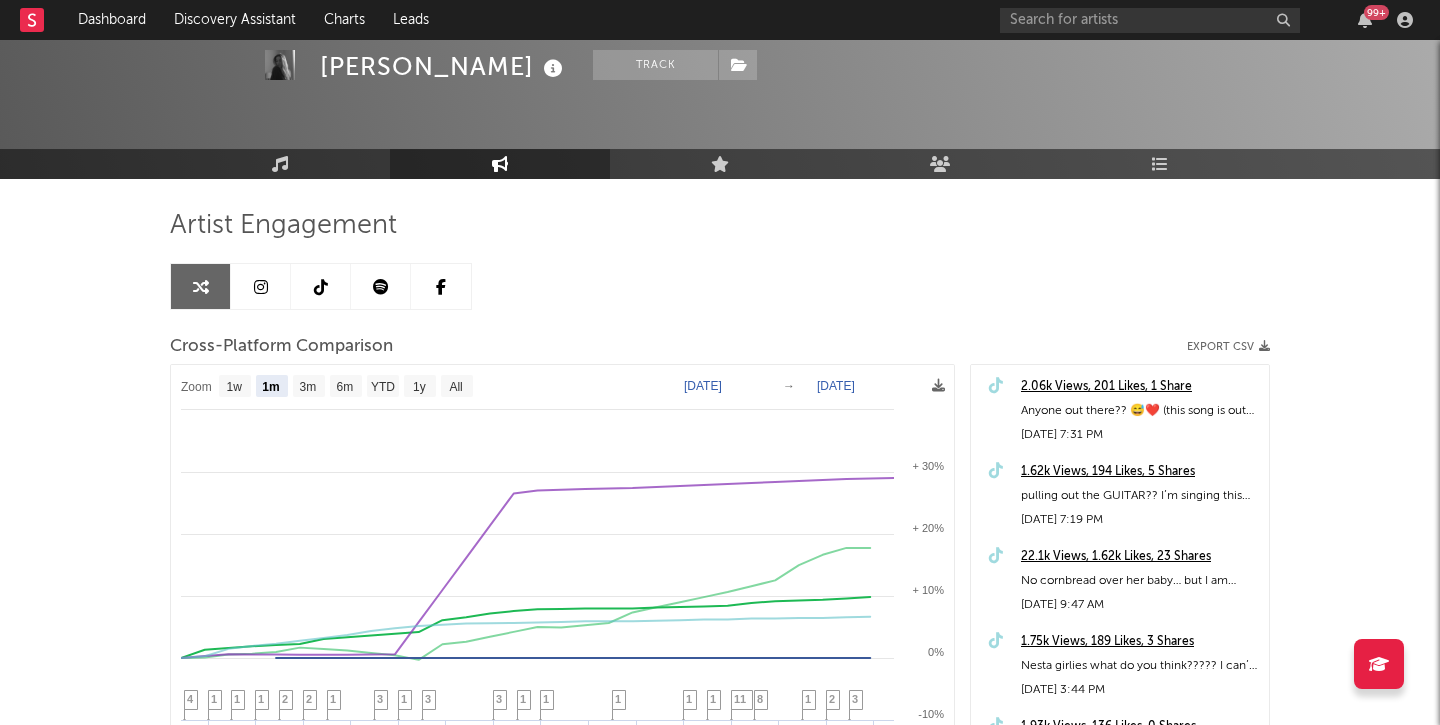 click at bounding box center (261, 287) 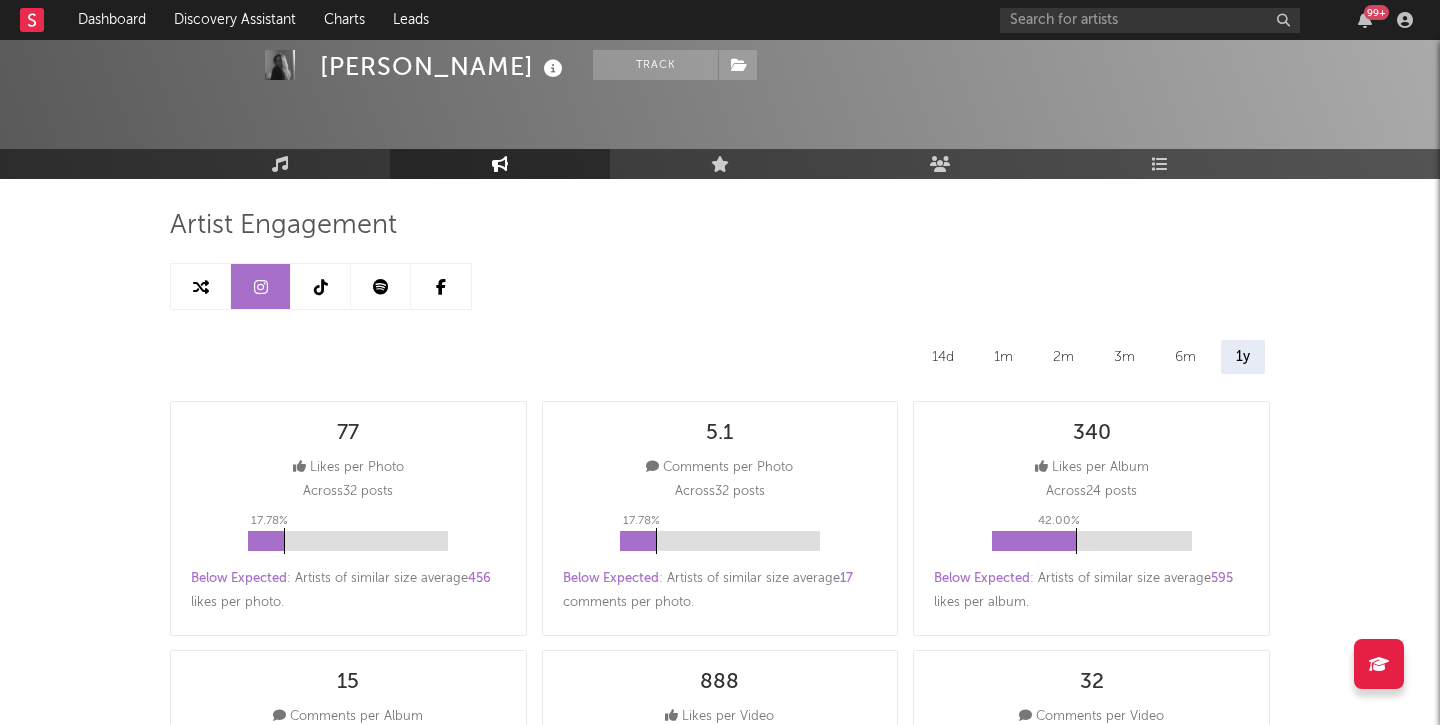select on "6m" 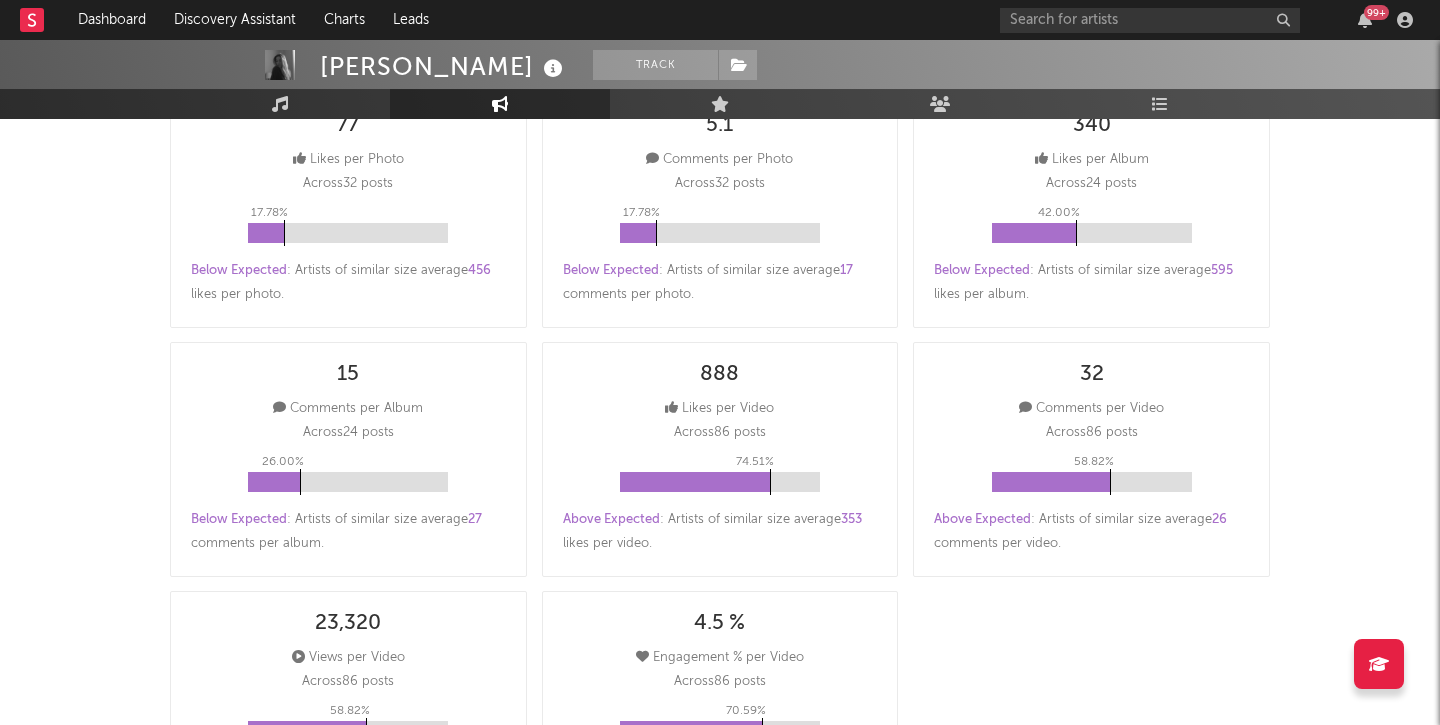 scroll, scrollTop: 618, scrollLeft: 0, axis: vertical 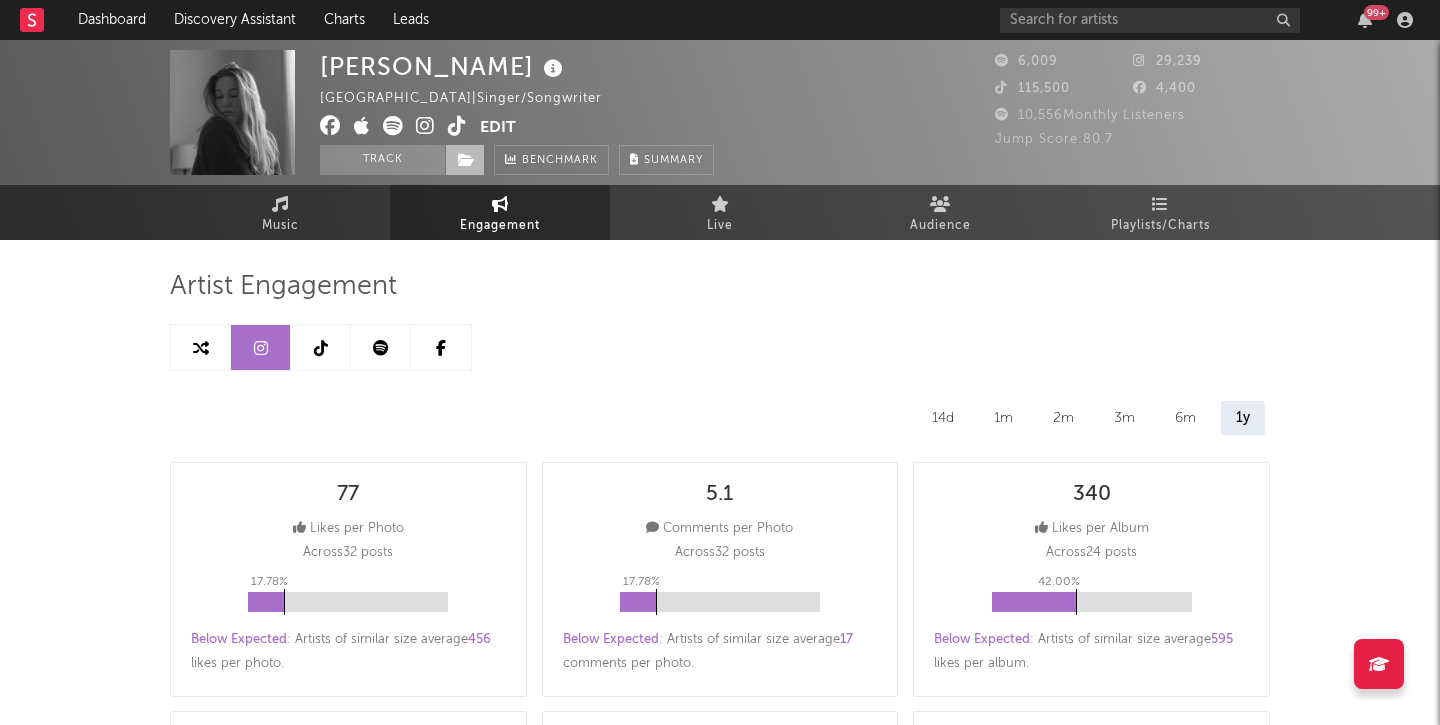 click at bounding box center (466, 160) 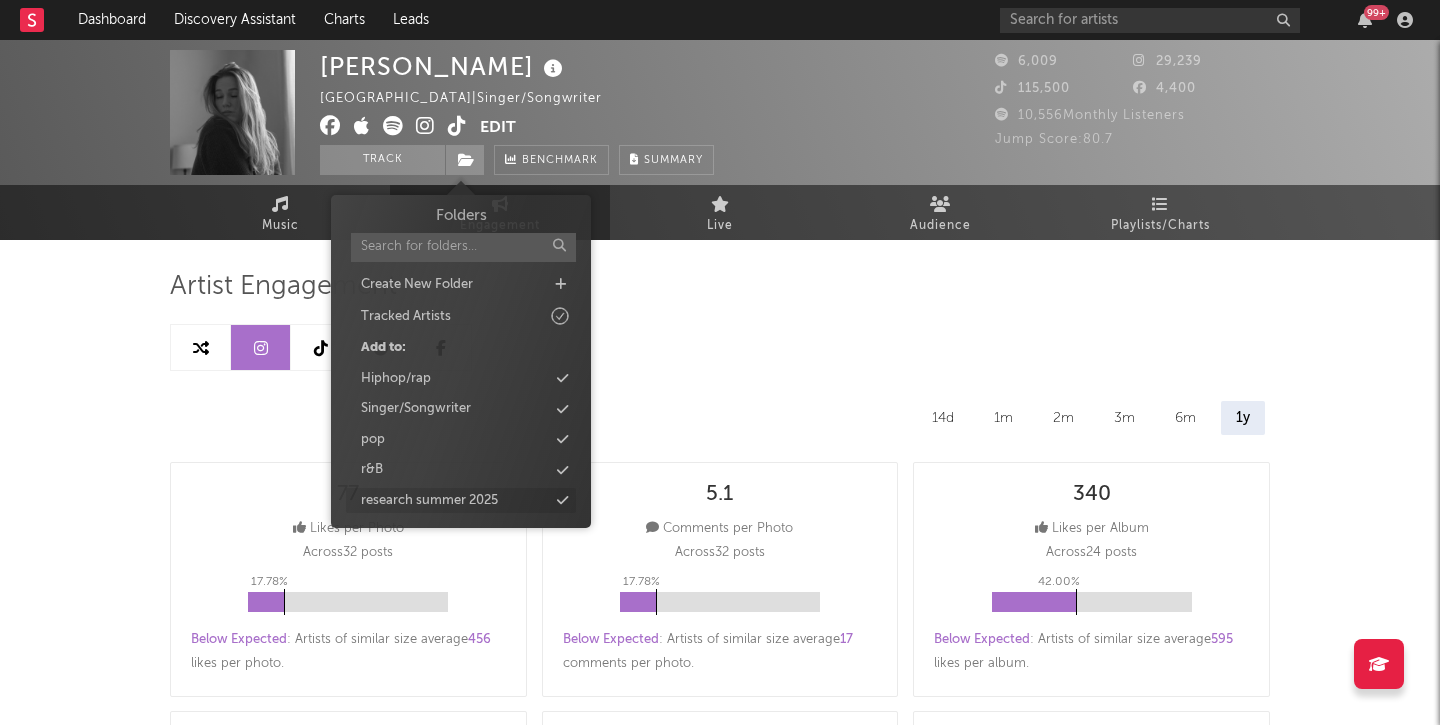 click at bounding box center (562, 500) 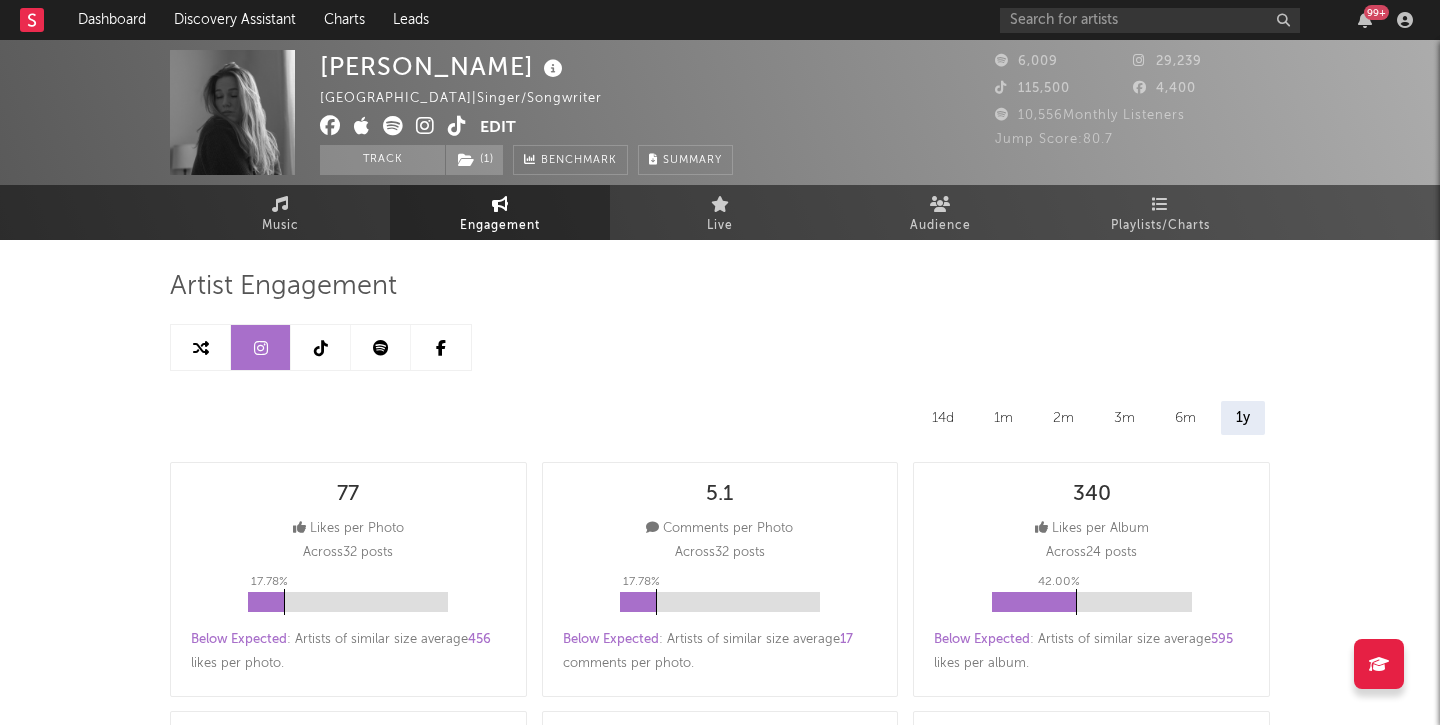 click on "99 +" at bounding box center (1210, 20) 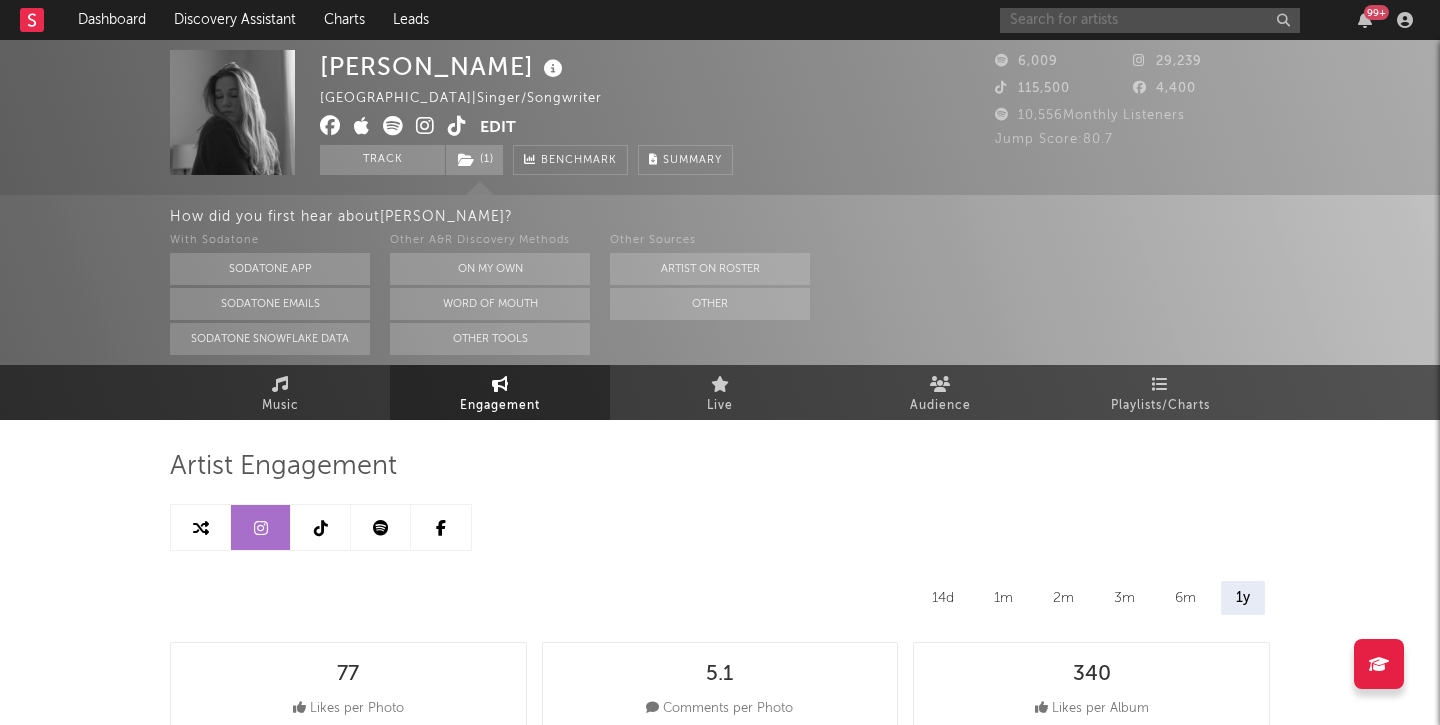click at bounding box center (1150, 20) 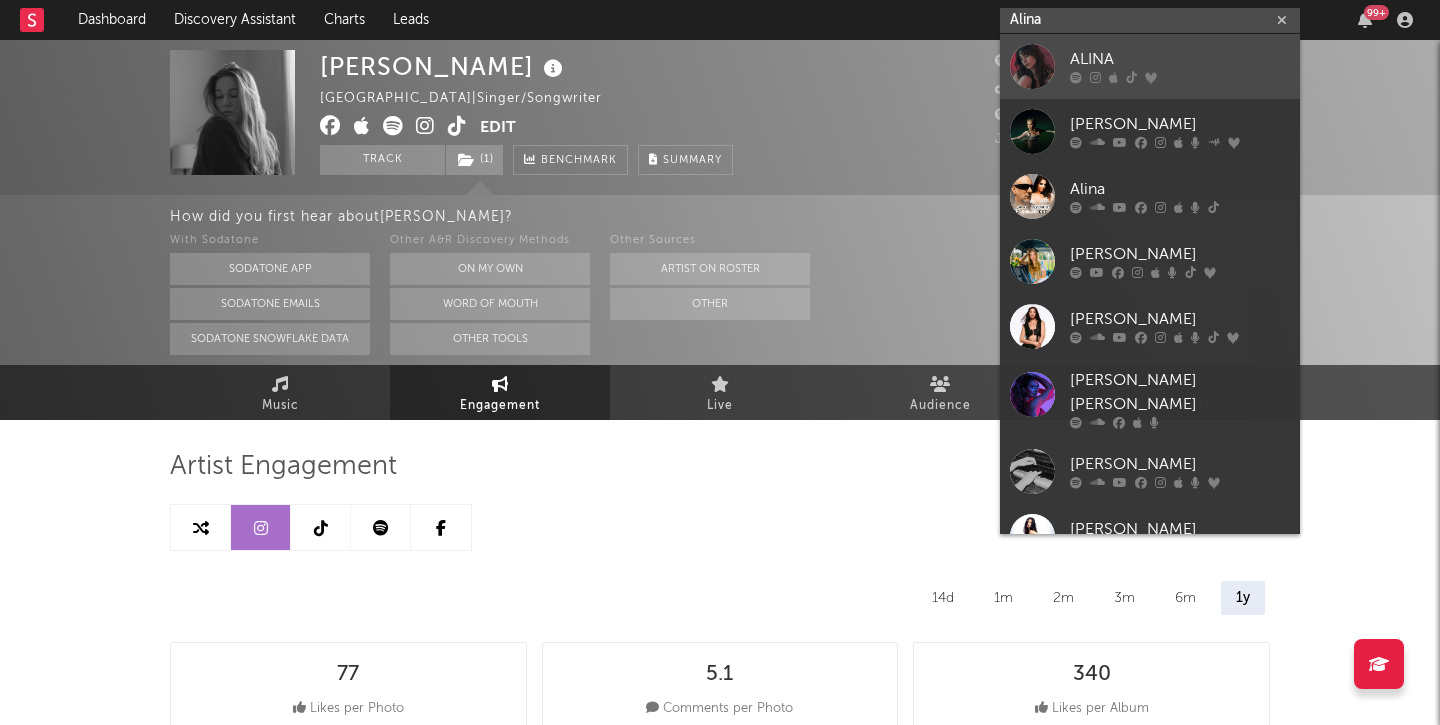 type on "Alina" 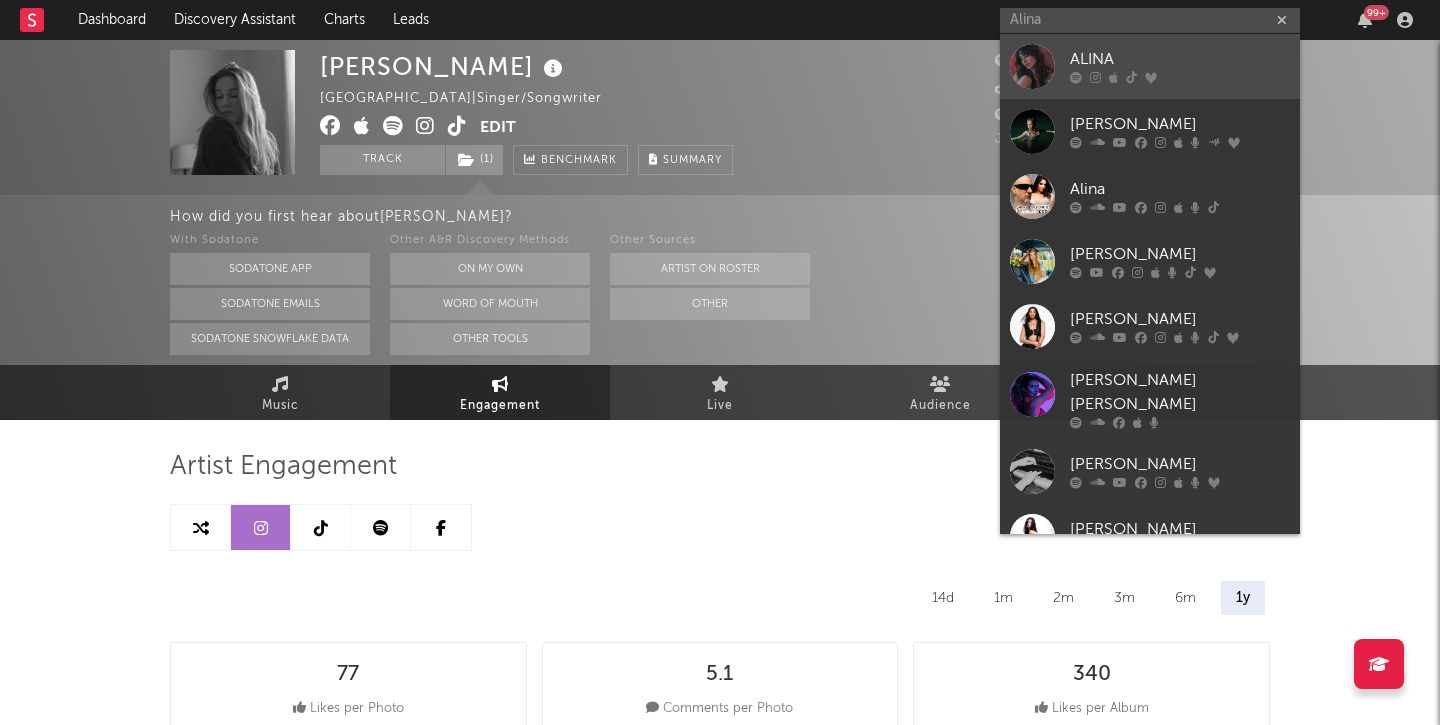 click at bounding box center (1180, 78) 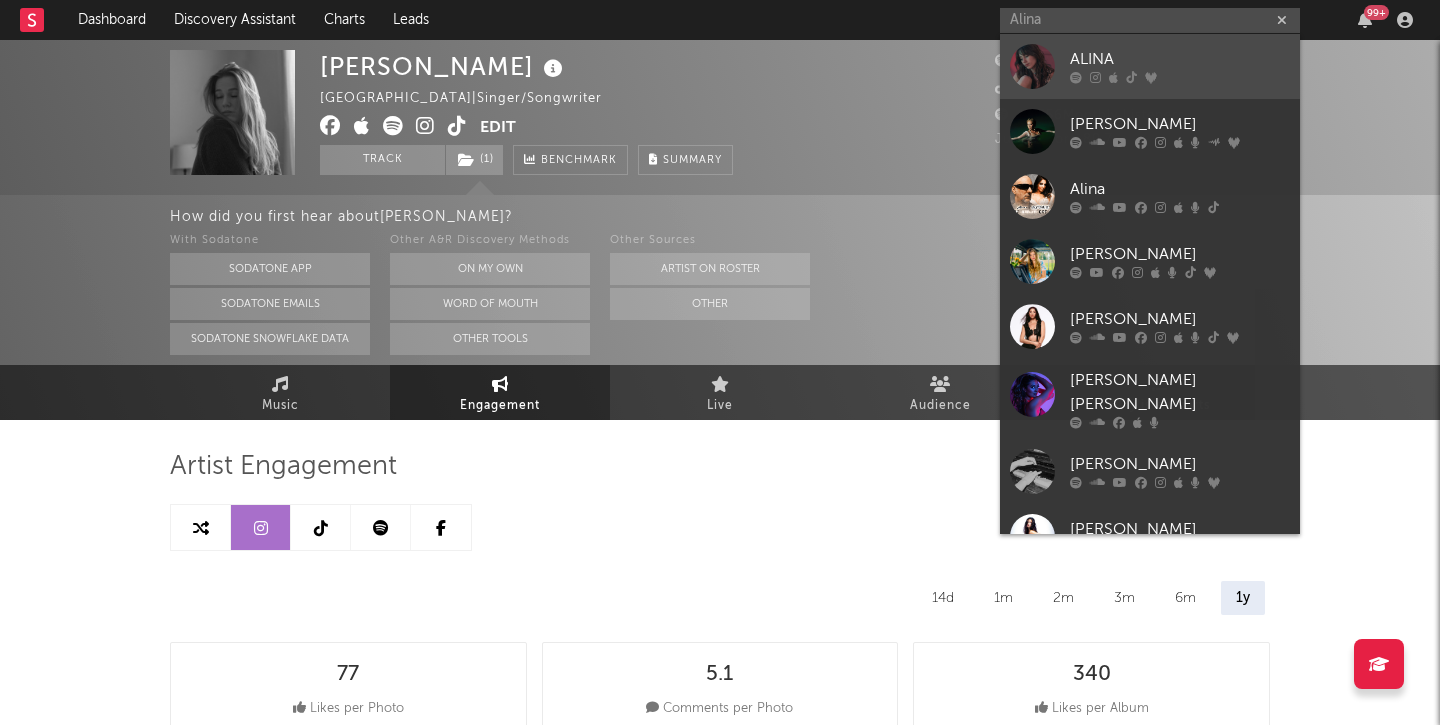 type 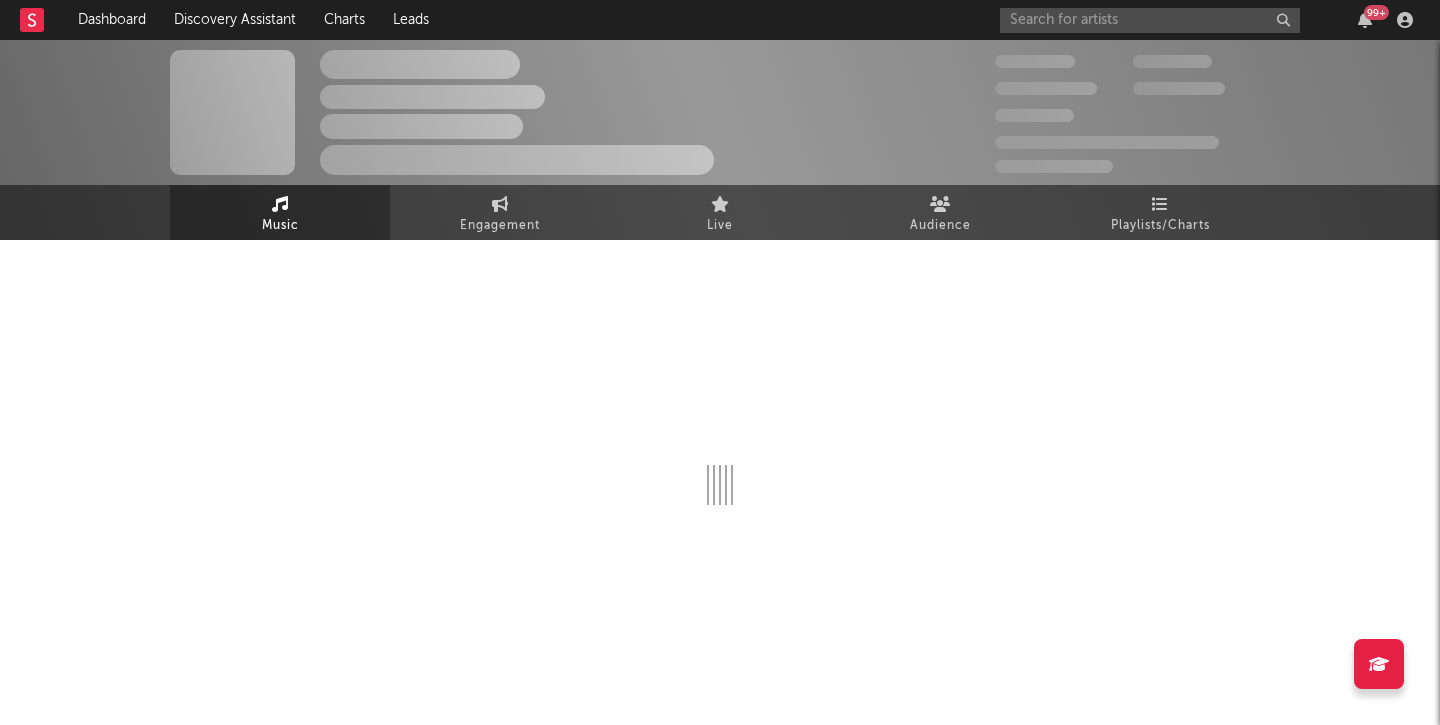 select on "6m" 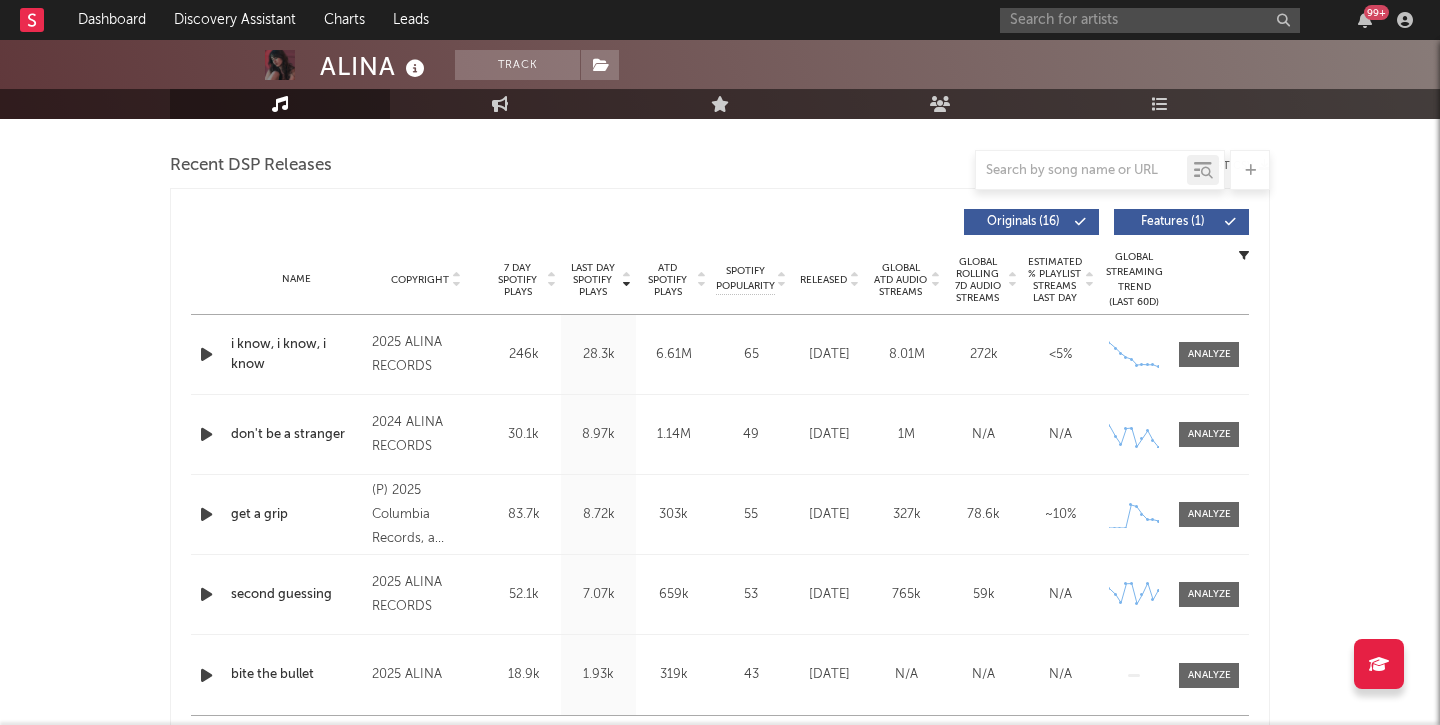 scroll, scrollTop: 715, scrollLeft: 0, axis: vertical 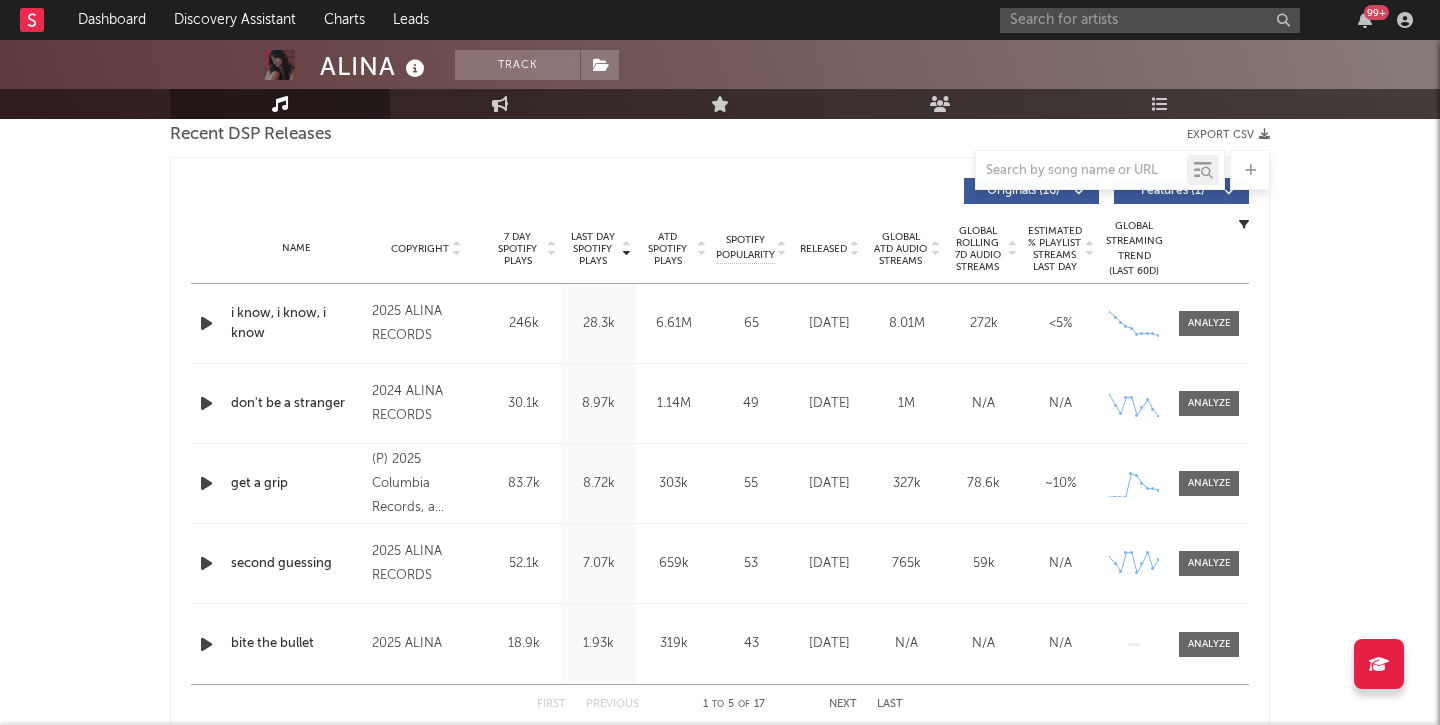 click on "2025 ALINA RECORDS" at bounding box center (426, 324) 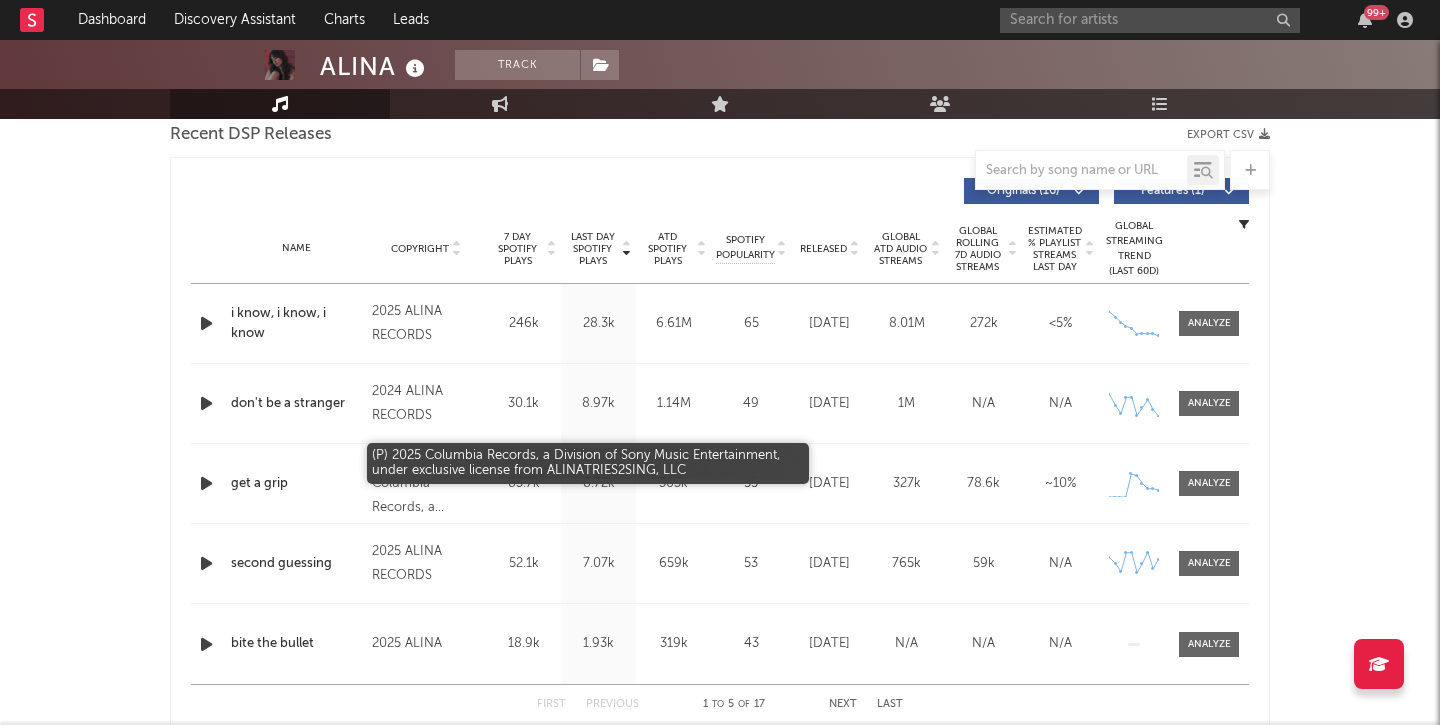 click on "(P) 2025 Columbia Records, a Division of Sony Music Entertainment, under exclusive license from ALINATRIES2SING, LLC" at bounding box center (426, 484) 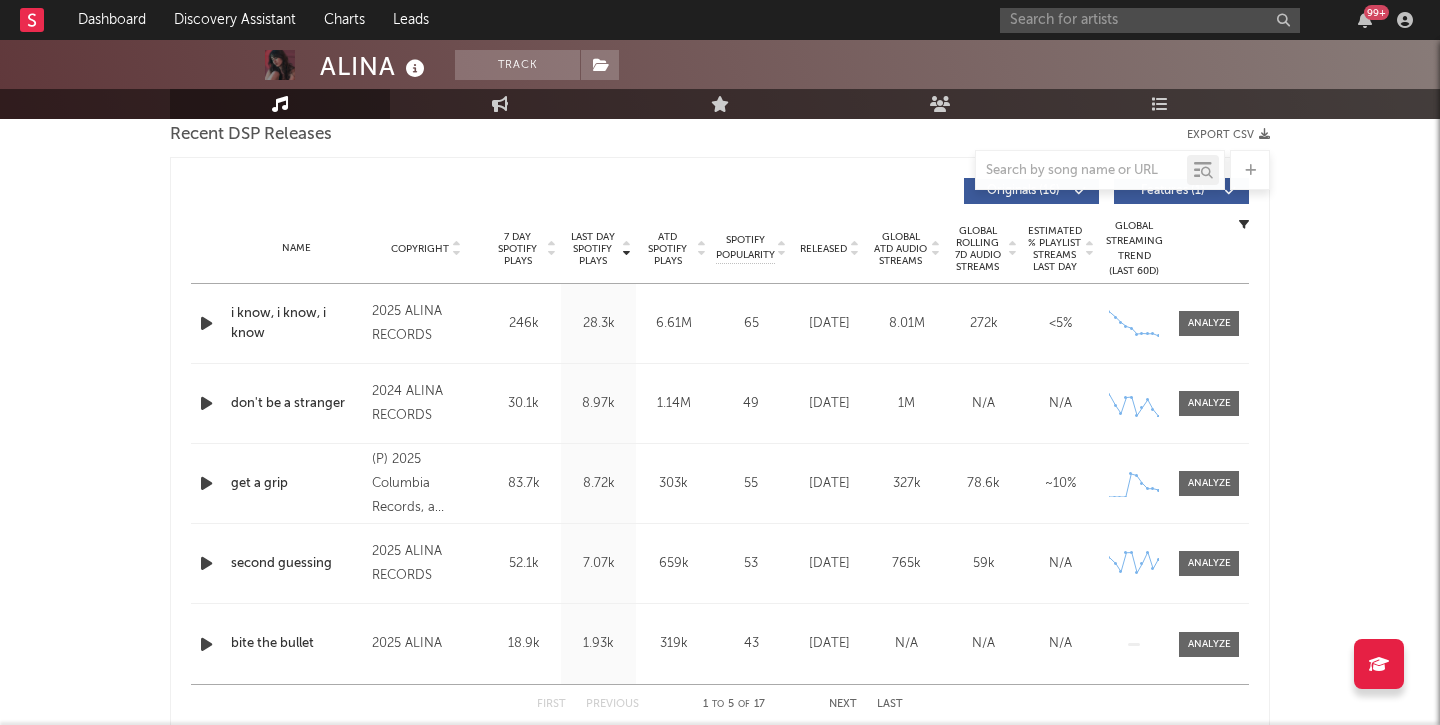 scroll, scrollTop: 663, scrollLeft: 0, axis: vertical 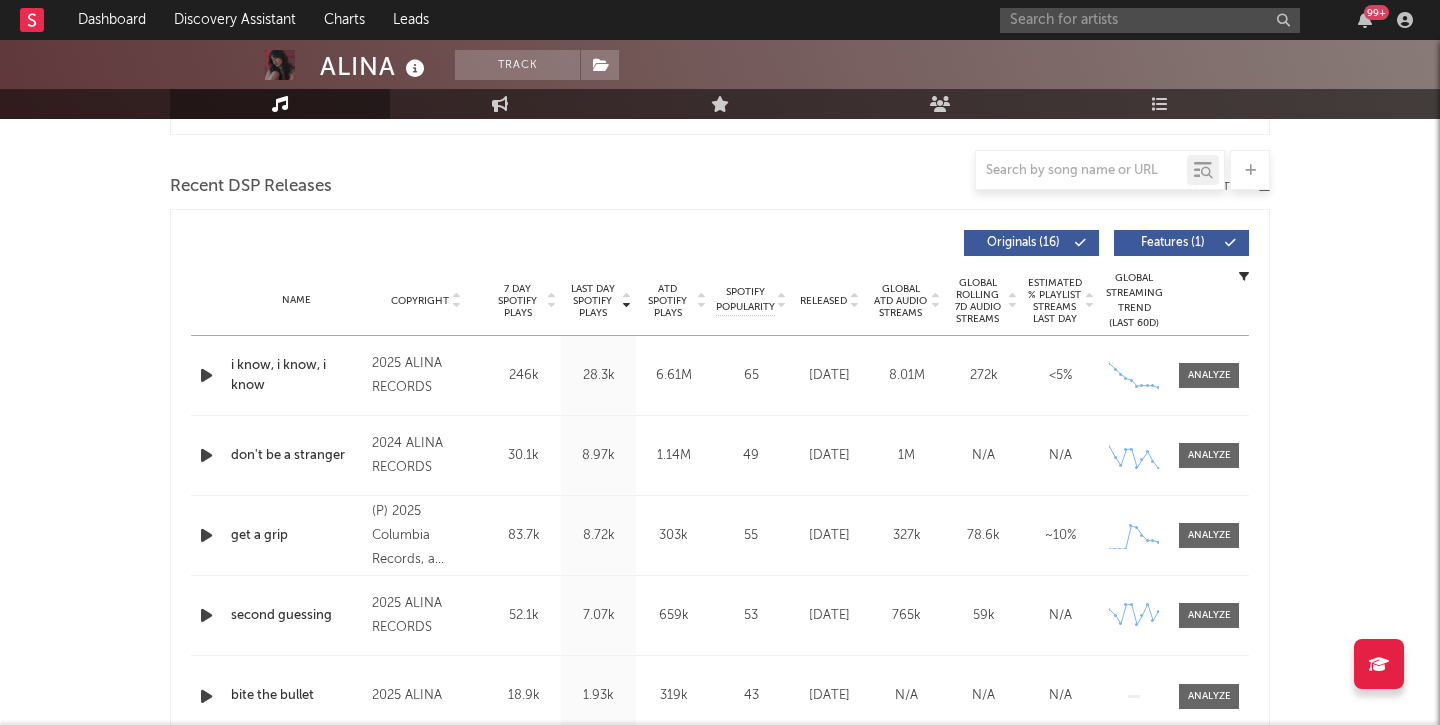 click on "Features   ( 1 )" at bounding box center [1173, 243] 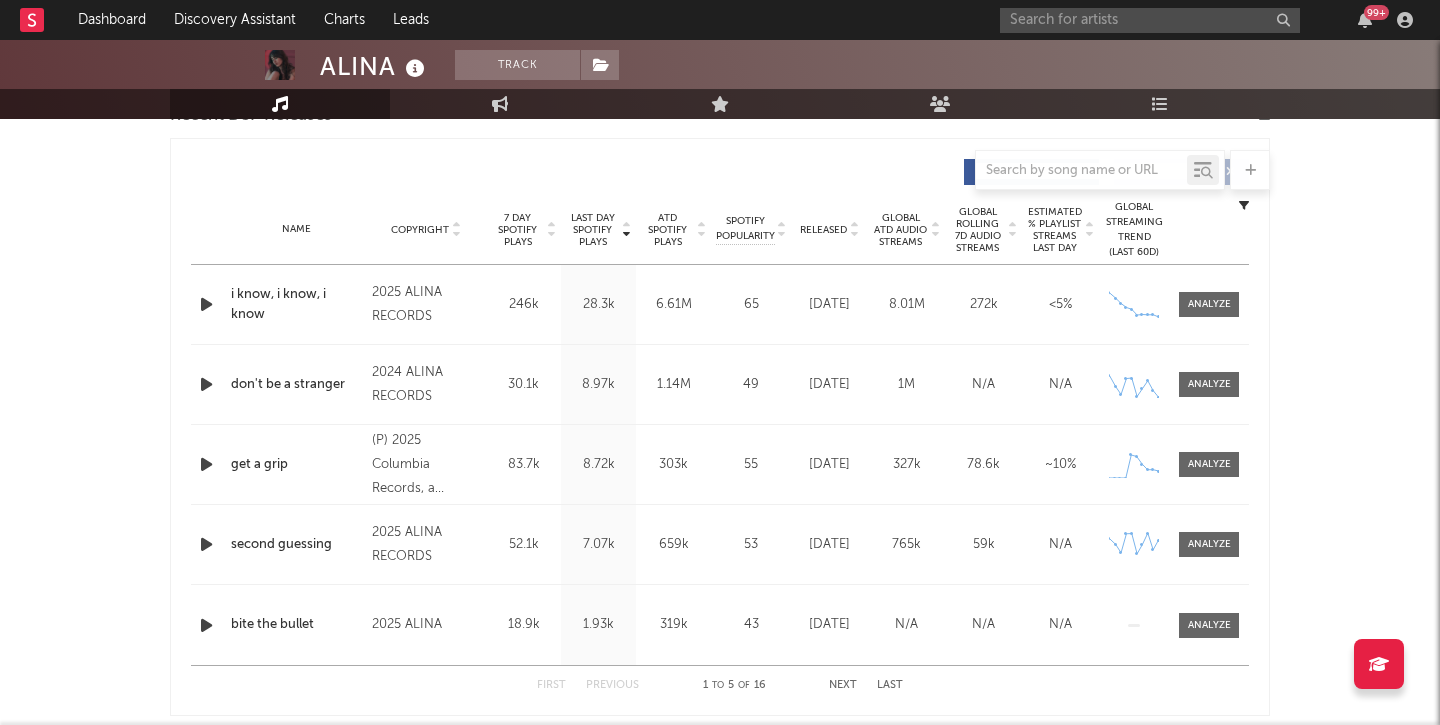 scroll, scrollTop: 0, scrollLeft: 0, axis: both 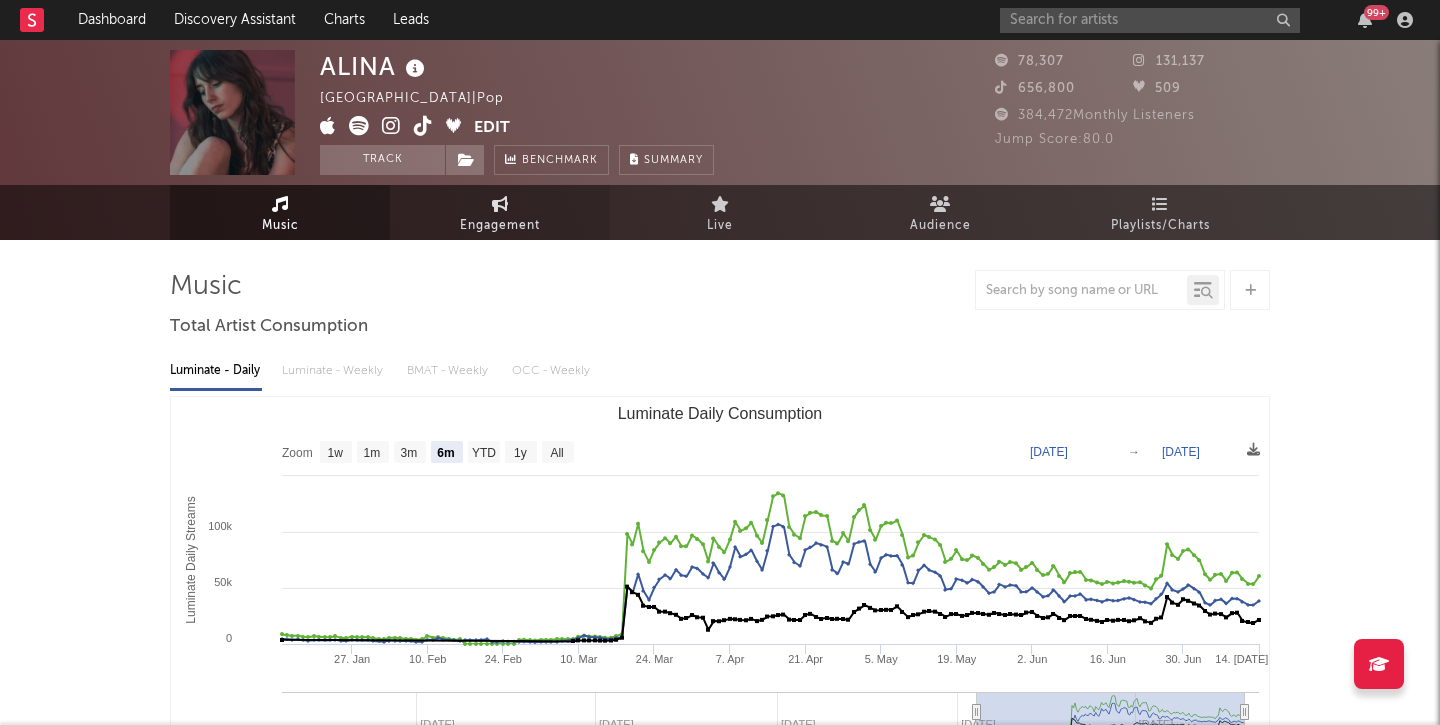 click on "Engagement" at bounding box center (500, 226) 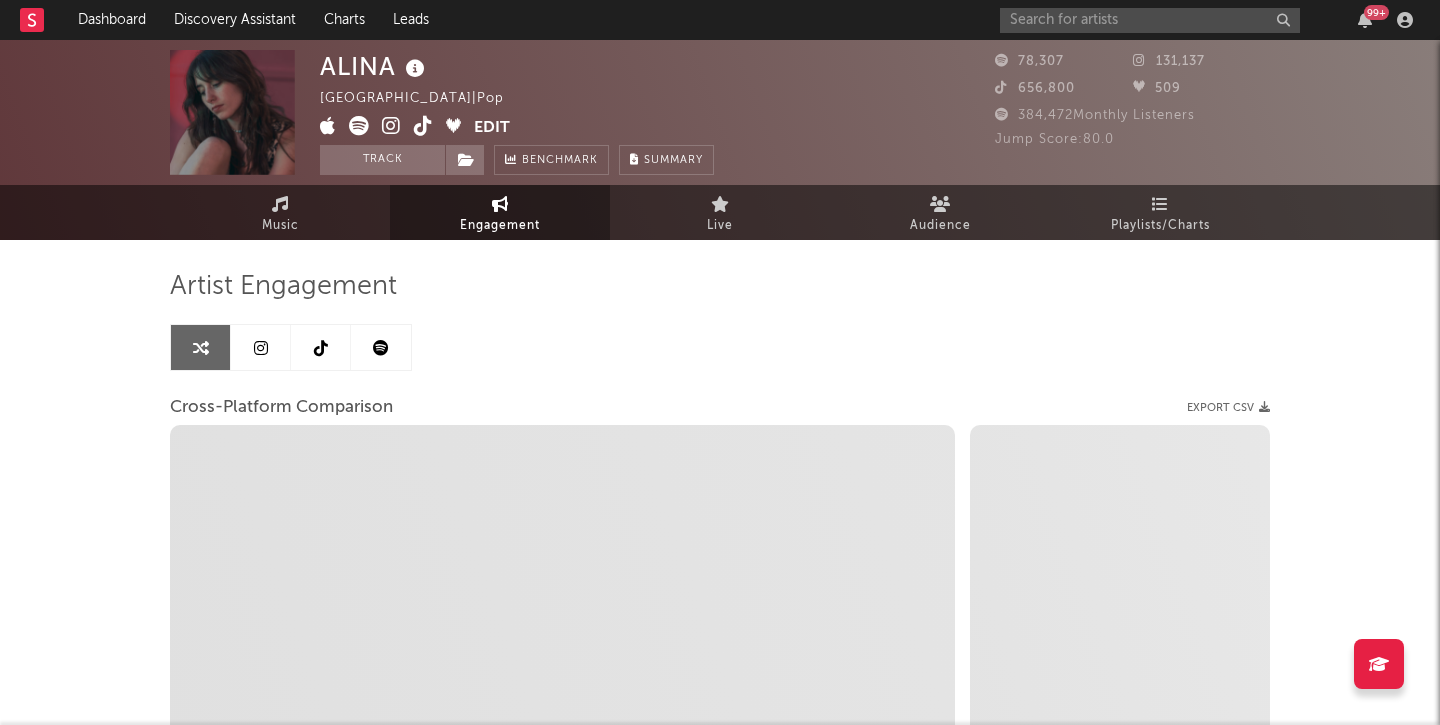 select on "1m" 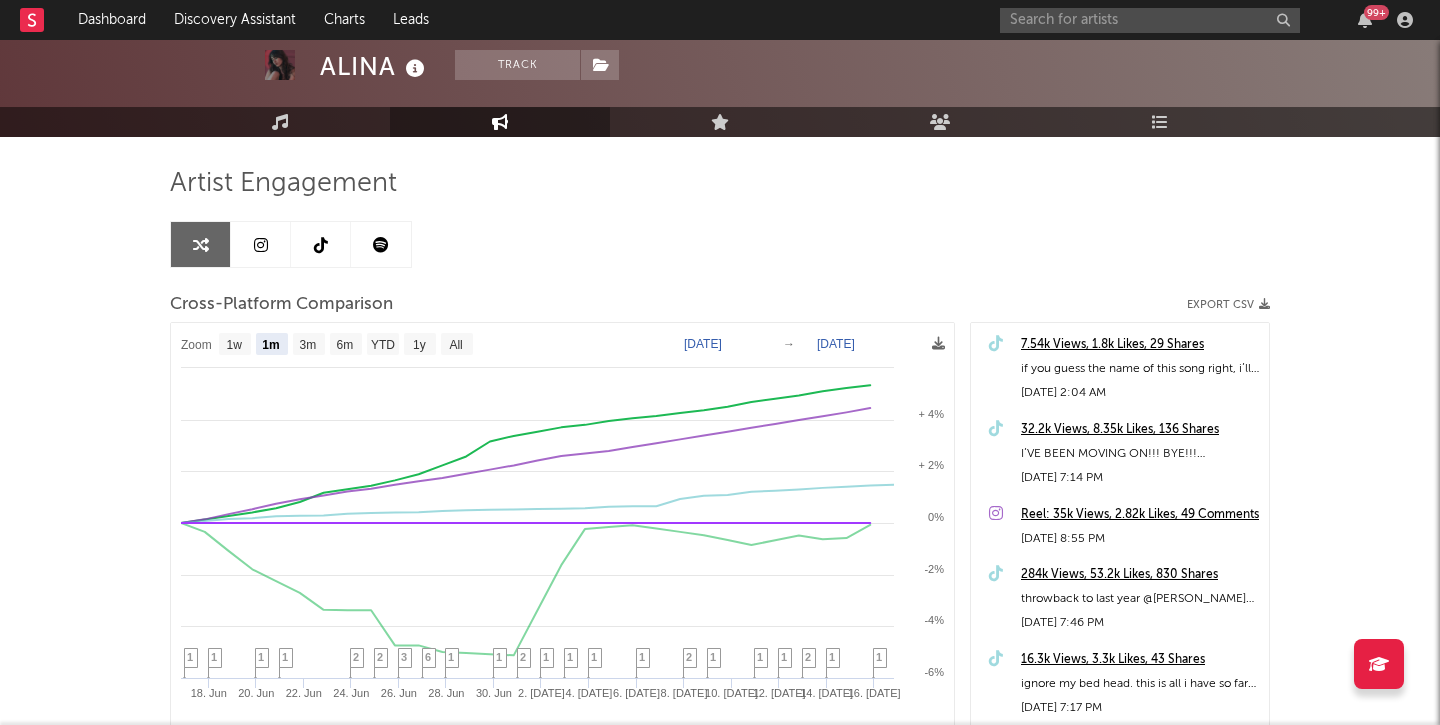 scroll, scrollTop: 102, scrollLeft: 0, axis: vertical 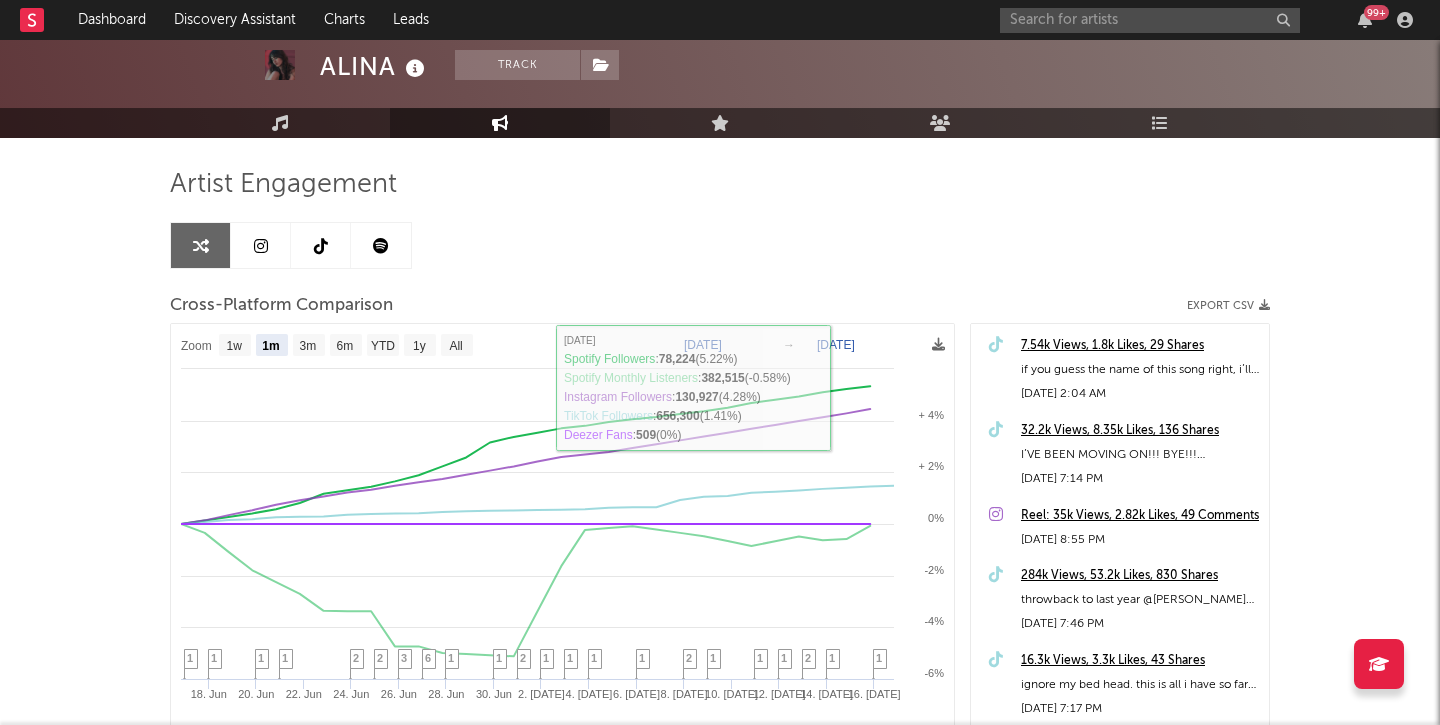 click at bounding box center [261, 245] 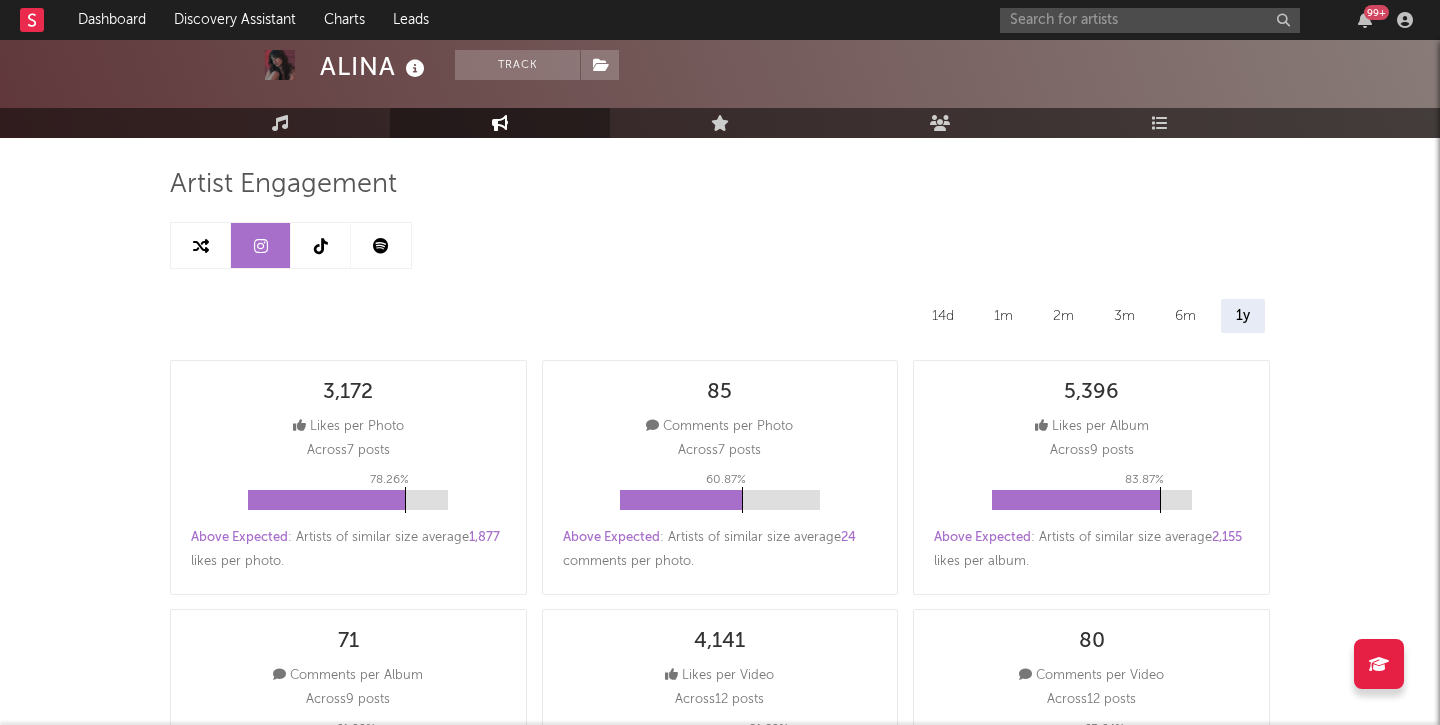 select on "6m" 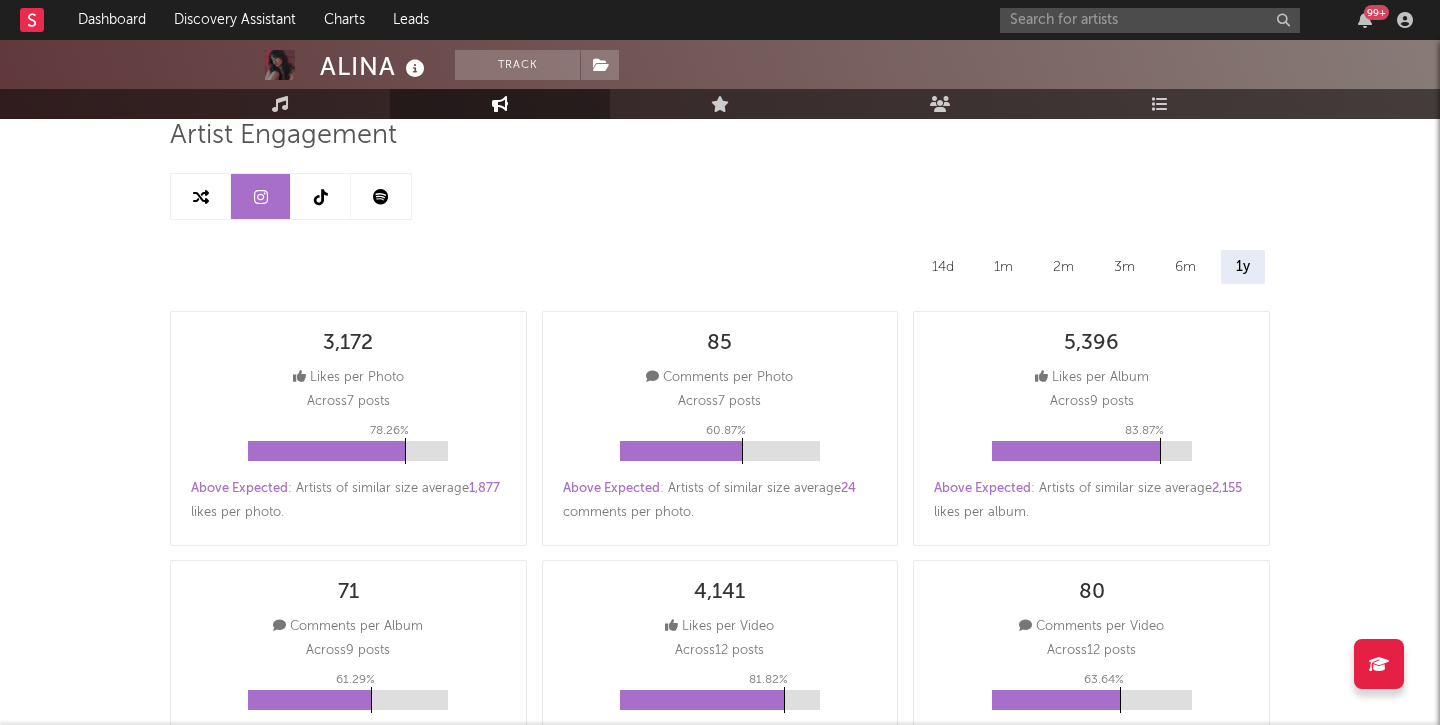 scroll, scrollTop: 149, scrollLeft: 0, axis: vertical 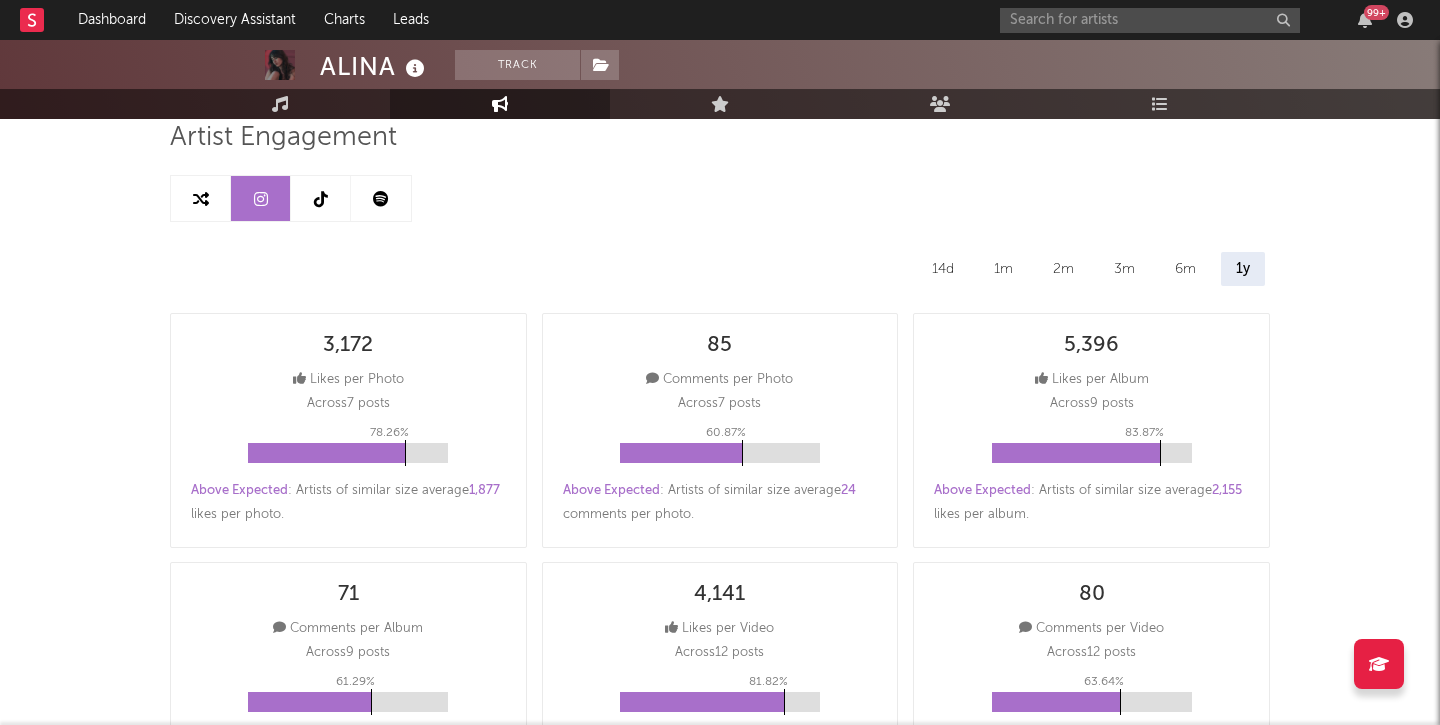 click at bounding box center [321, 199] 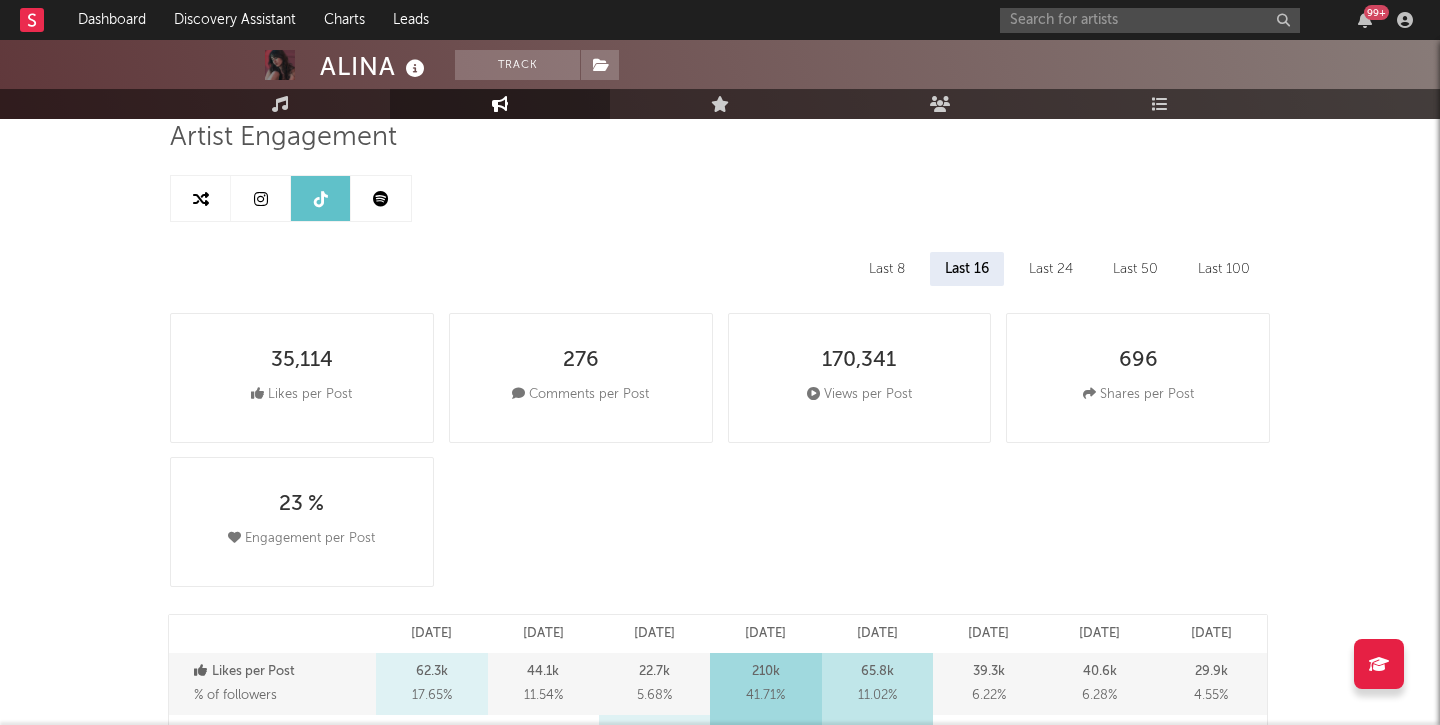 select on "6m" 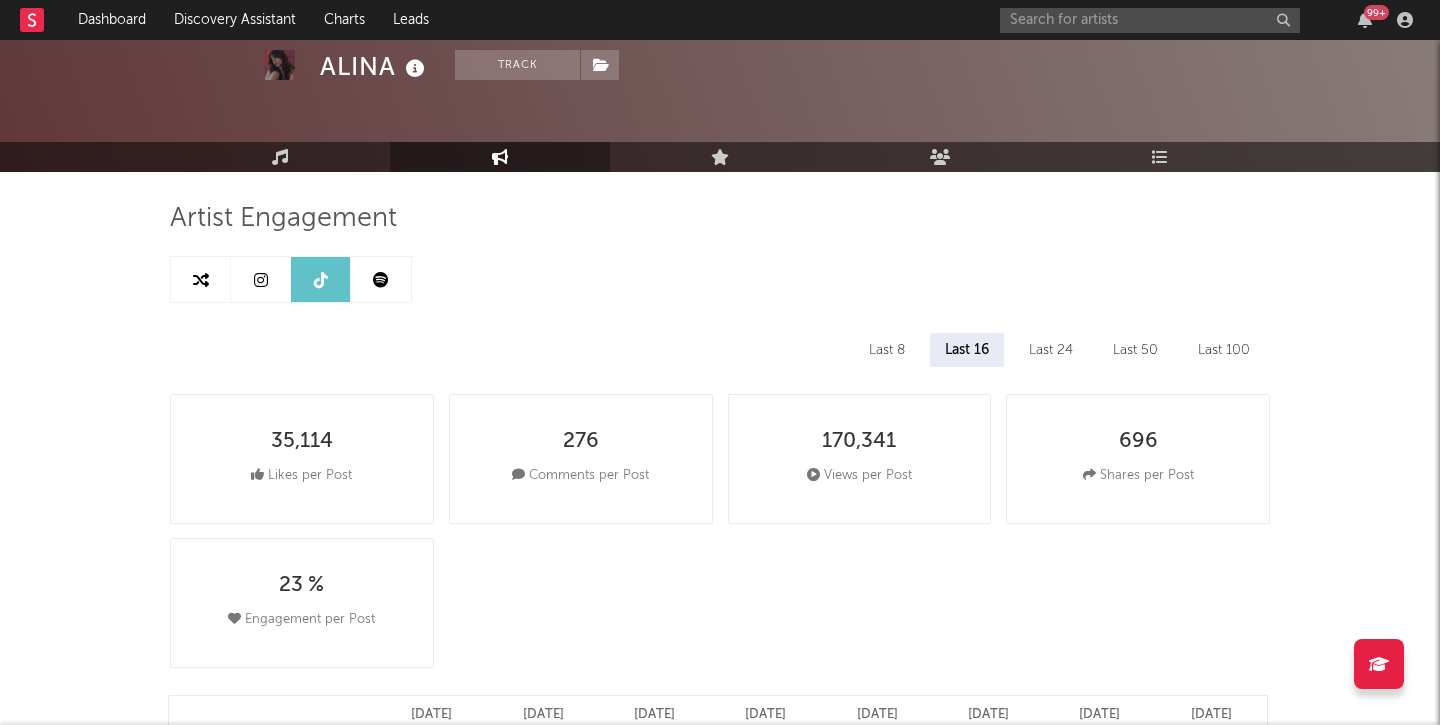 scroll, scrollTop: 47, scrollLeft: 0, axis: vertical 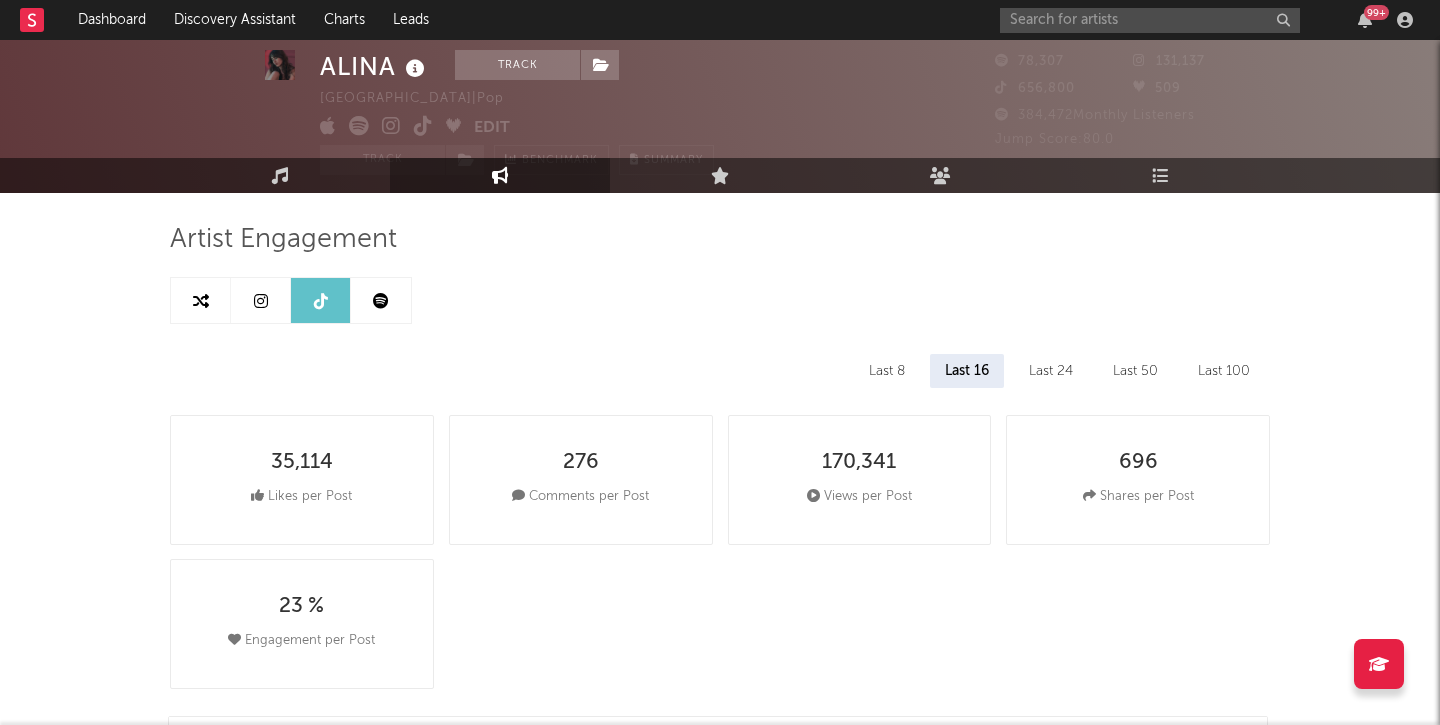 click at bounding box center [201, 301] 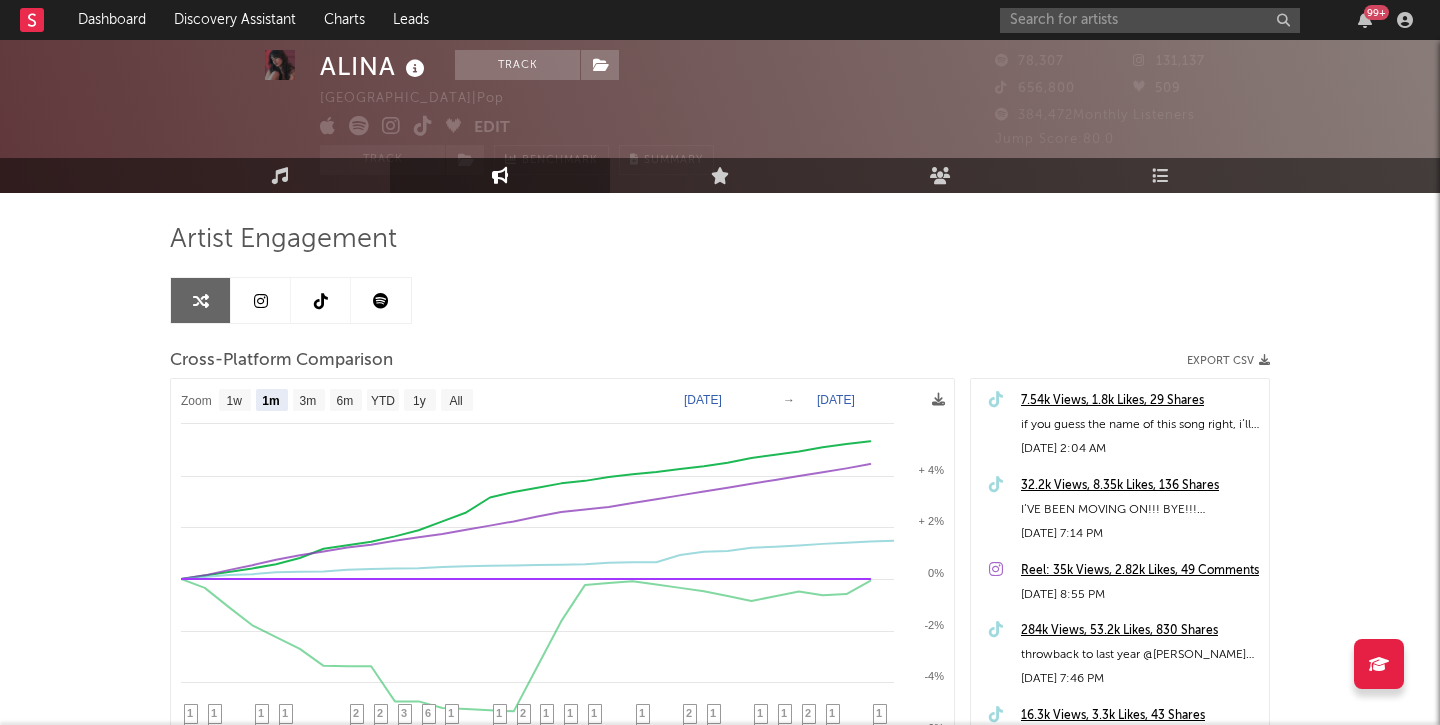 select on "1m" 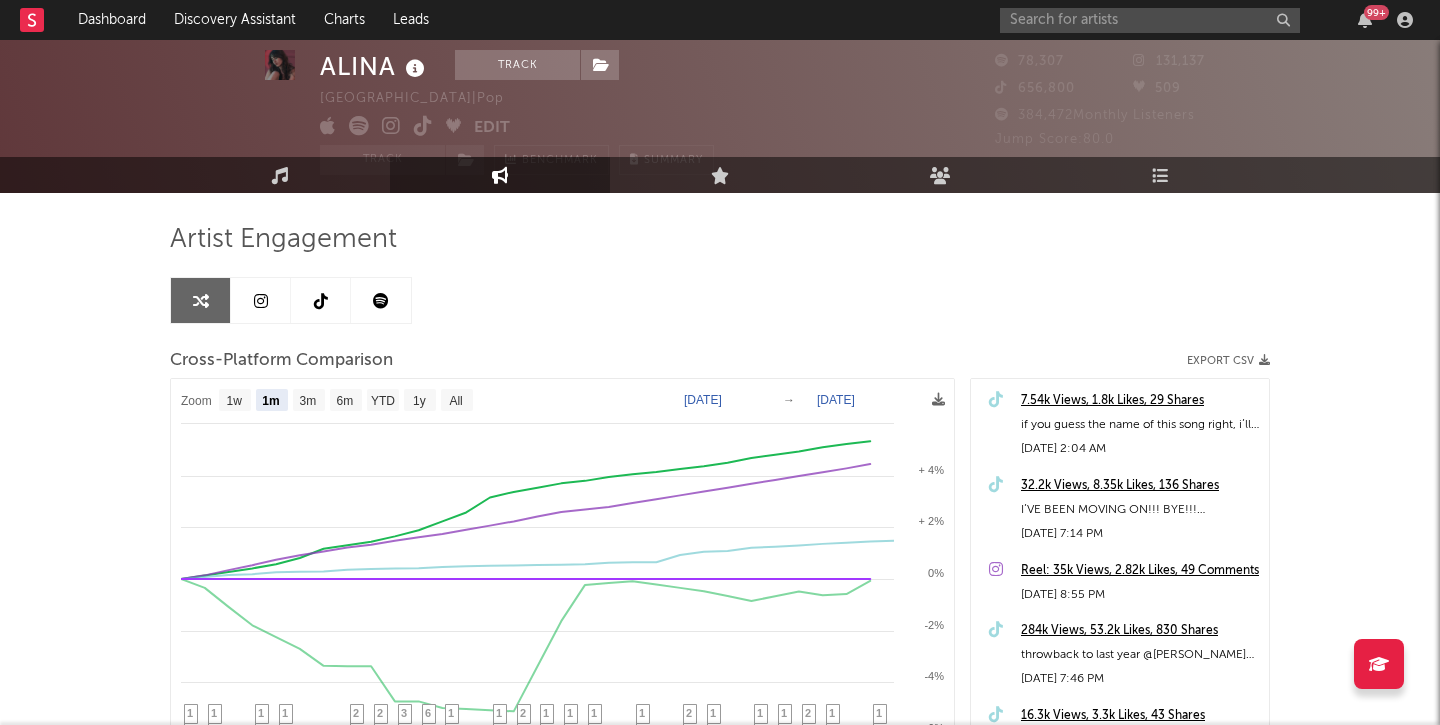 scroll, scrollTop: 0, scrollLeft: 0, axis: both 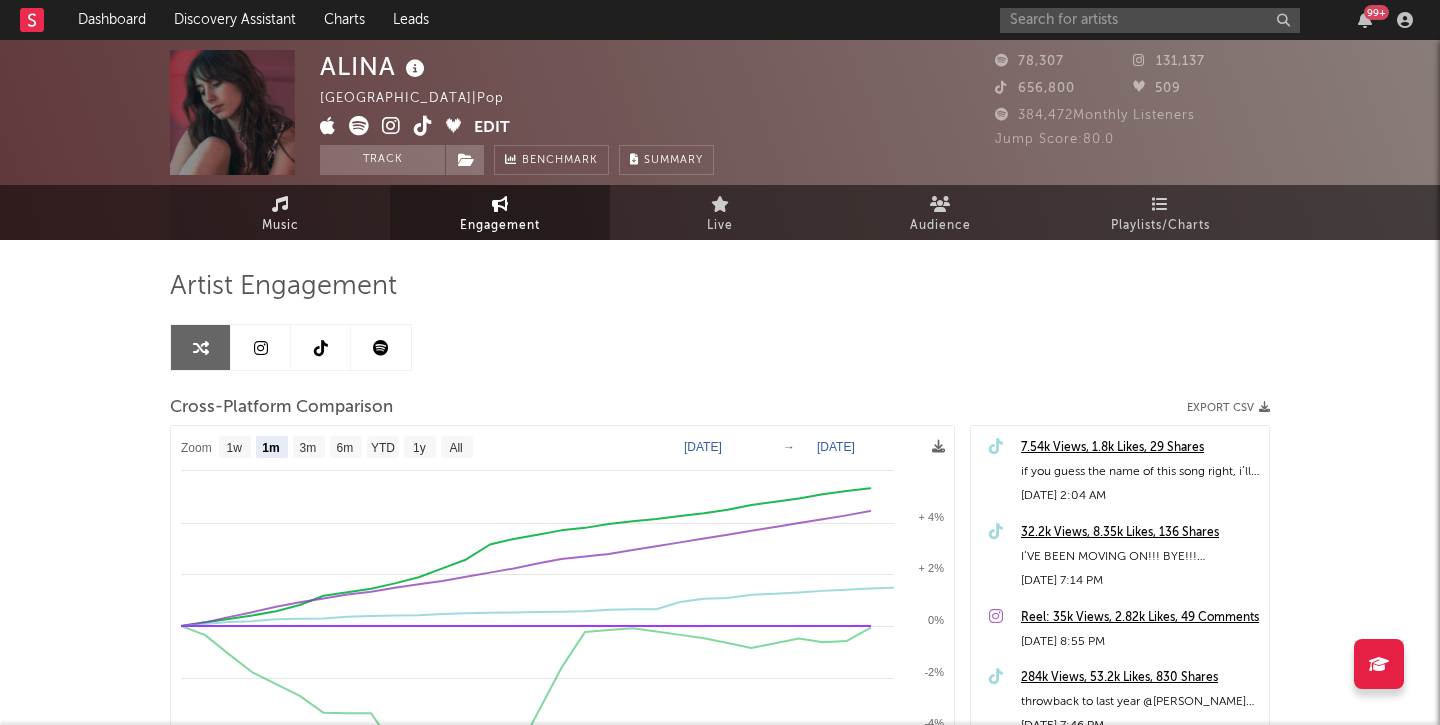 click on "Music" at bounding box center (280, 226) 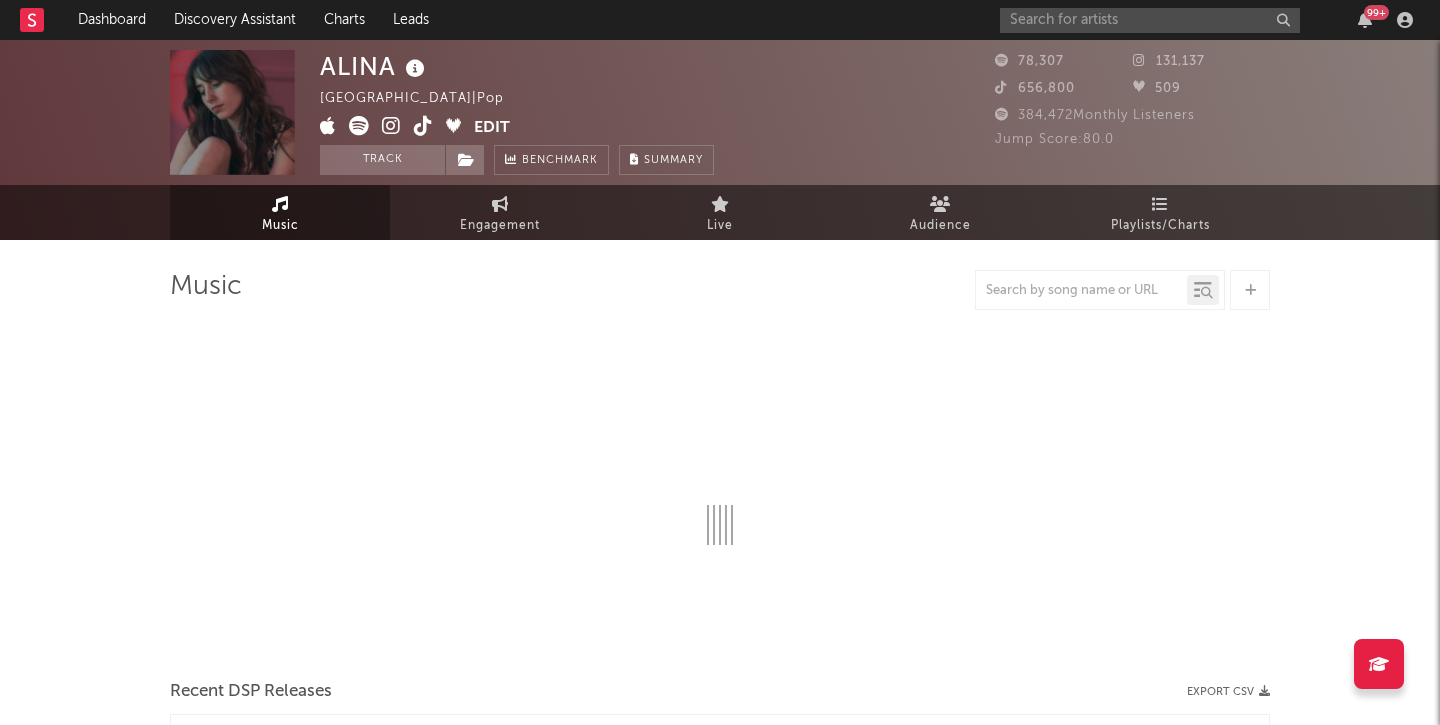 select on "6m" 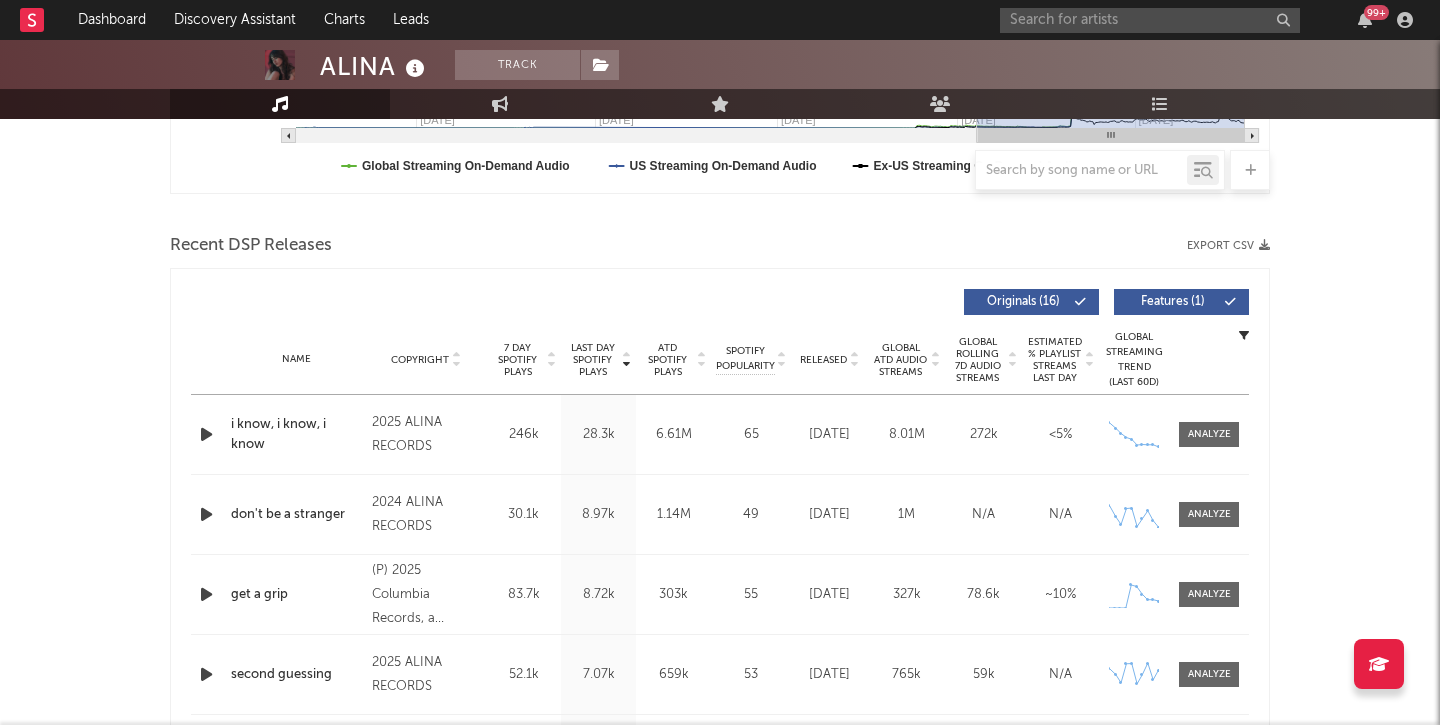 scroll, scrollTop: 610, scrollLeft: 0, axis: vertical 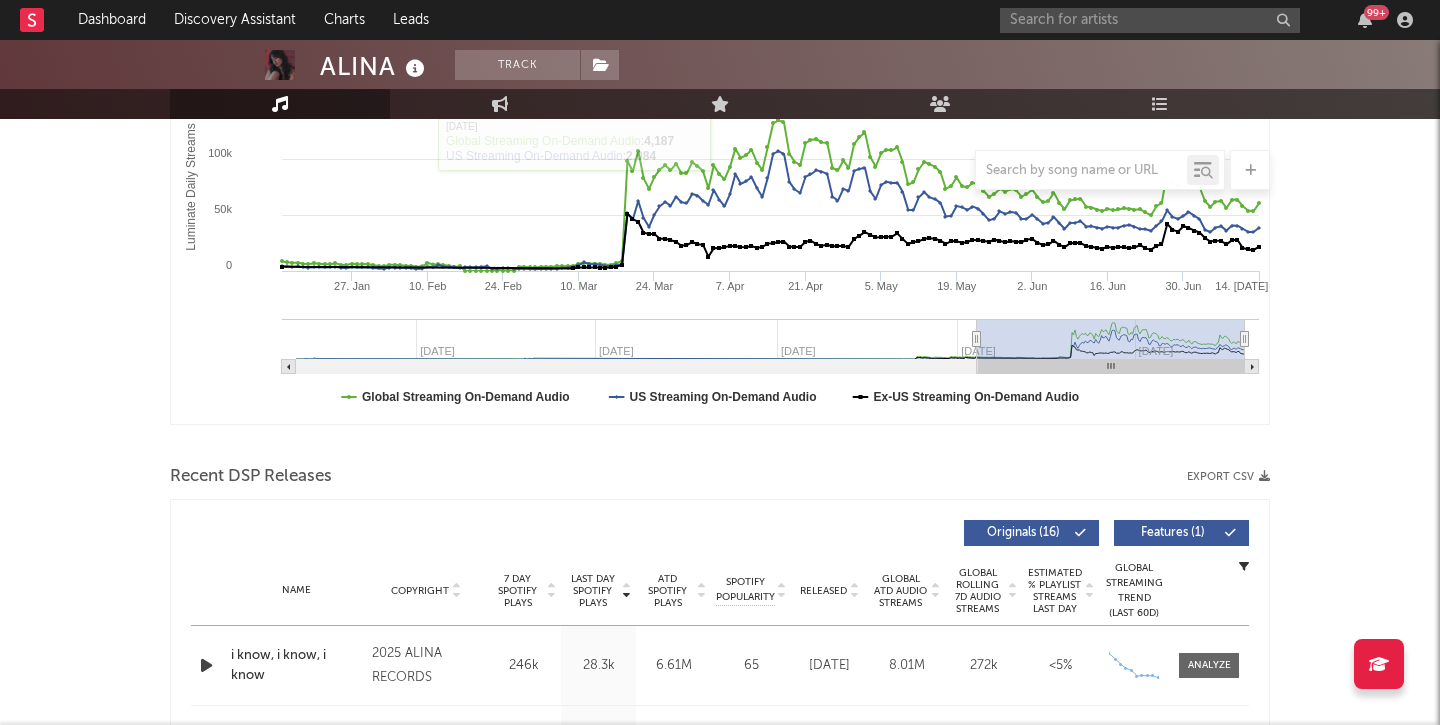 click at bounding box center [415, 69] 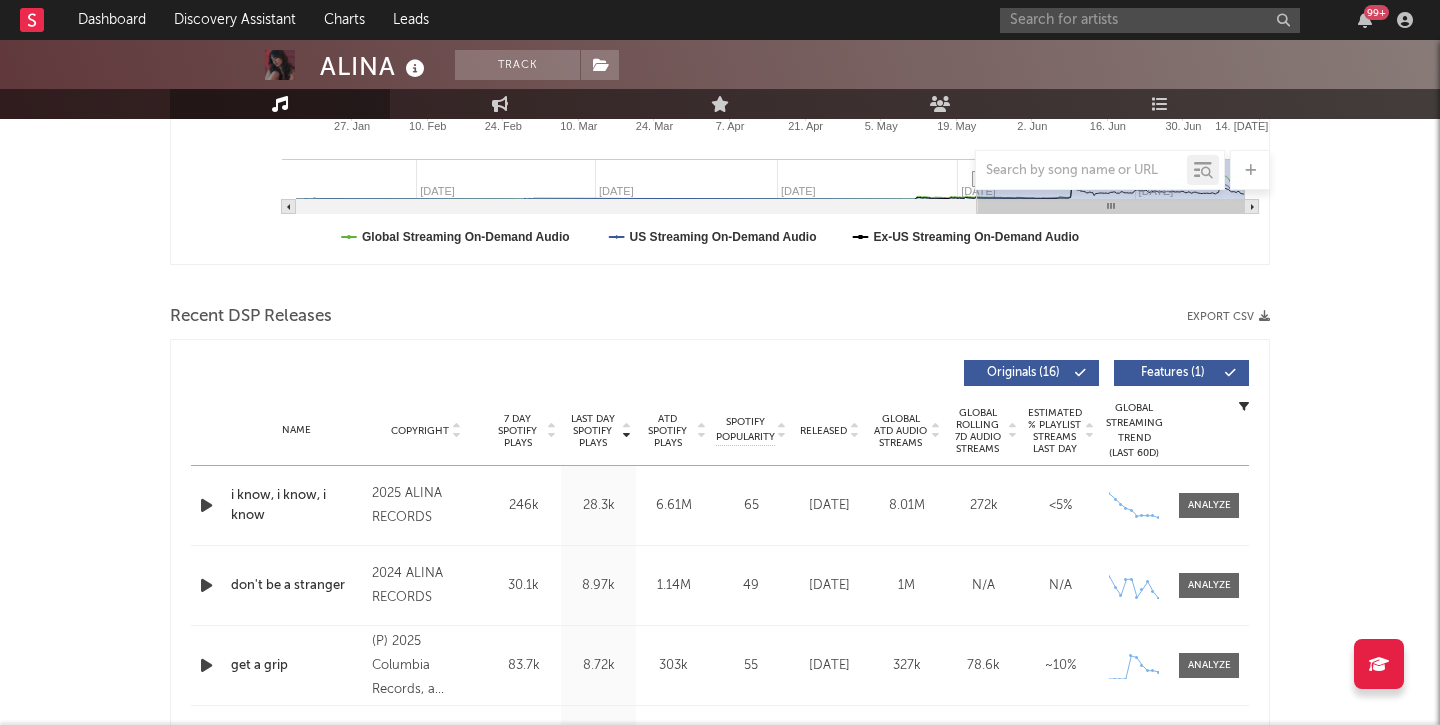 scroll, scrollTop: 555, scrollLeft: 0, axis: vertical 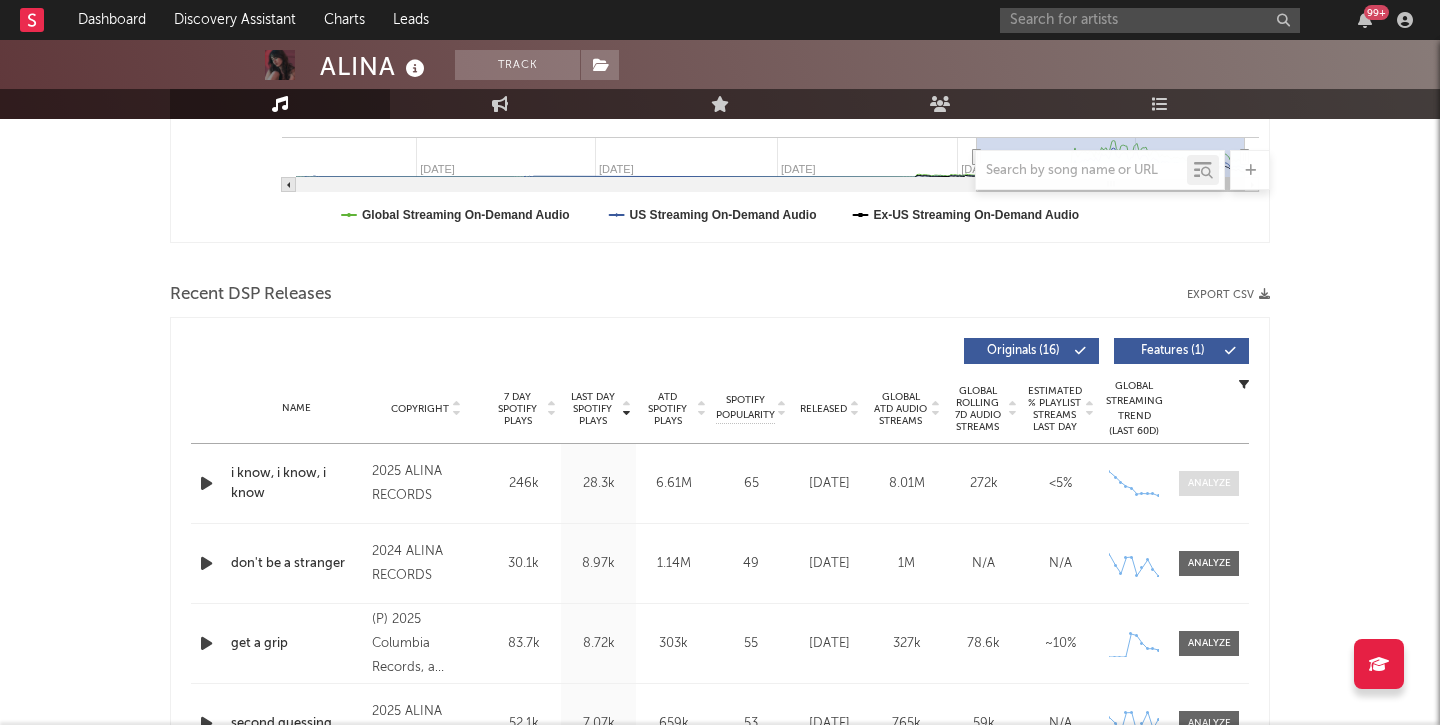 click at bounding box center (1209, 483) 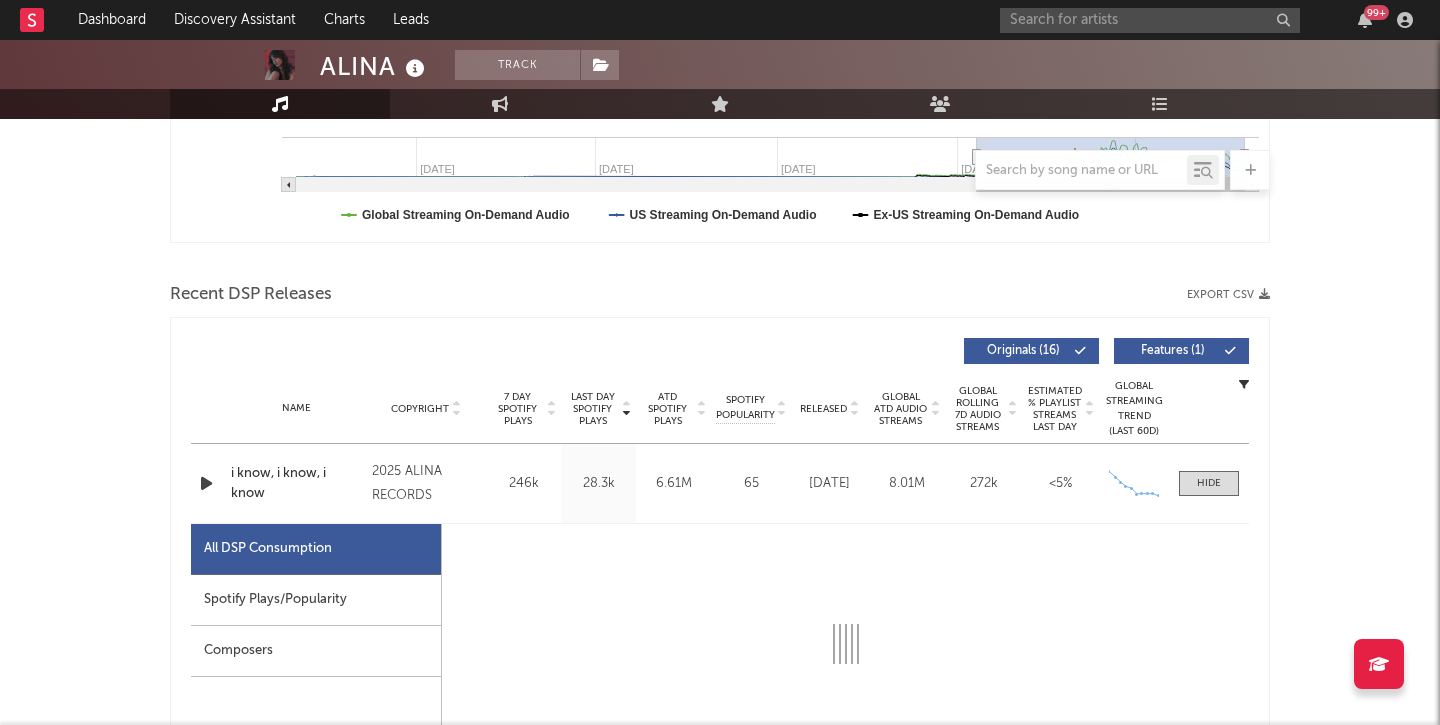 select on "1w" 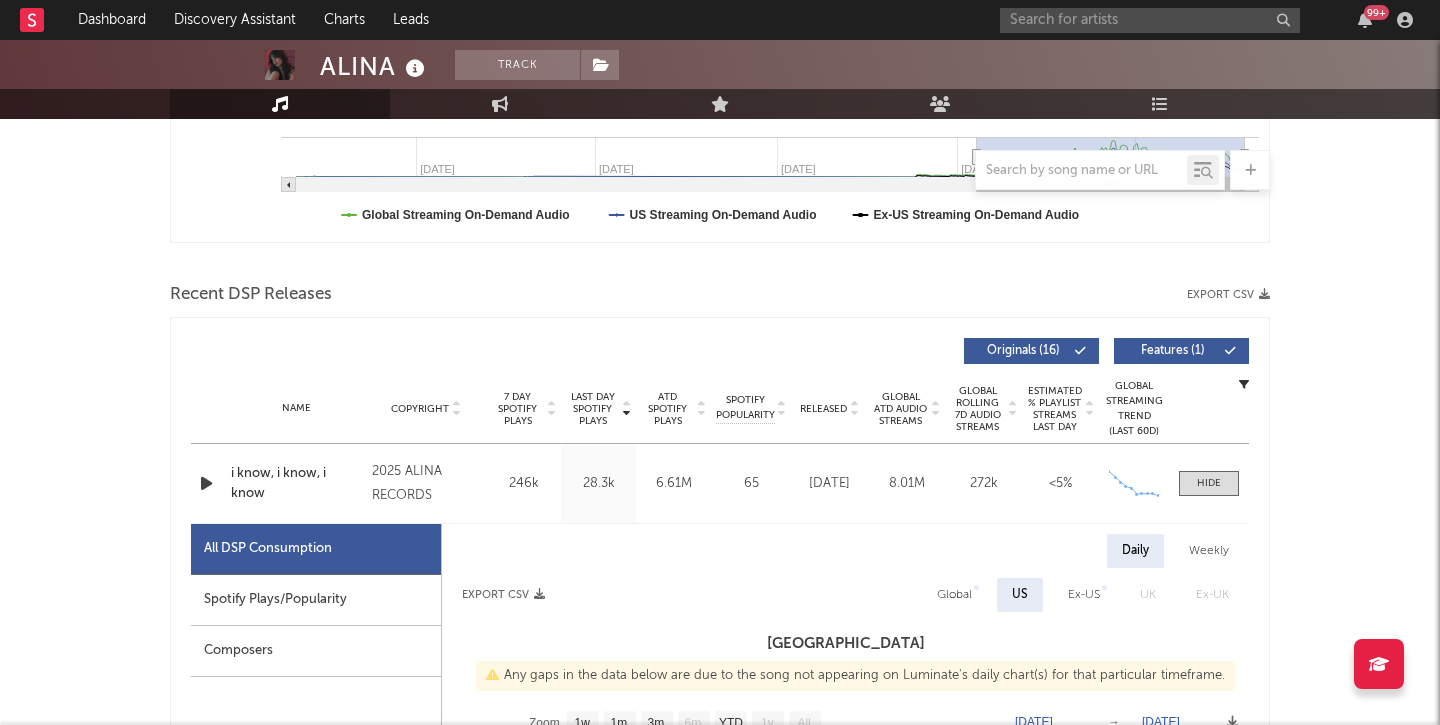 scroll, scrollTop: 825, scrollLeft: 0, axis: vertical 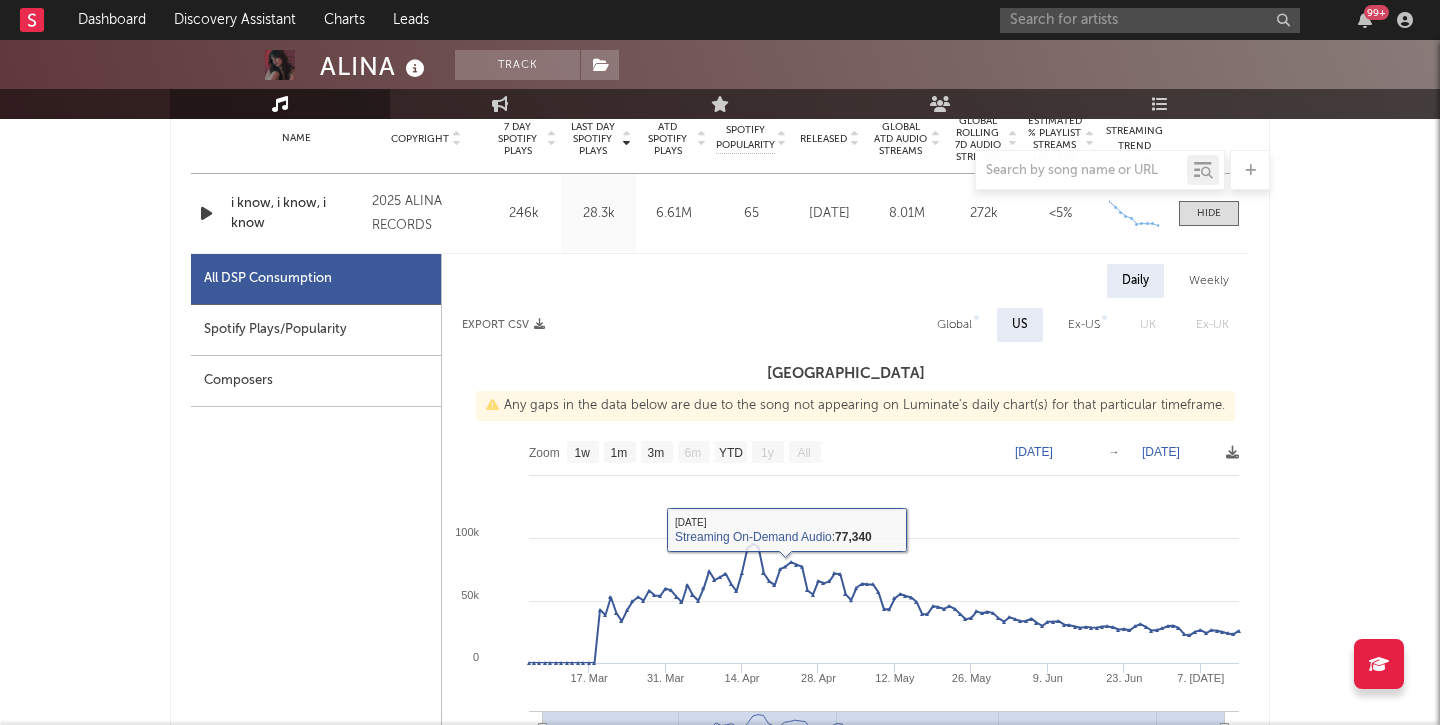 click on "Spotify Plays/Popularity" at bounding box center (316, 330) 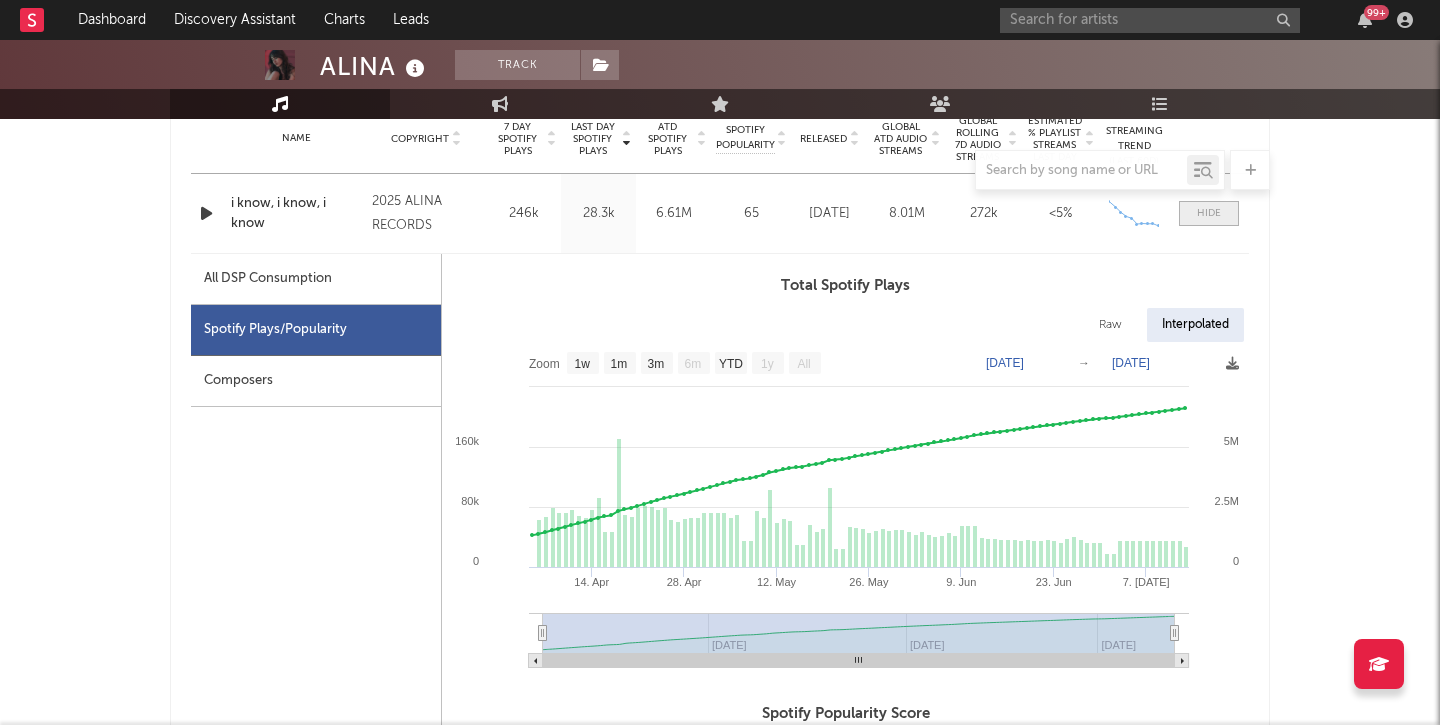 click at bounding box center [1209, 213] 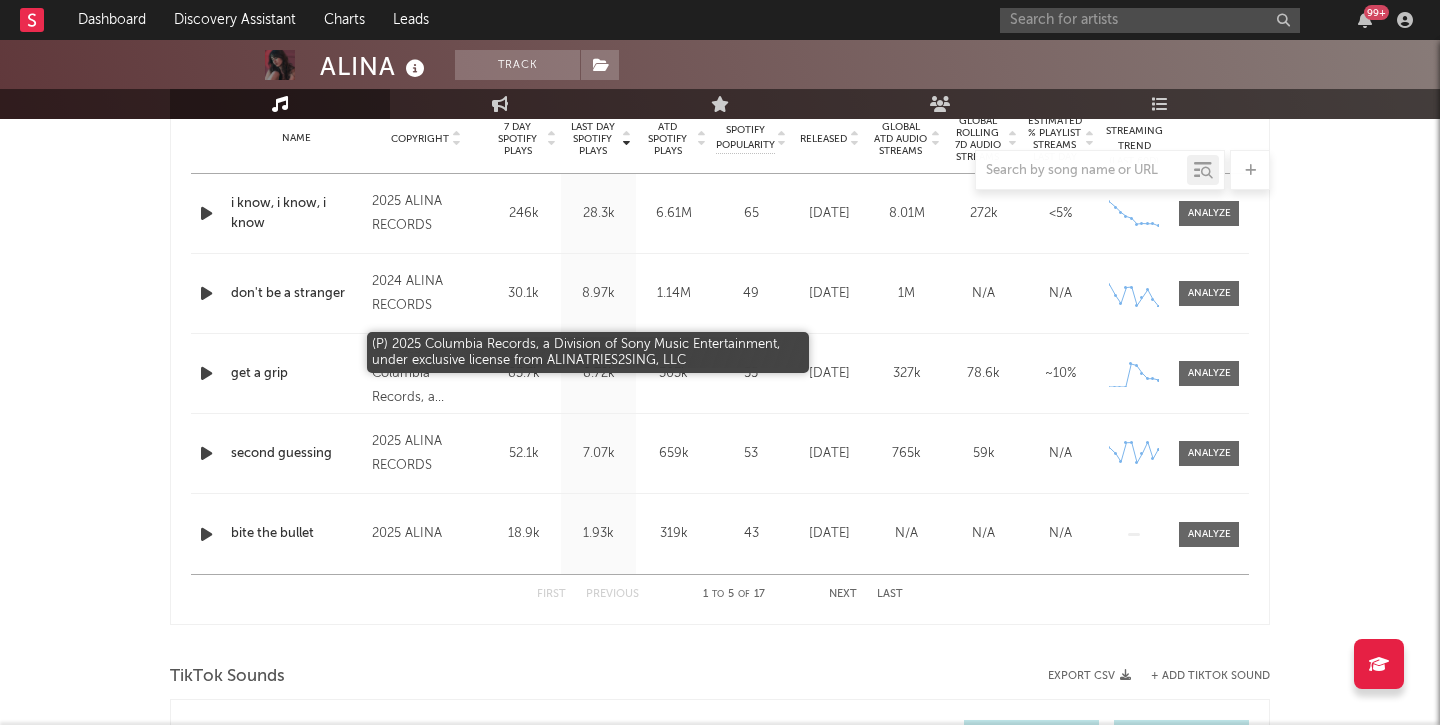 click on "(P) 2025 Columbia Records, a Division of Sony Music Entertainment, under exclusive license from ALINATRIES2SING, LLC" at bounding box center [426, 374] 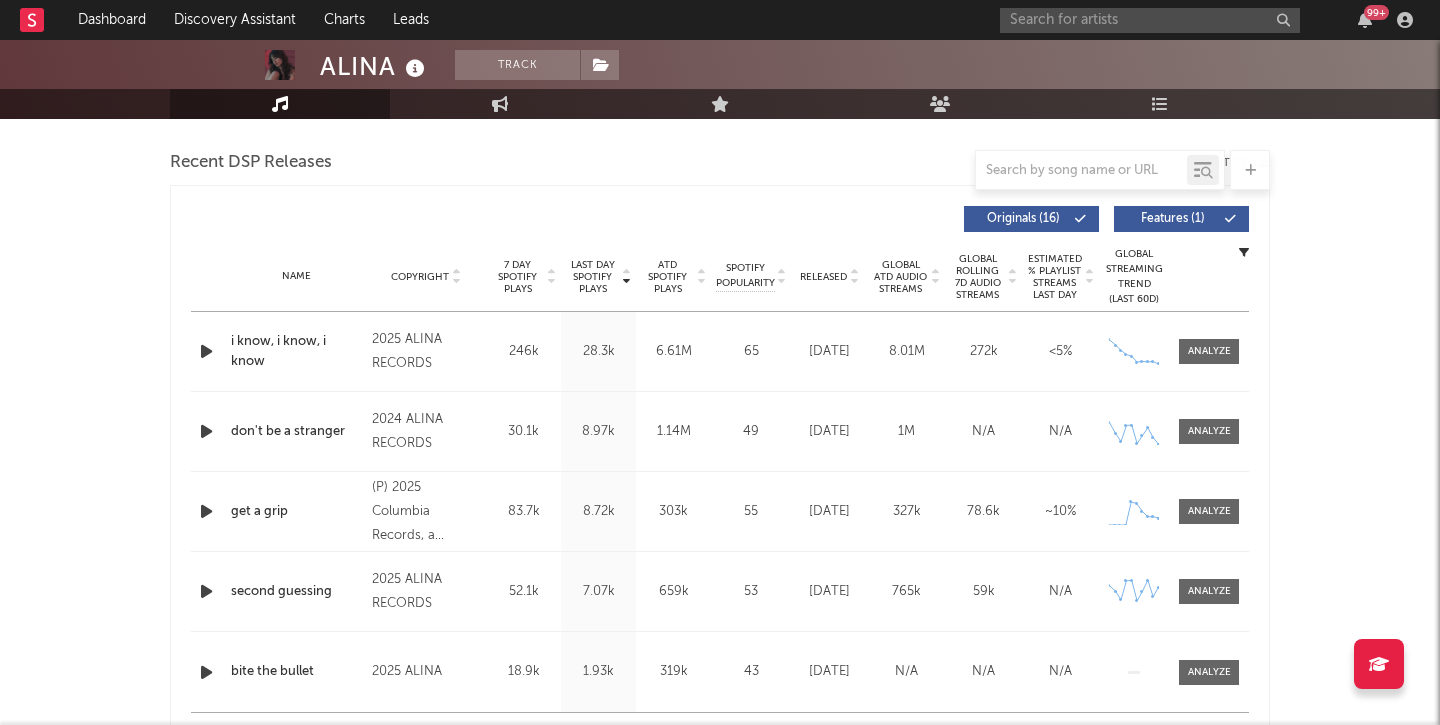 scroll, scrollTop: 689, scrollLeft: 0, axis: vertical 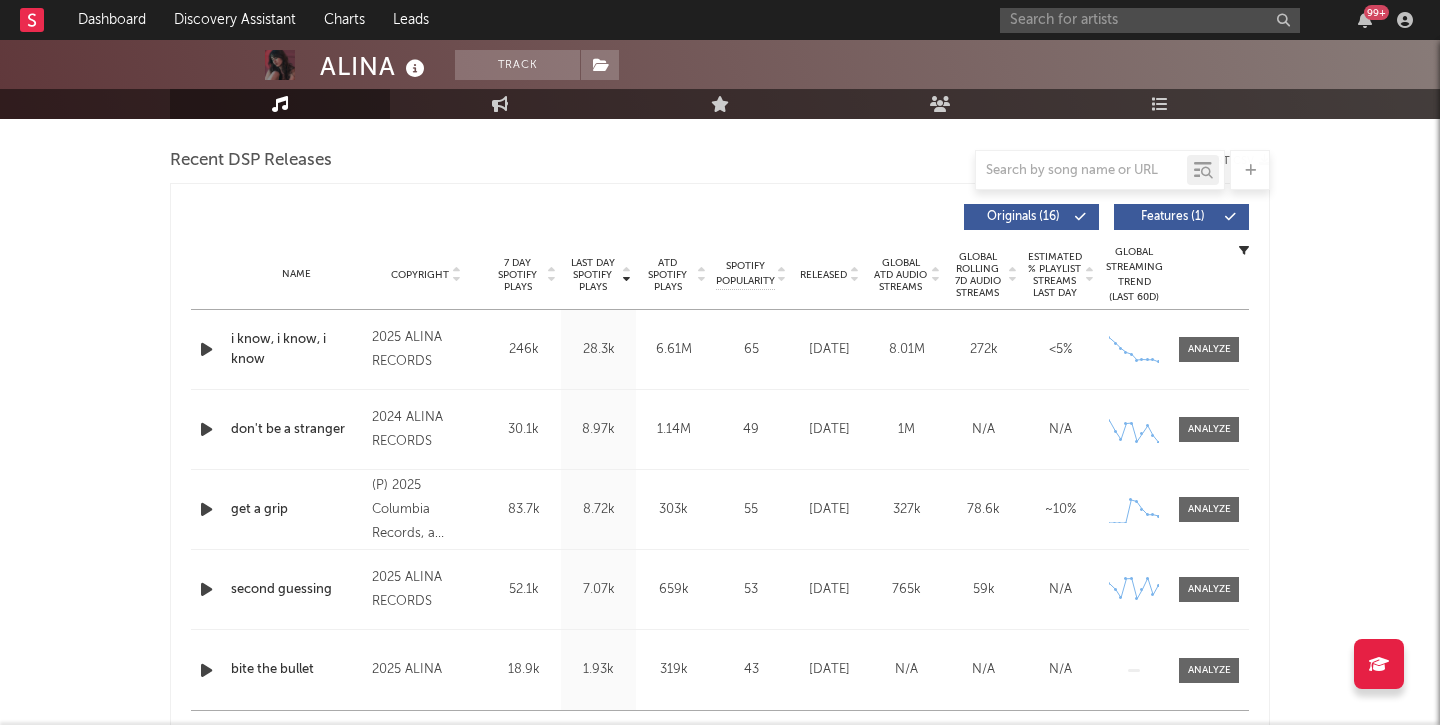 click on "2025 ALINA RECORDS" at bounding box center [426, 350] 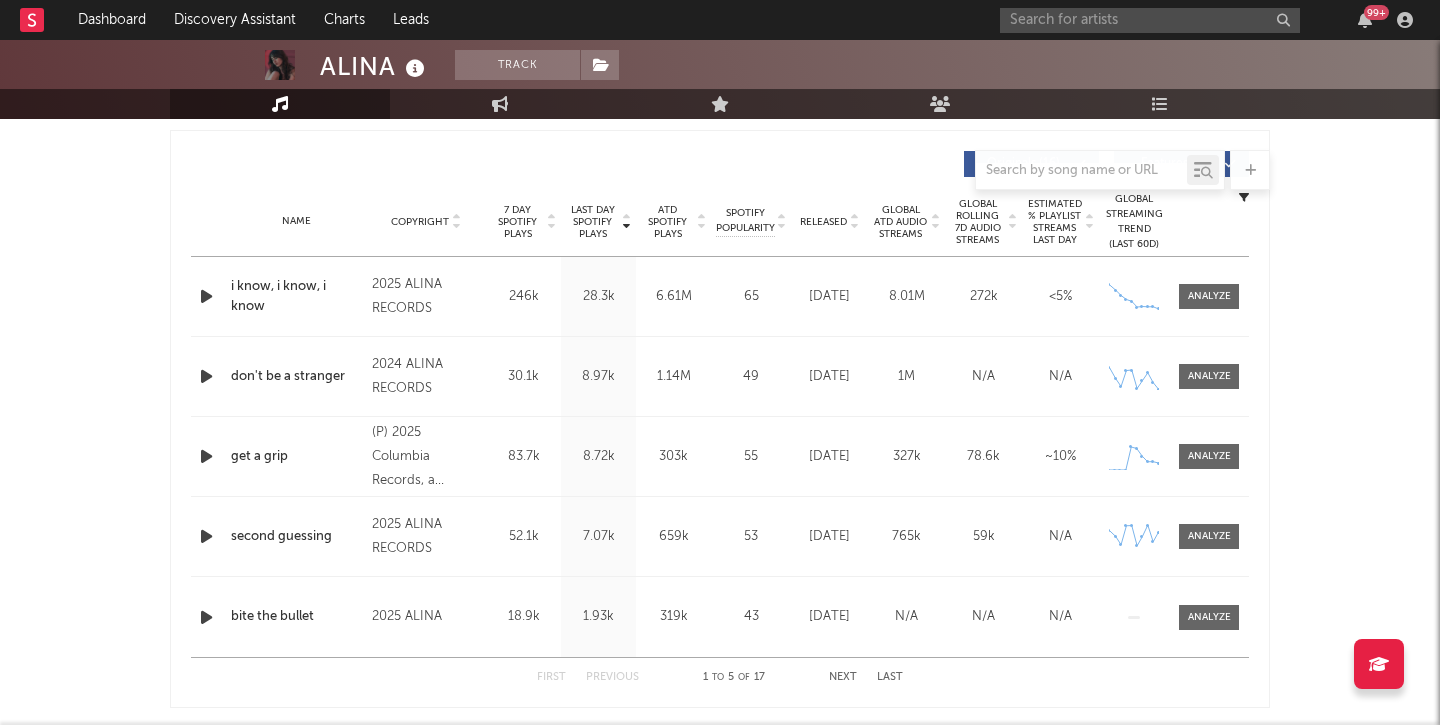 scroll, scrollTop: 748, scrollLeft: 0, axis: vertical 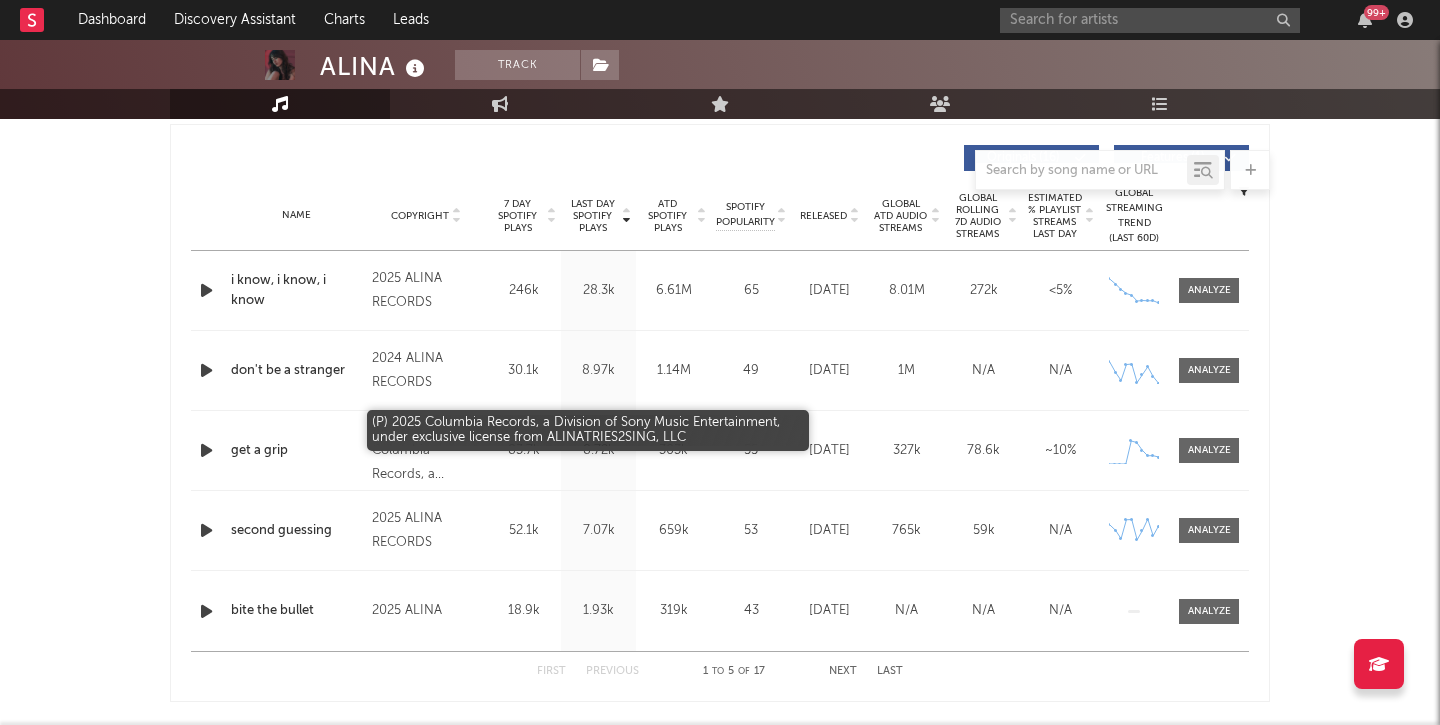 click on "(P) 2025 Columbia Records, a Division of Sony Music Entertainment, under exclusive license from ALINATRIES2SING, LLC" at bounding box center (426, 451) 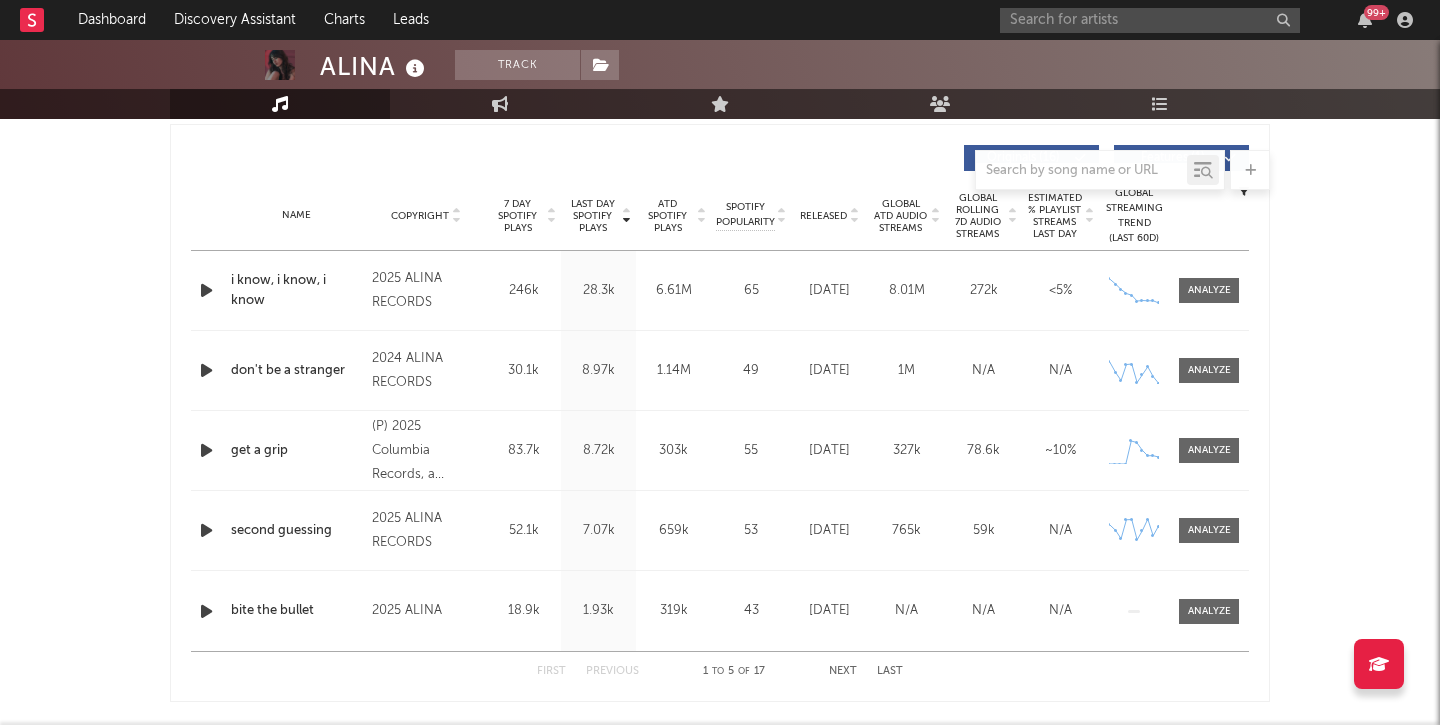 click on "2024 ALINA RECORDS" at bounding box center [426, 371] 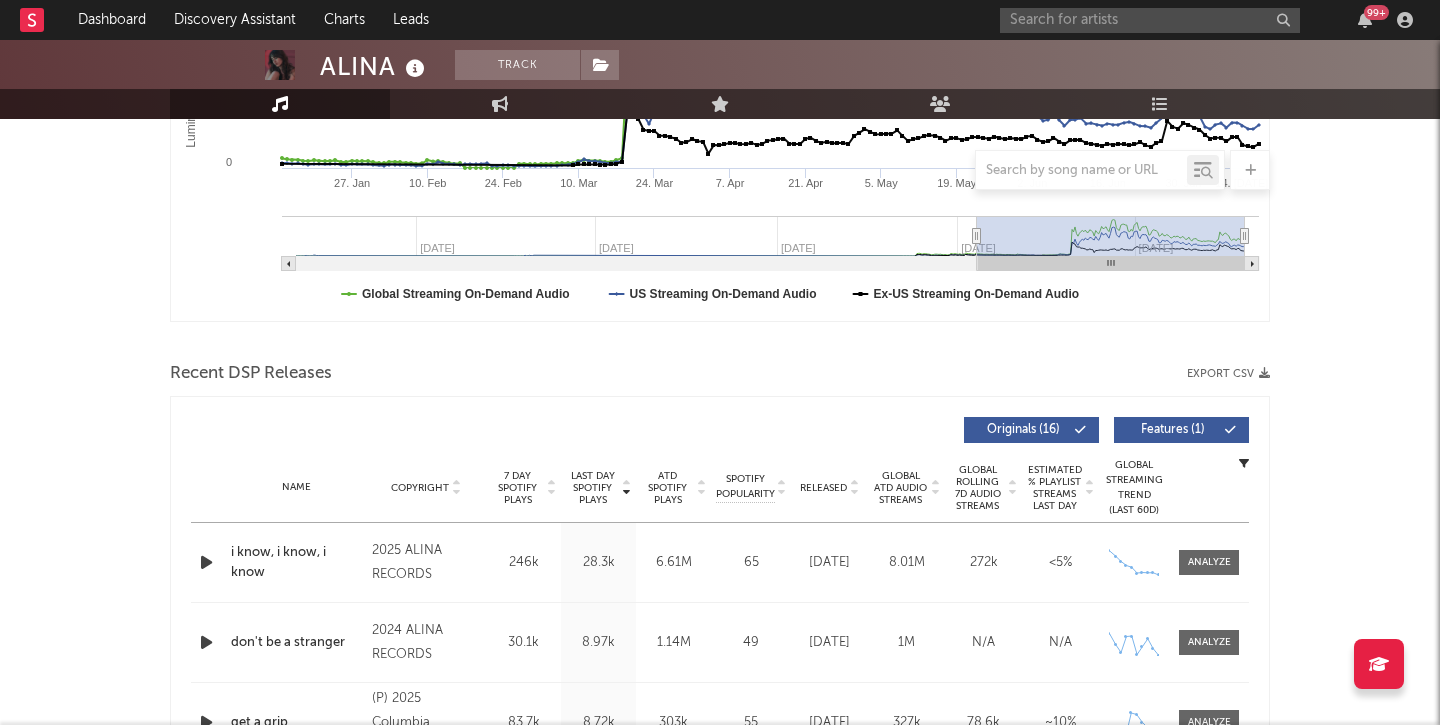 scroll, scrollTop: 433, scrollLeft: 0, axis: vertical 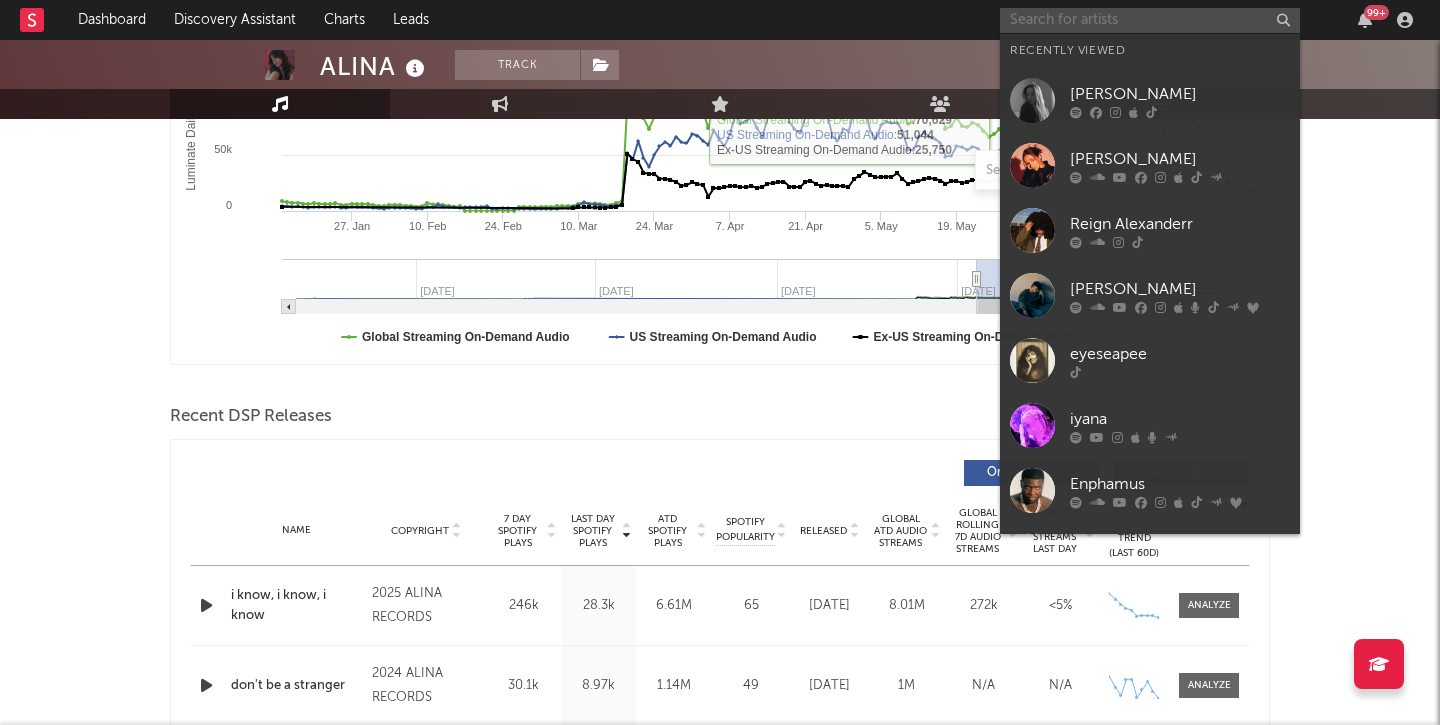 click at bounding box center (1150, 20) 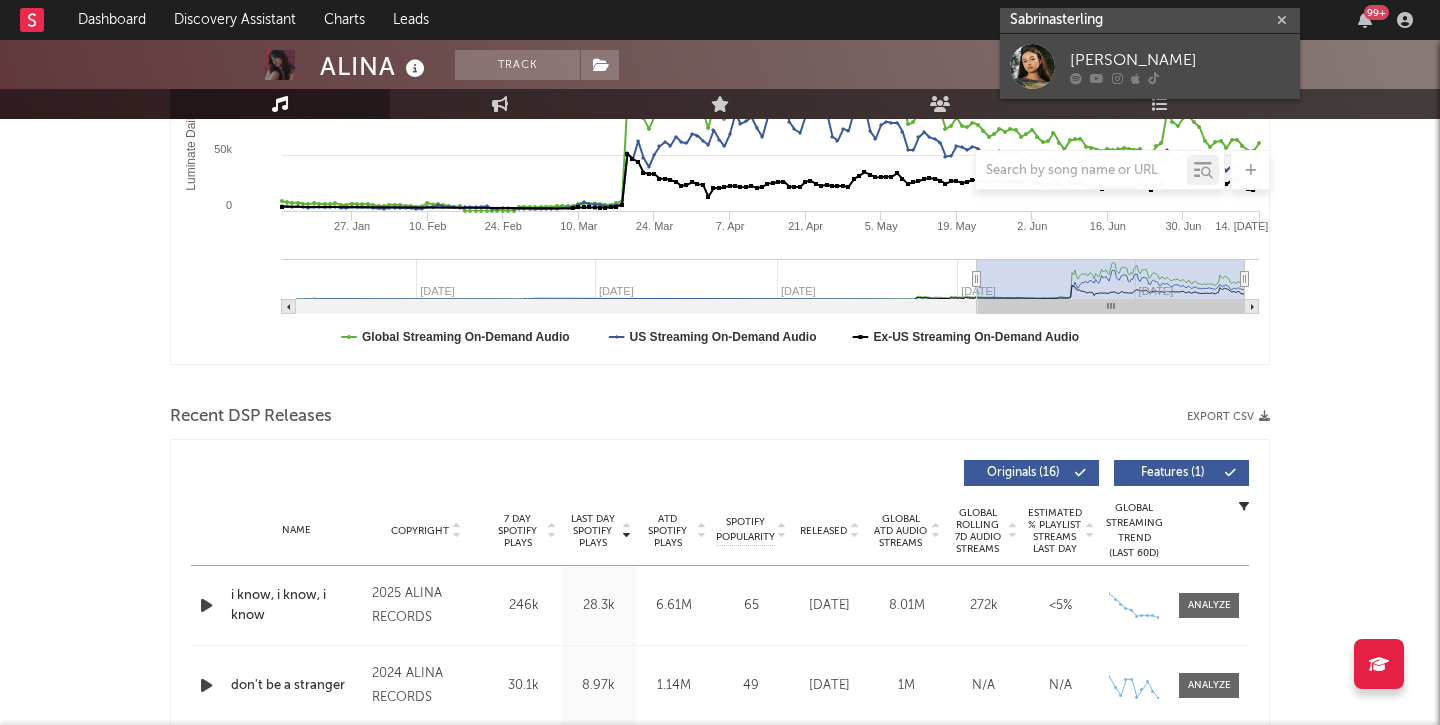 type on "Sabrinasterling" 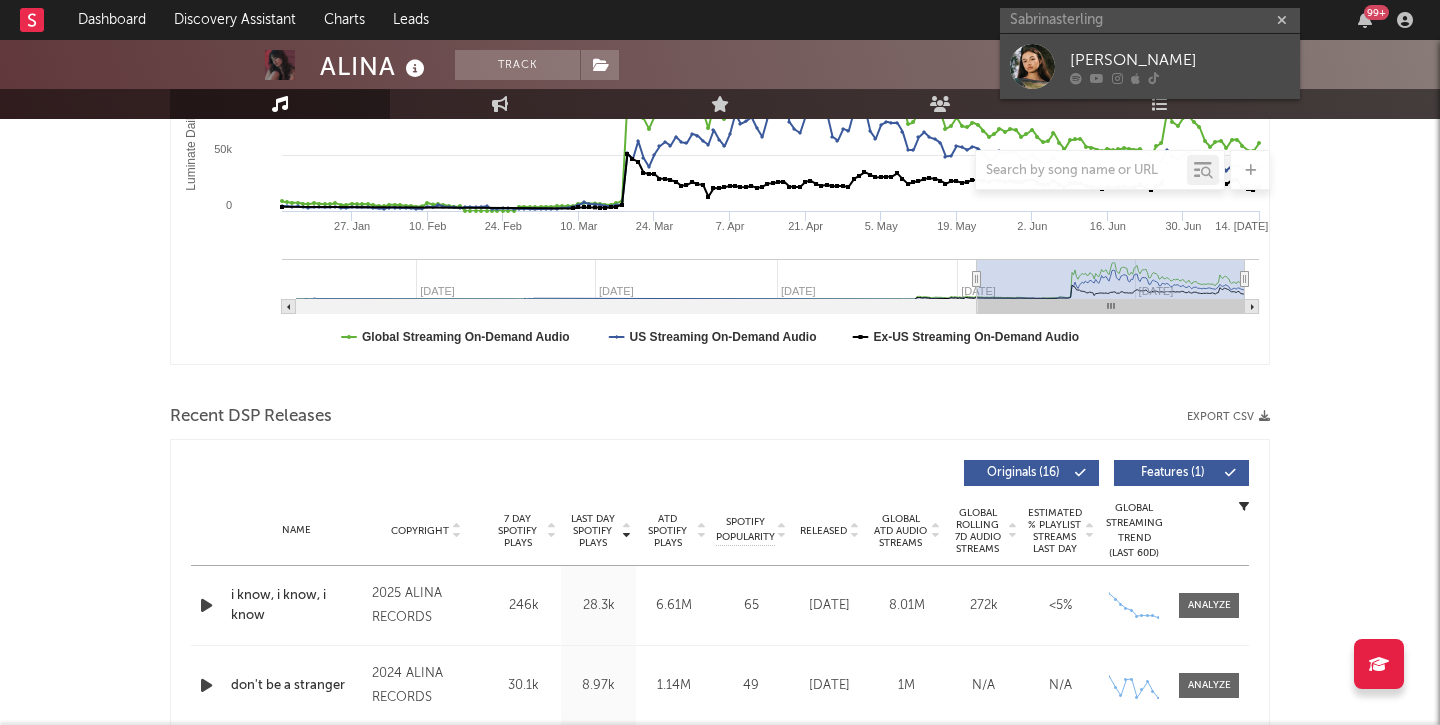 click on "[PERSON_NAME]" at bounding box center (1150, 66) 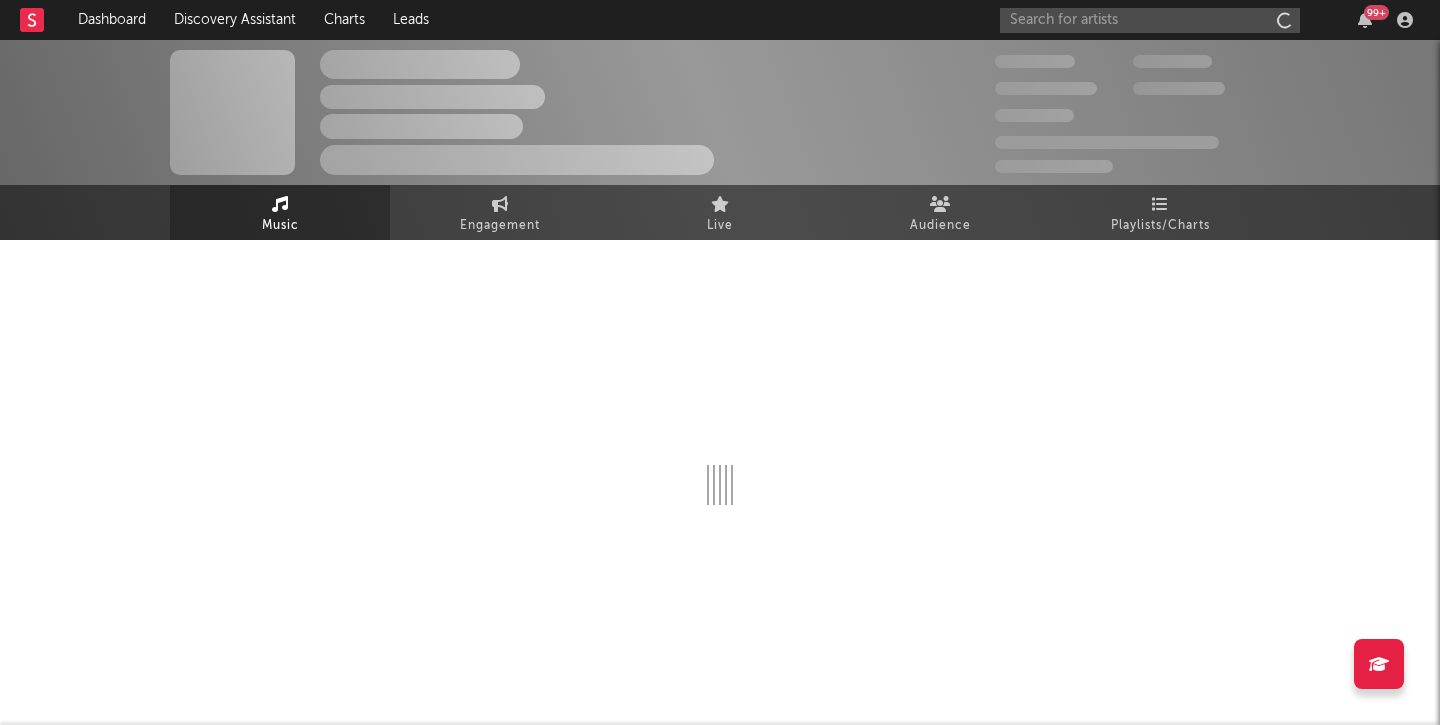 scroll, scrollTop: 0, scrollLeft: 0, axis: both 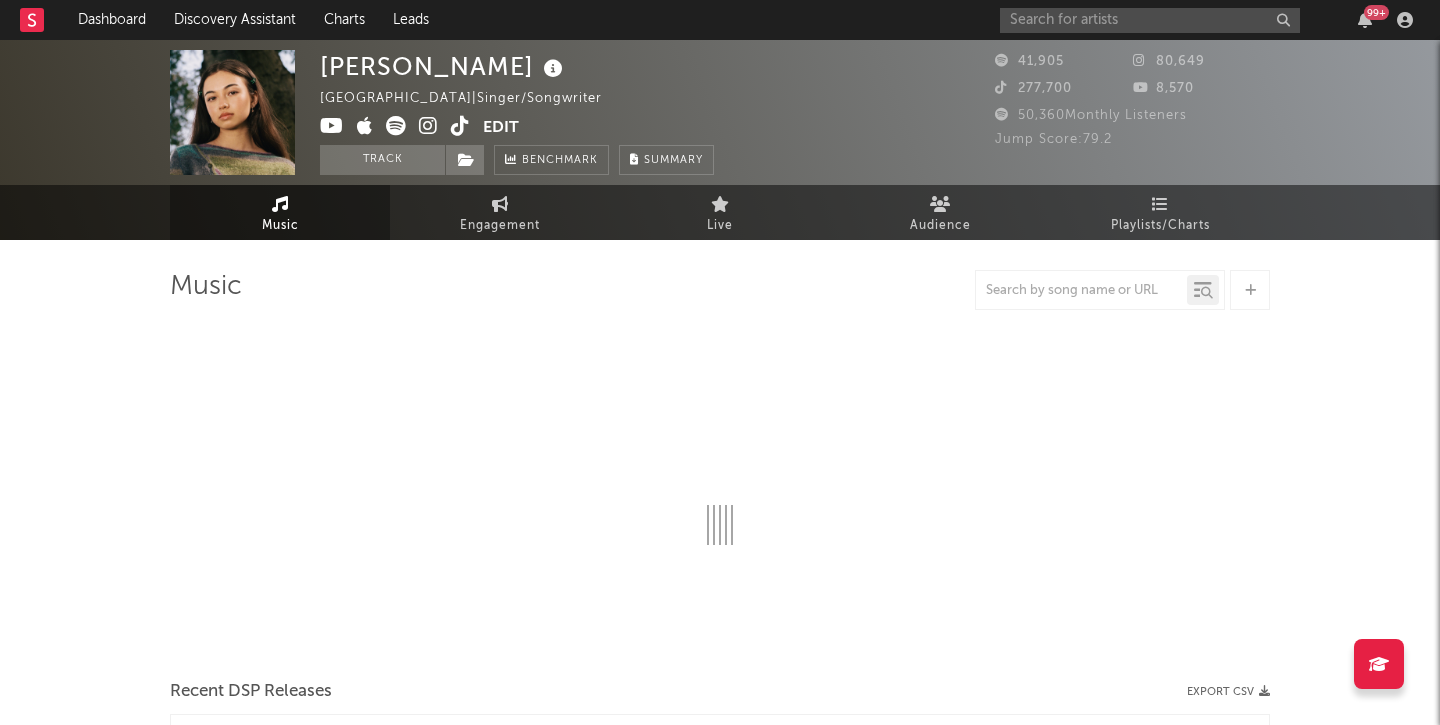 select on "6m" 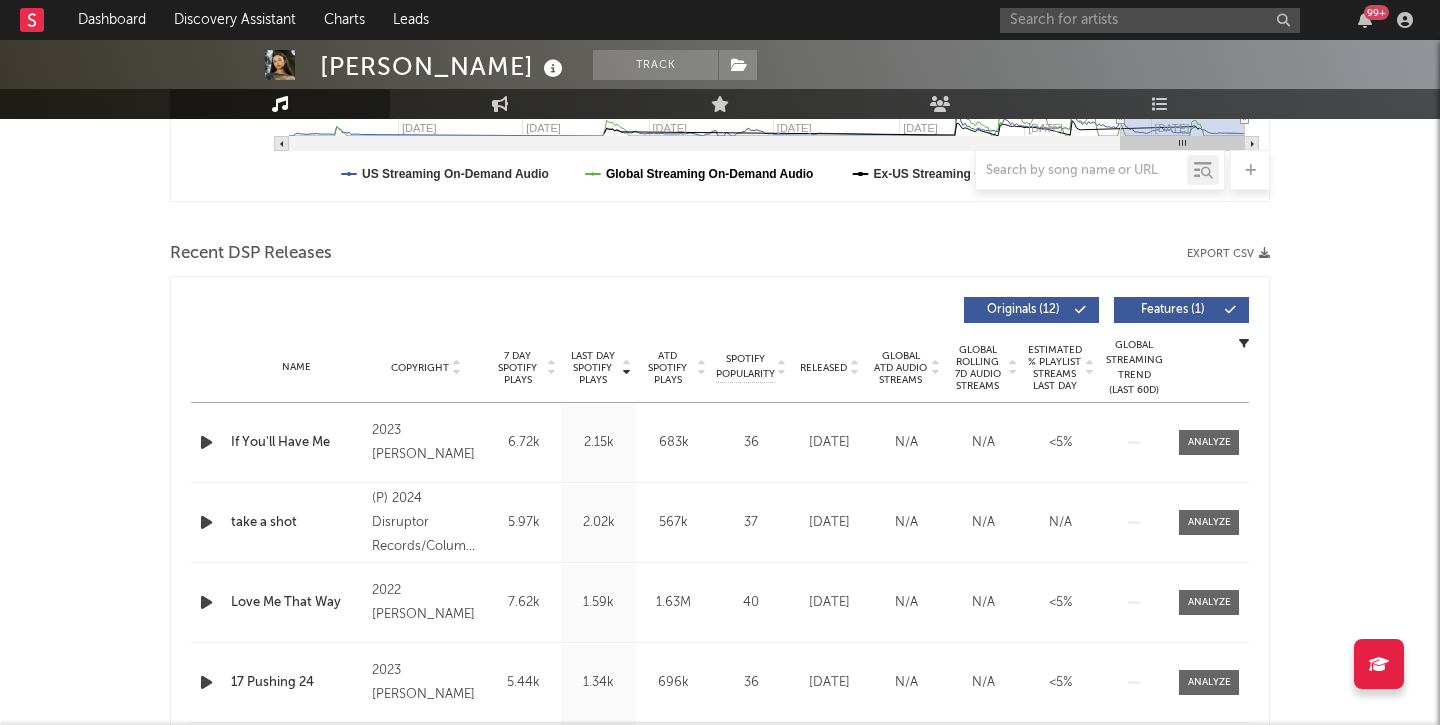 scroll, scrollTop: 601, scrollLeft: 0, axis: vertical 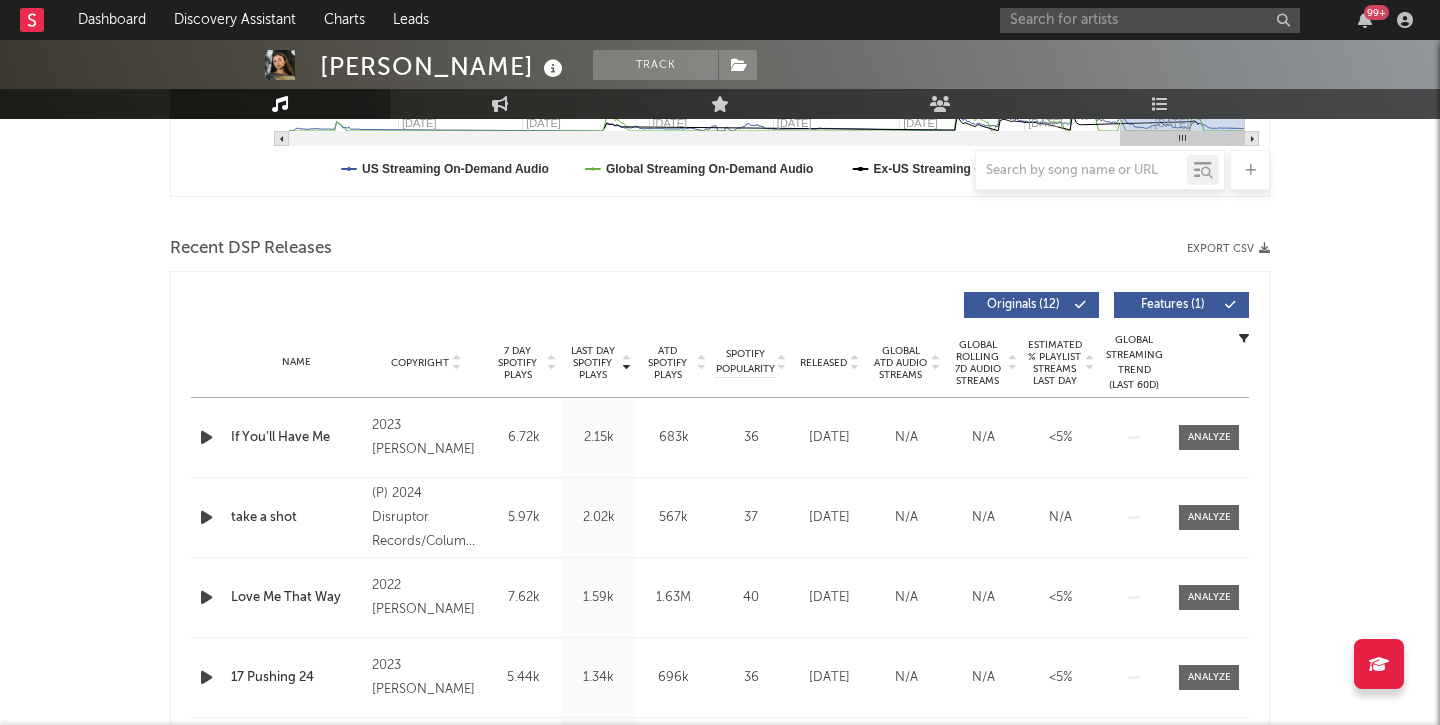 click on "(P) 2024 Disruptor Records/Columbia Records" at bounding box center [426, 518] 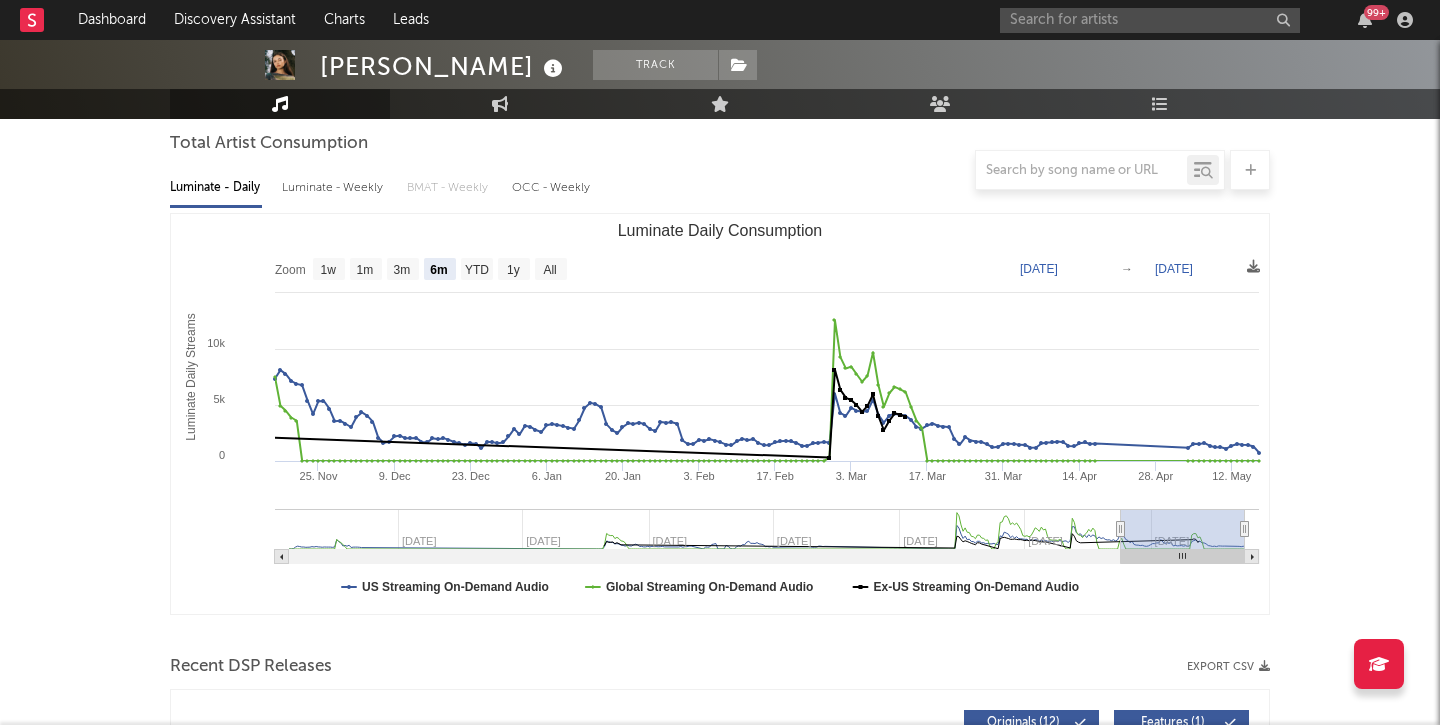 scroll, scrollTop: 0, scrollLeft: 0, axis: both 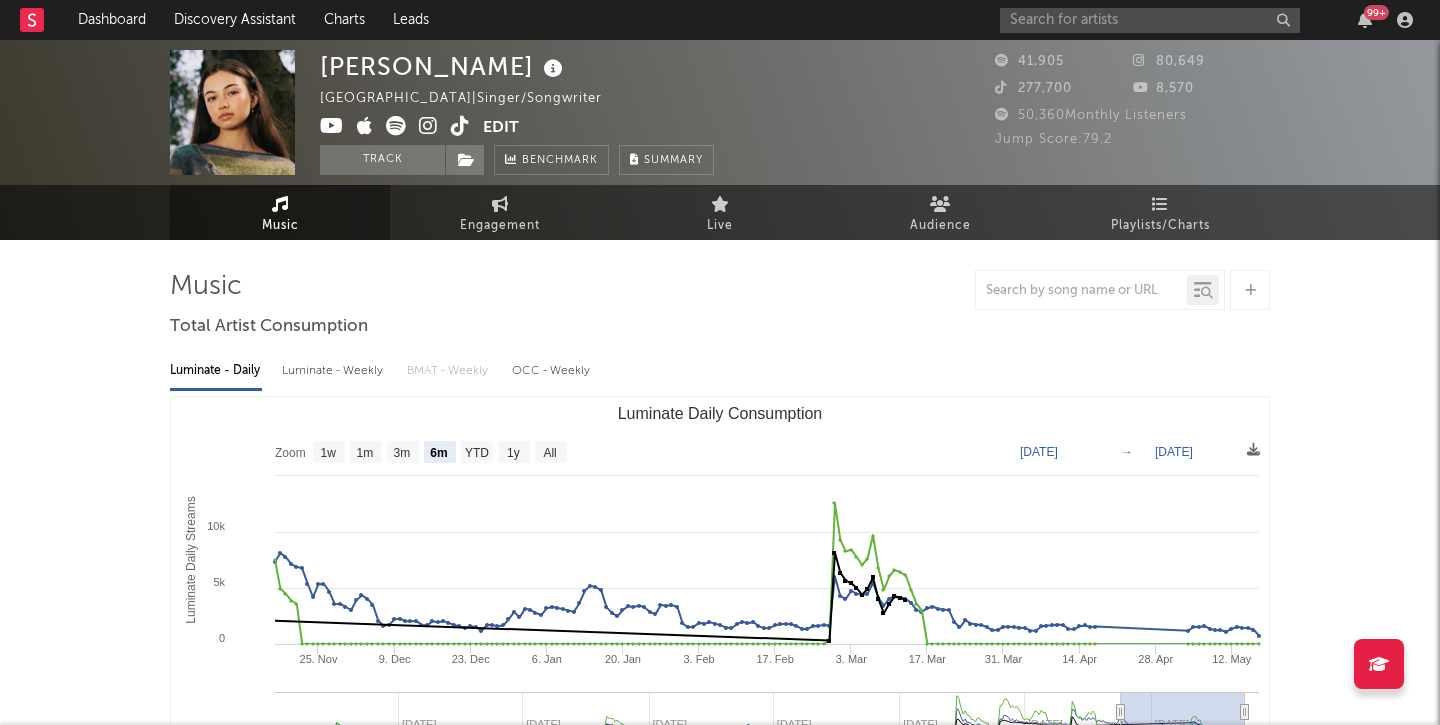 click at bounding box center (553, 69) 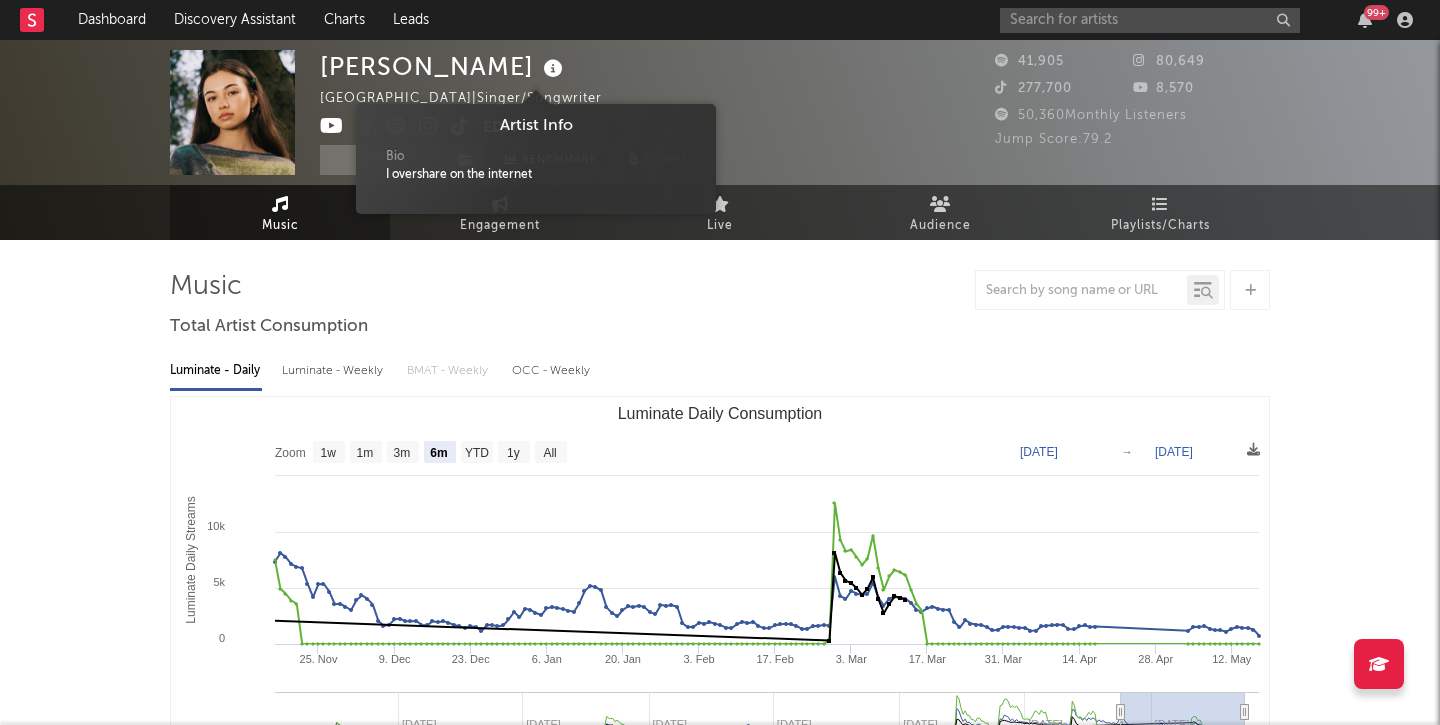 click at bounding box center [720, 290] 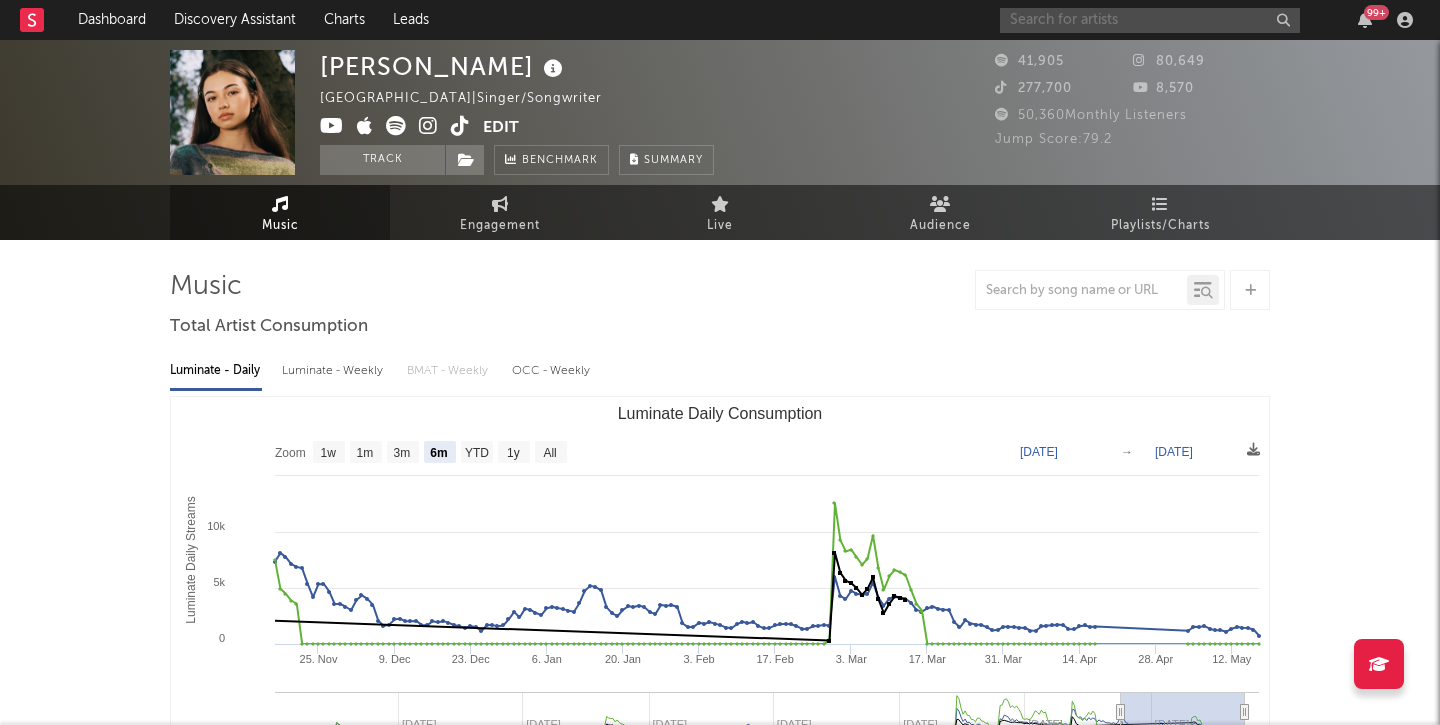 click at bounding box center (1150, 20) 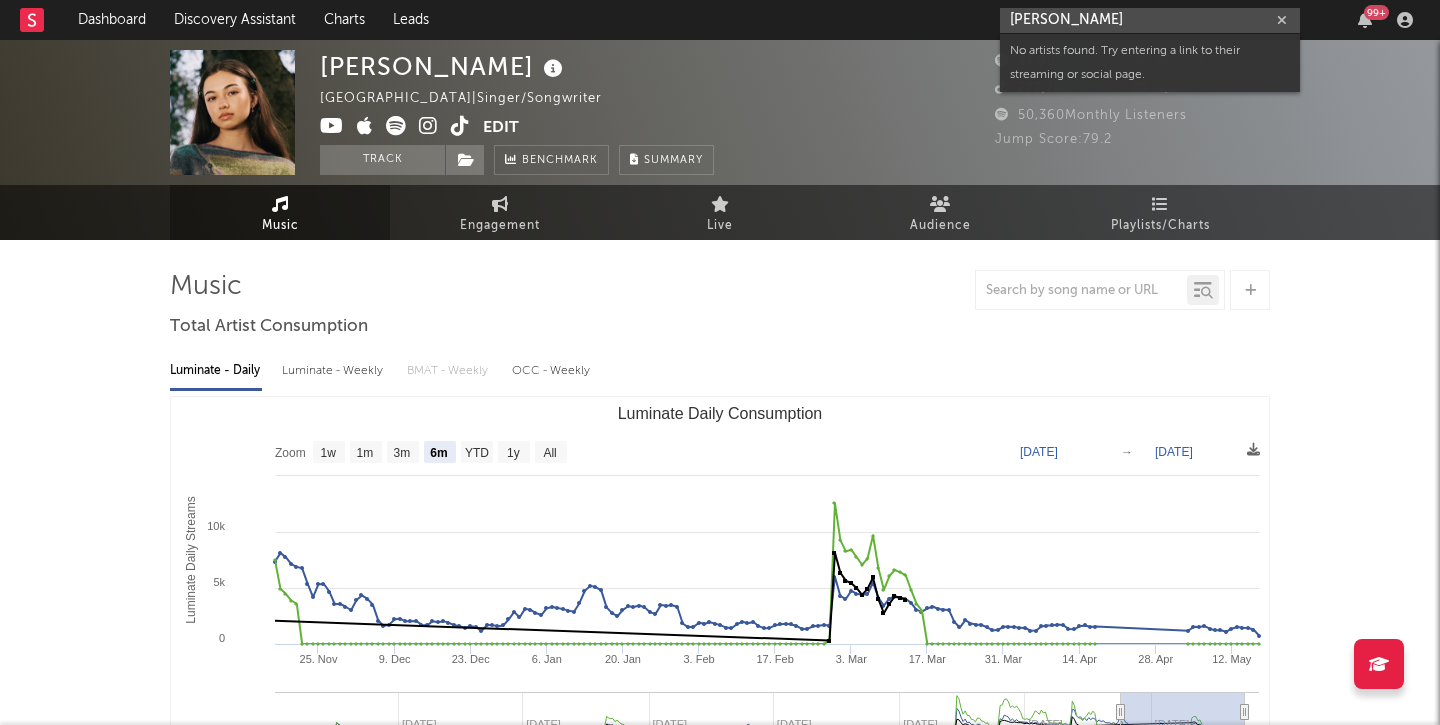 click on "[PERSON_NAME]" at bounding box center (1150, 20) 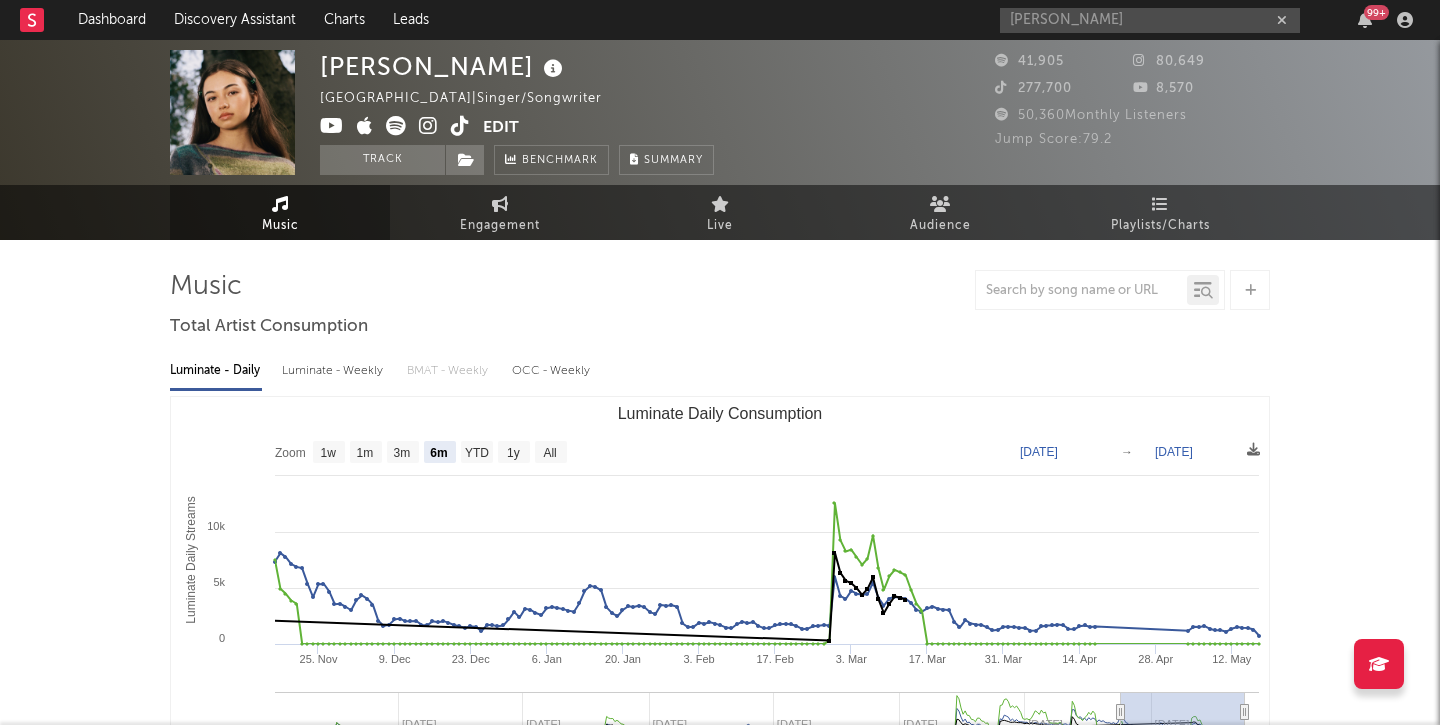 click on "[PERSON_NAME] United States  |  Singer/Songwriter Edit Track Benchmark Summary 41,905 80,649 277,700 8,570 50,360  Monthly Listeners Jump Score:  79.2" at bounding box center (720, 112) 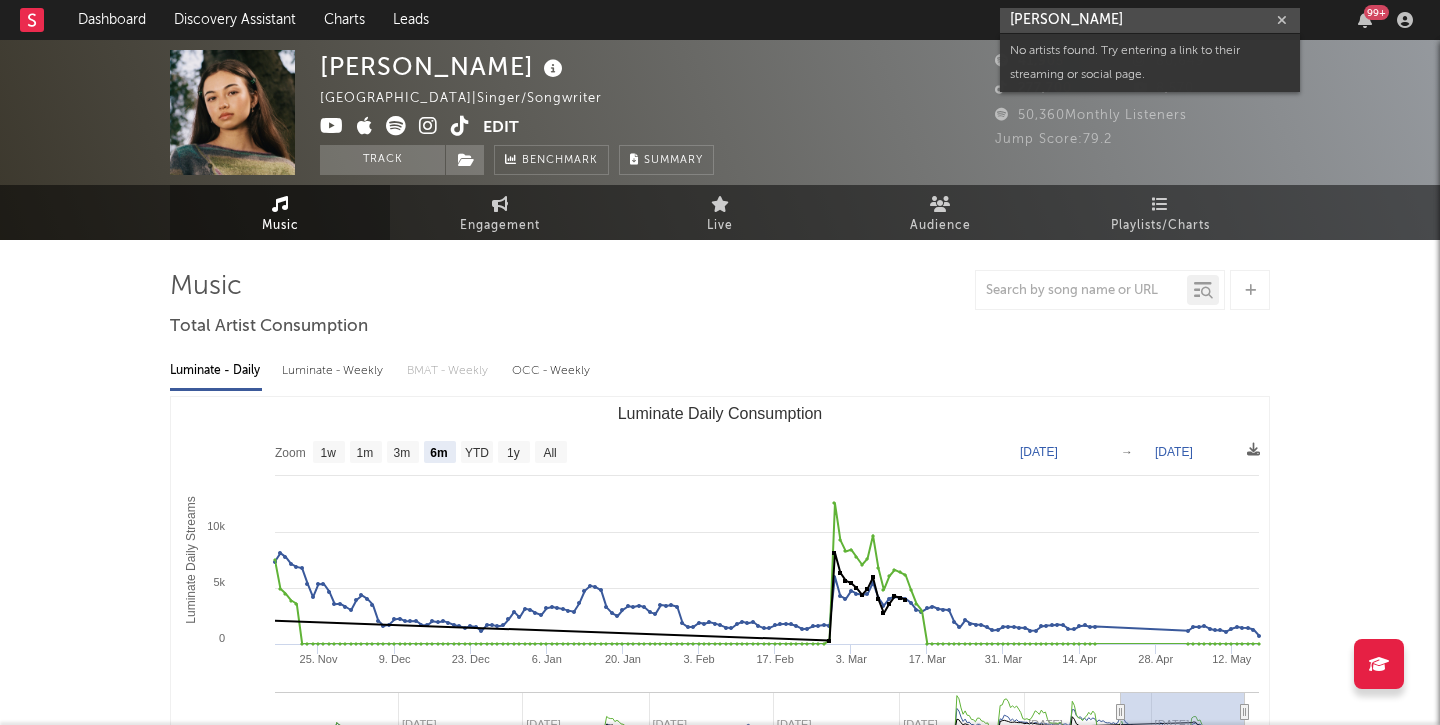 click on "[PERSON_NAME]" at bounding box center (1150, 20) 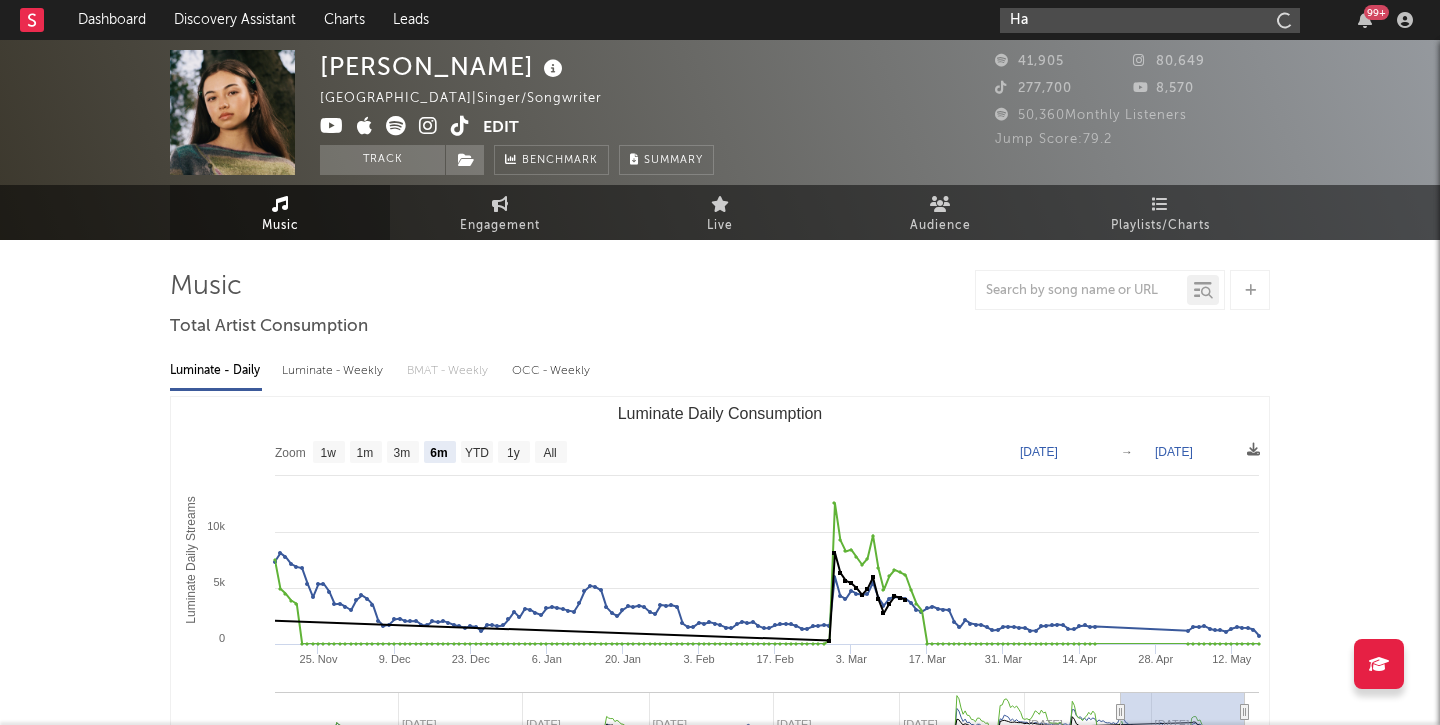type on "H" 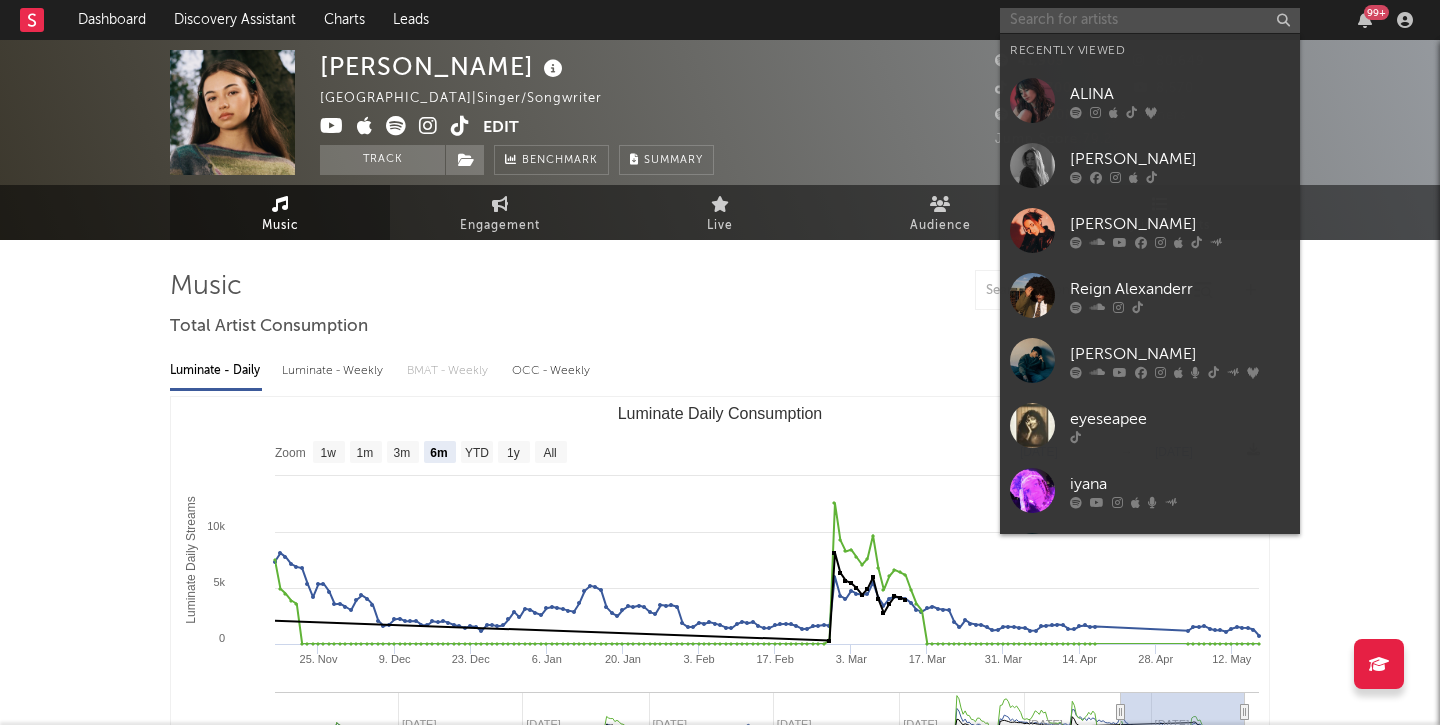 paste on "[URL][DOMAIN_NAME]" 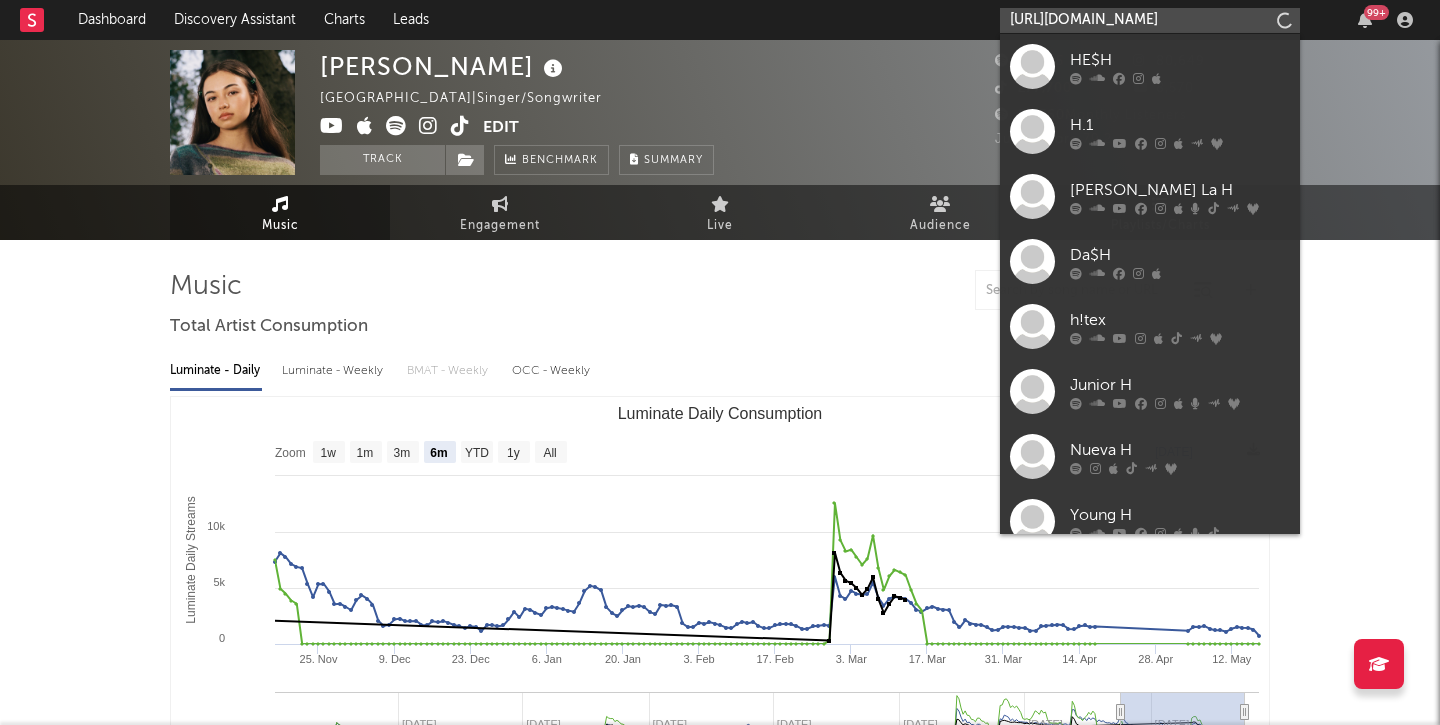 type on "[URL][DOMAIN_NAME]" 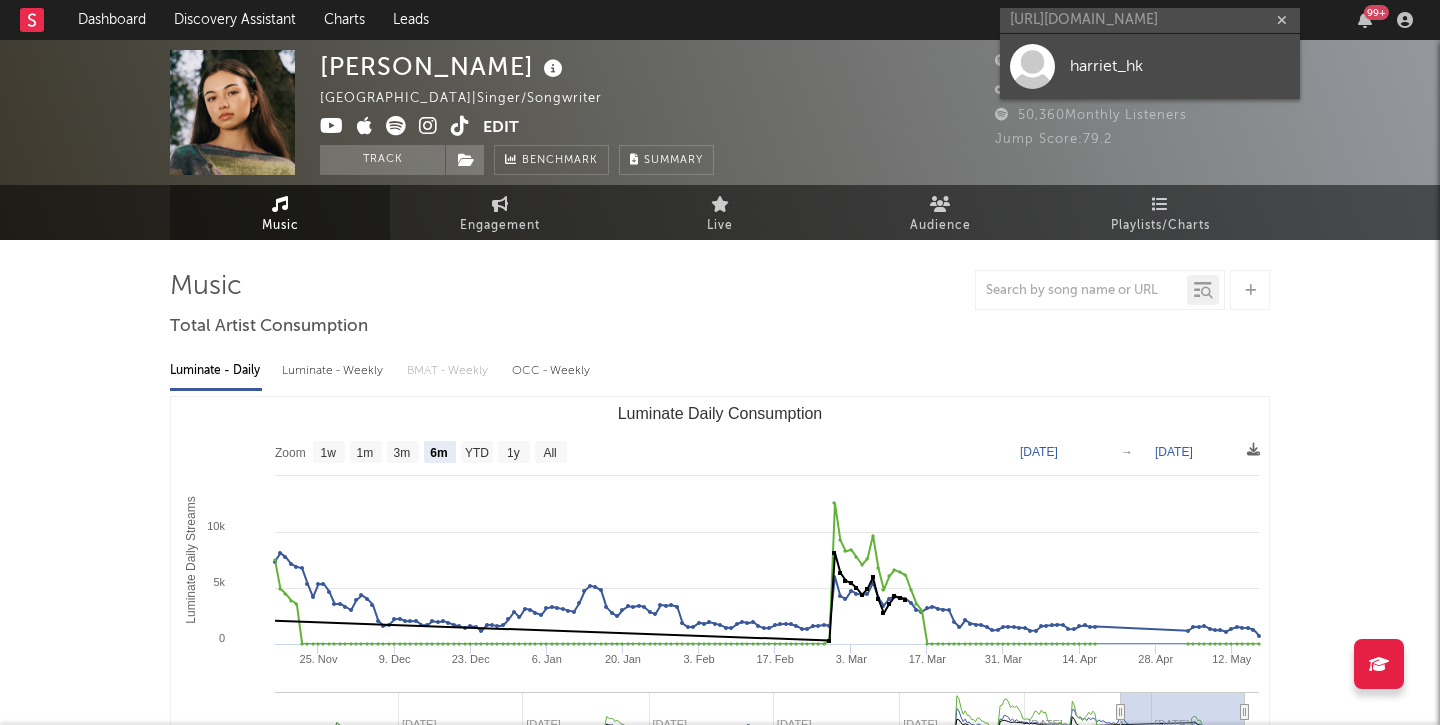click on "harriet_hk" at bounding box center [1180, 66] 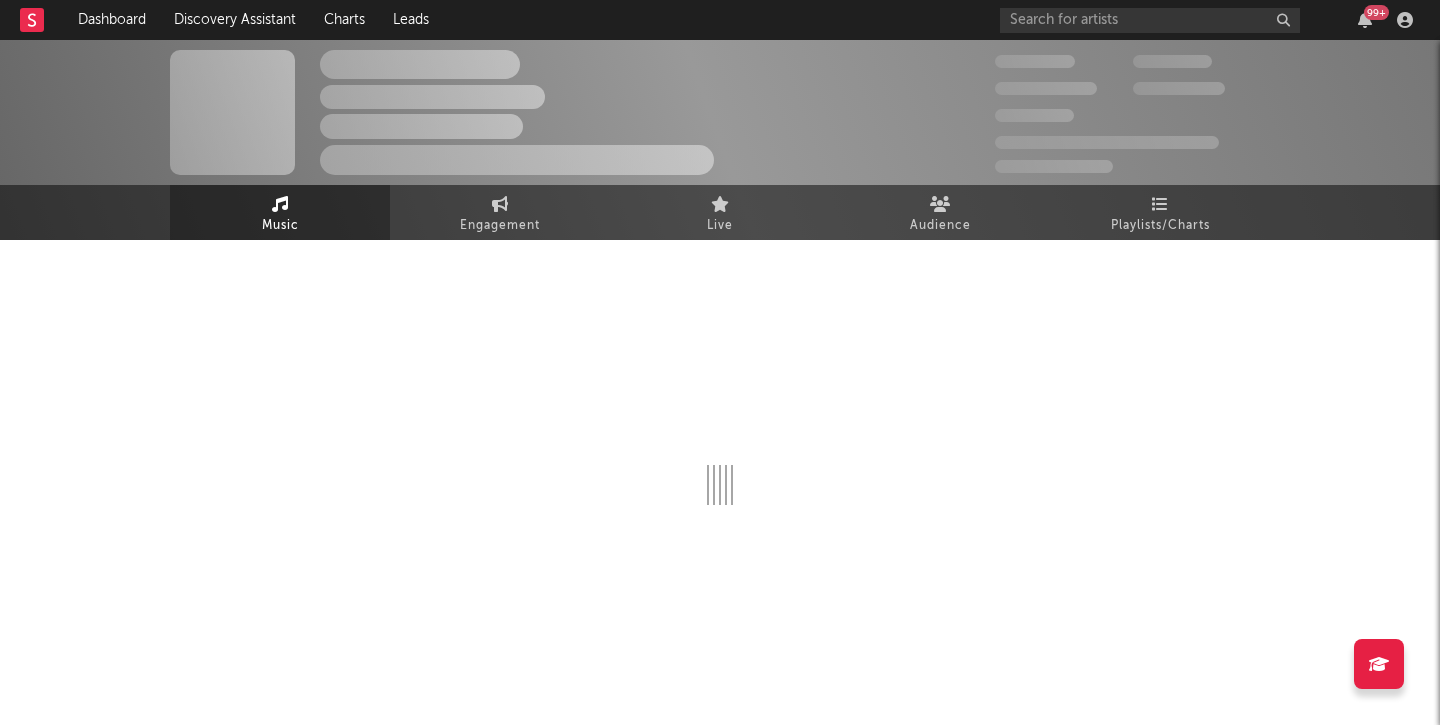 select on "1w" 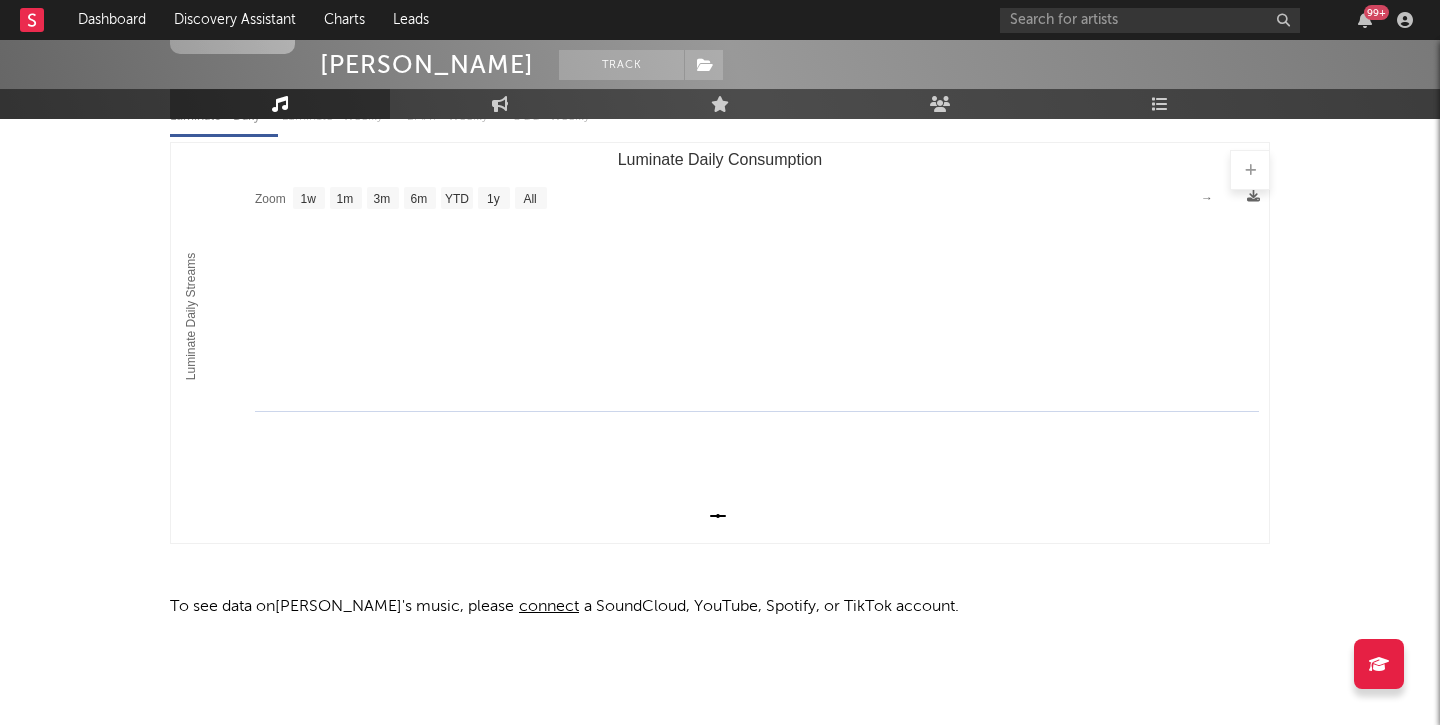 scroll, scrollTop: 0, scrollLeft: 0, axis: both 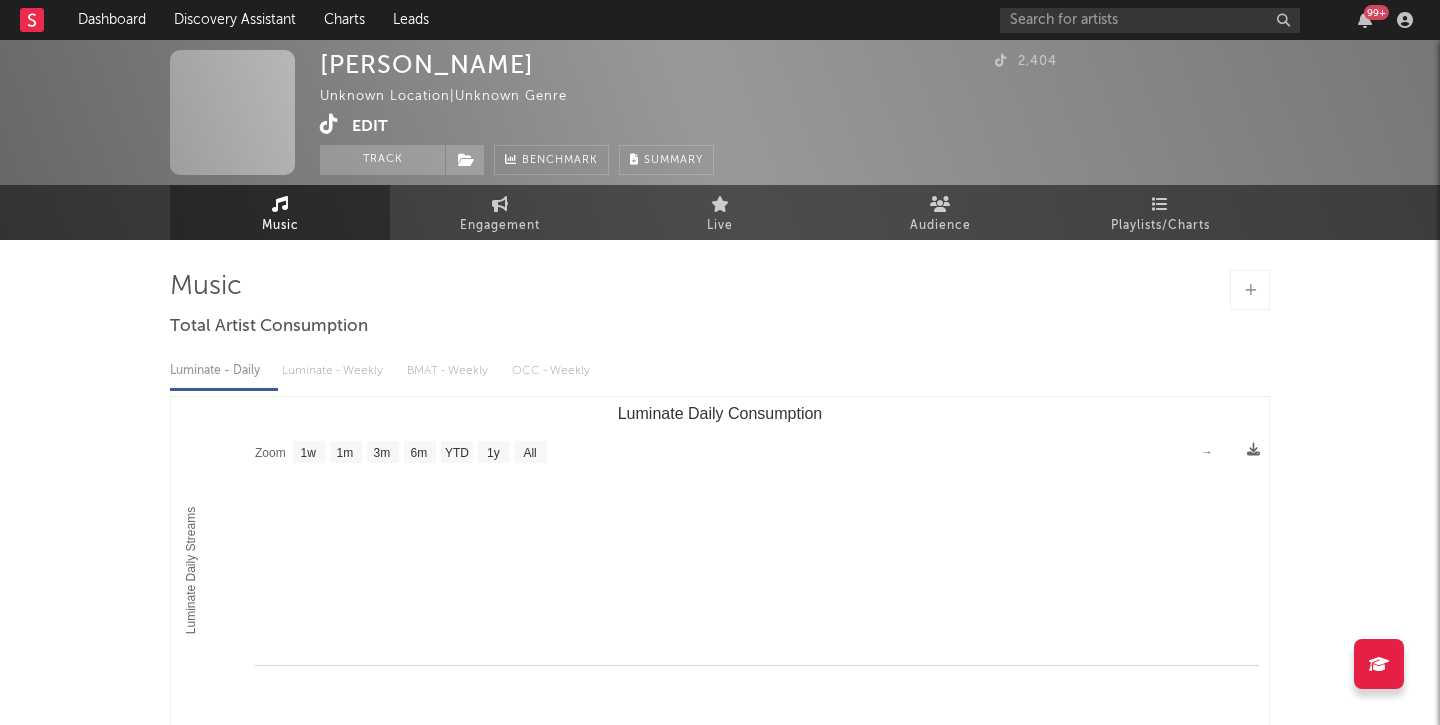 click on "Edit" at bounding box center (370, 126) 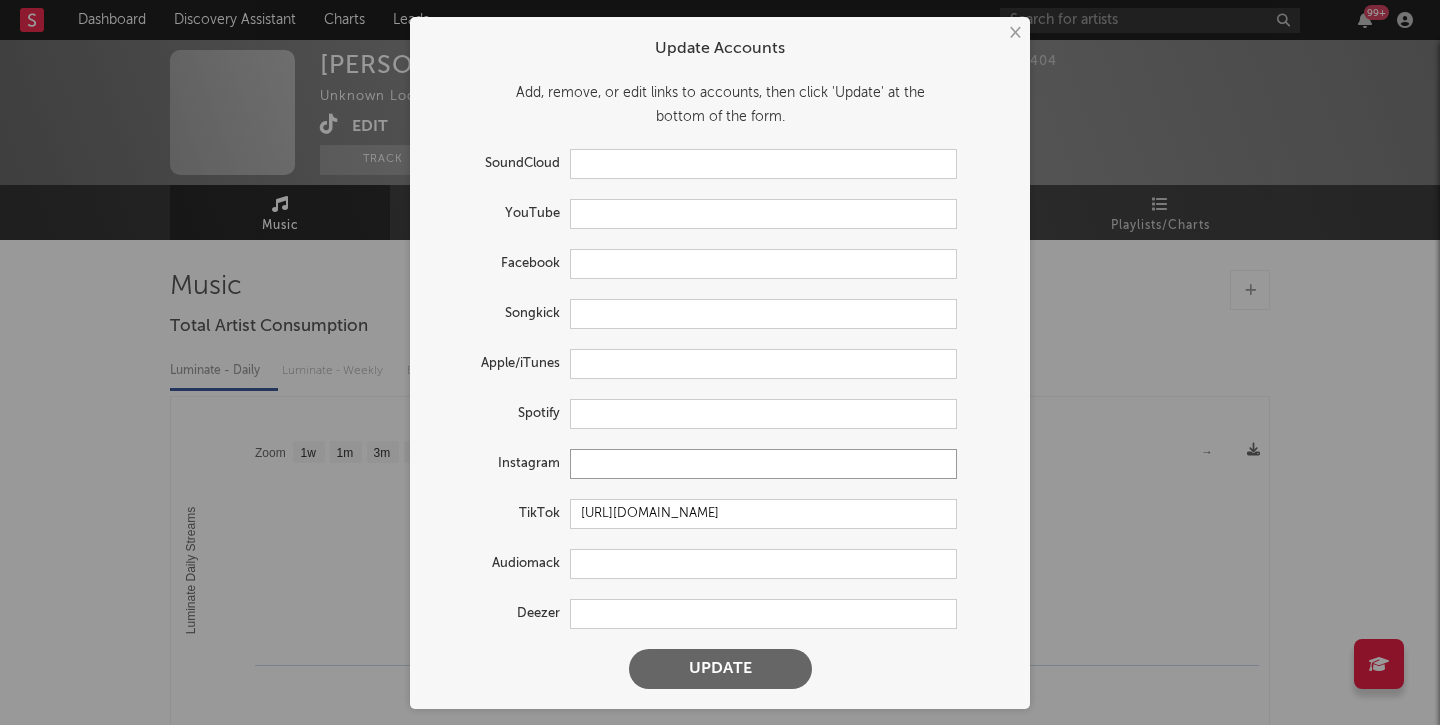 click at bounding box center (763, 464) 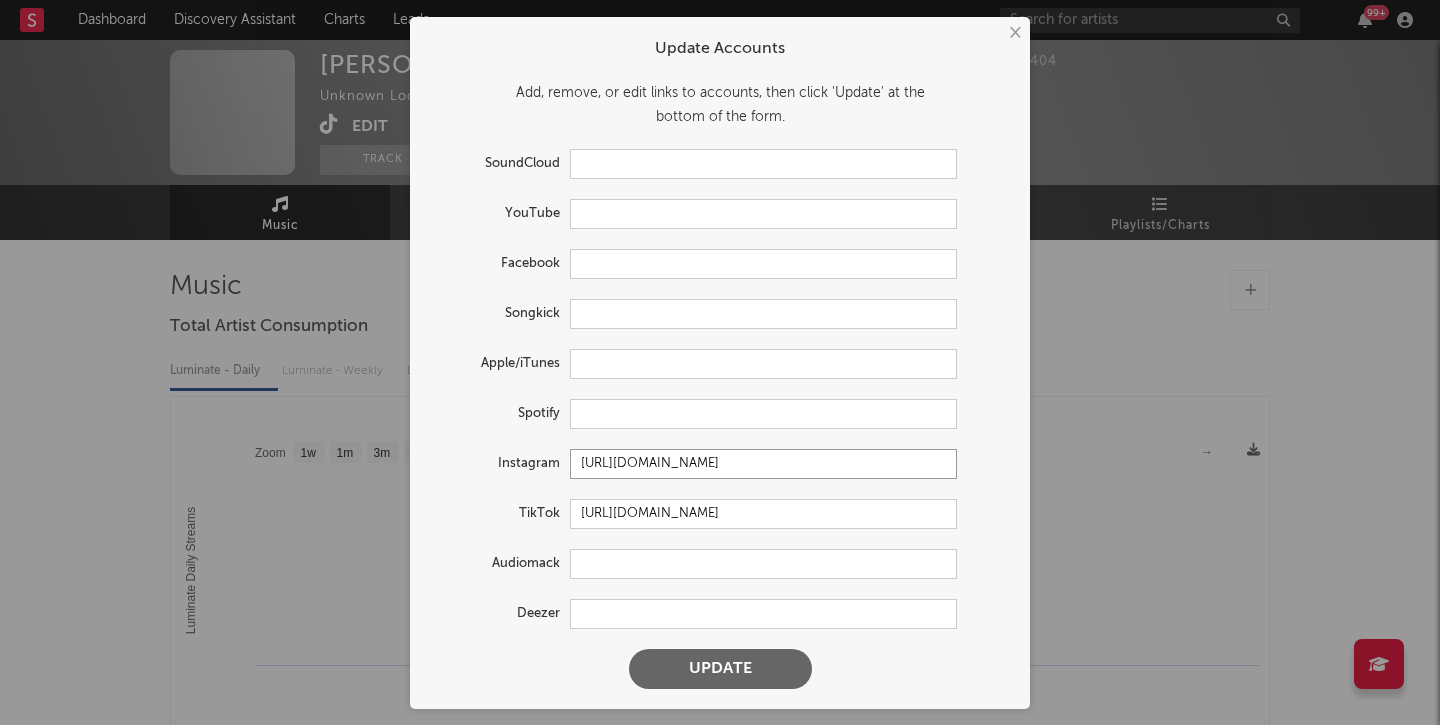 type on "[URL][DOMAIN_NAME]" 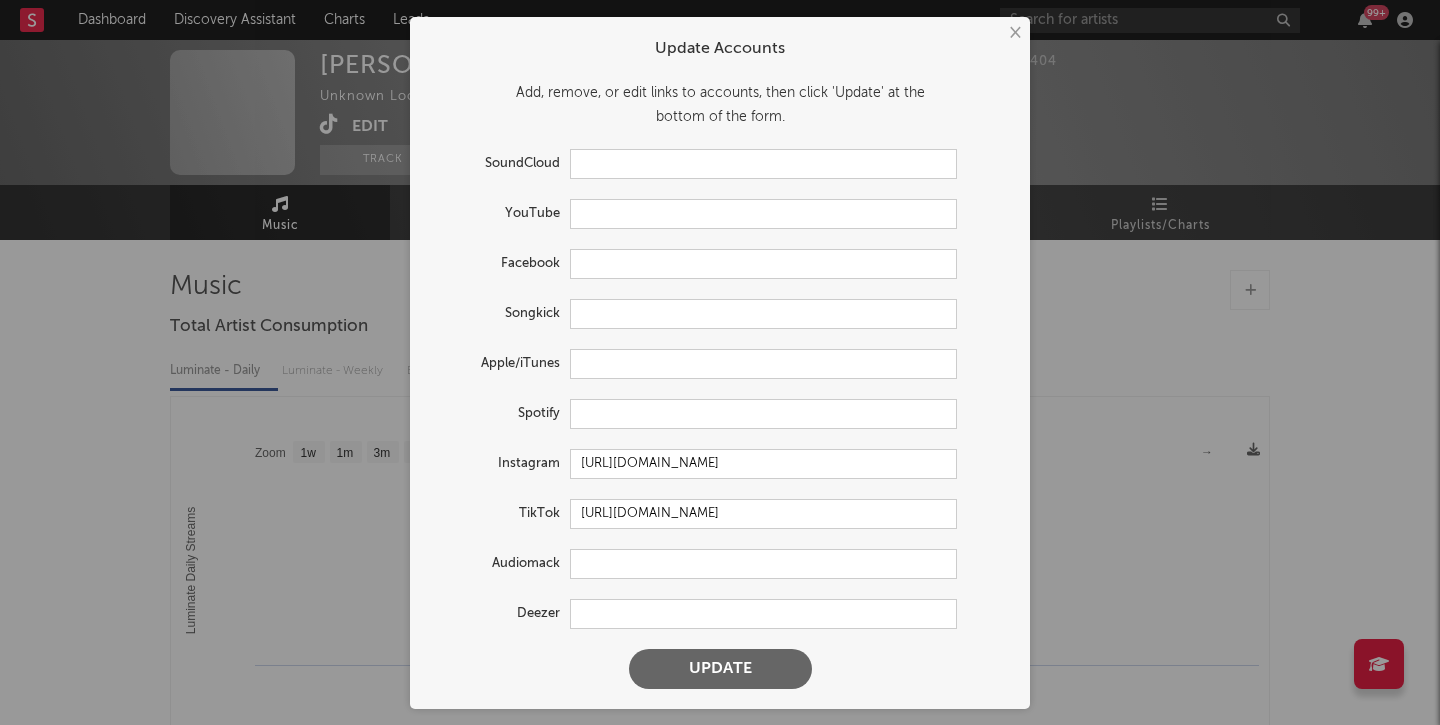 click on "Update" at bounding box center [720, 669] 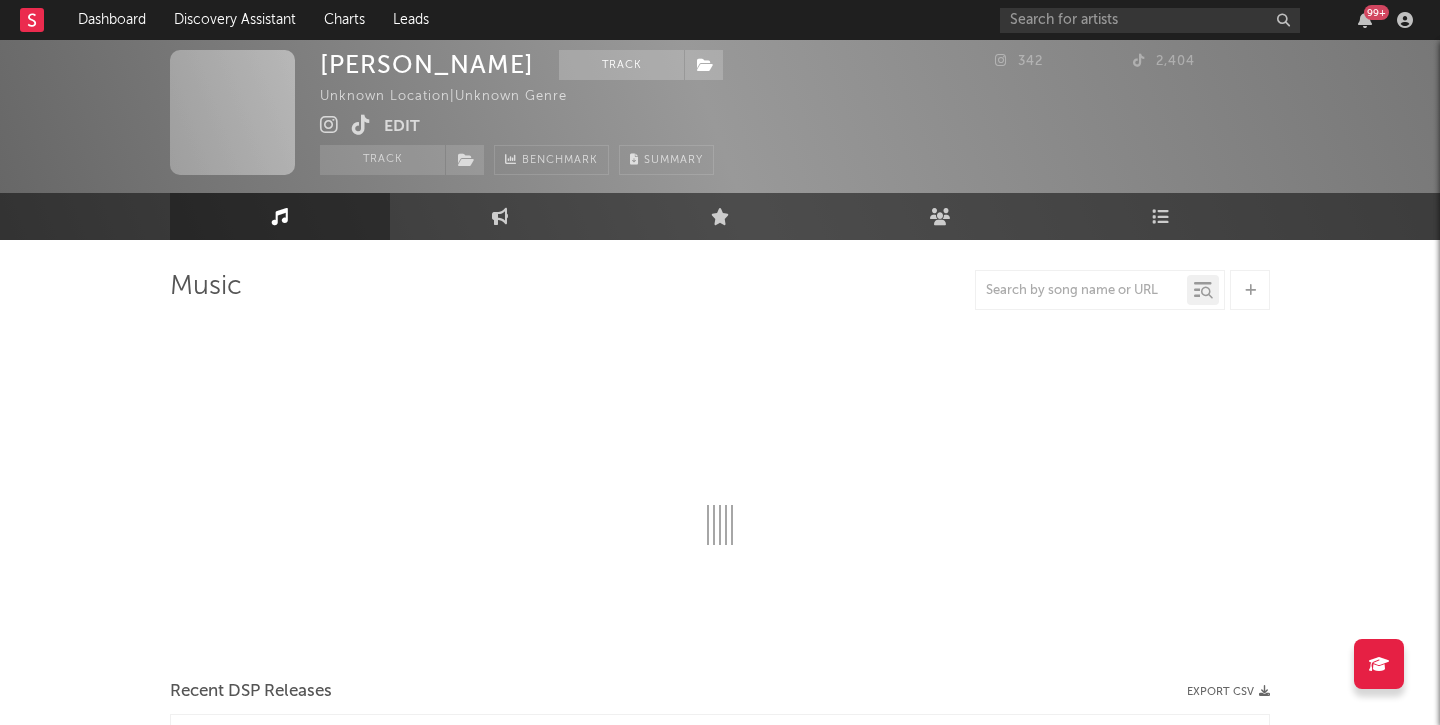 select on "1w" 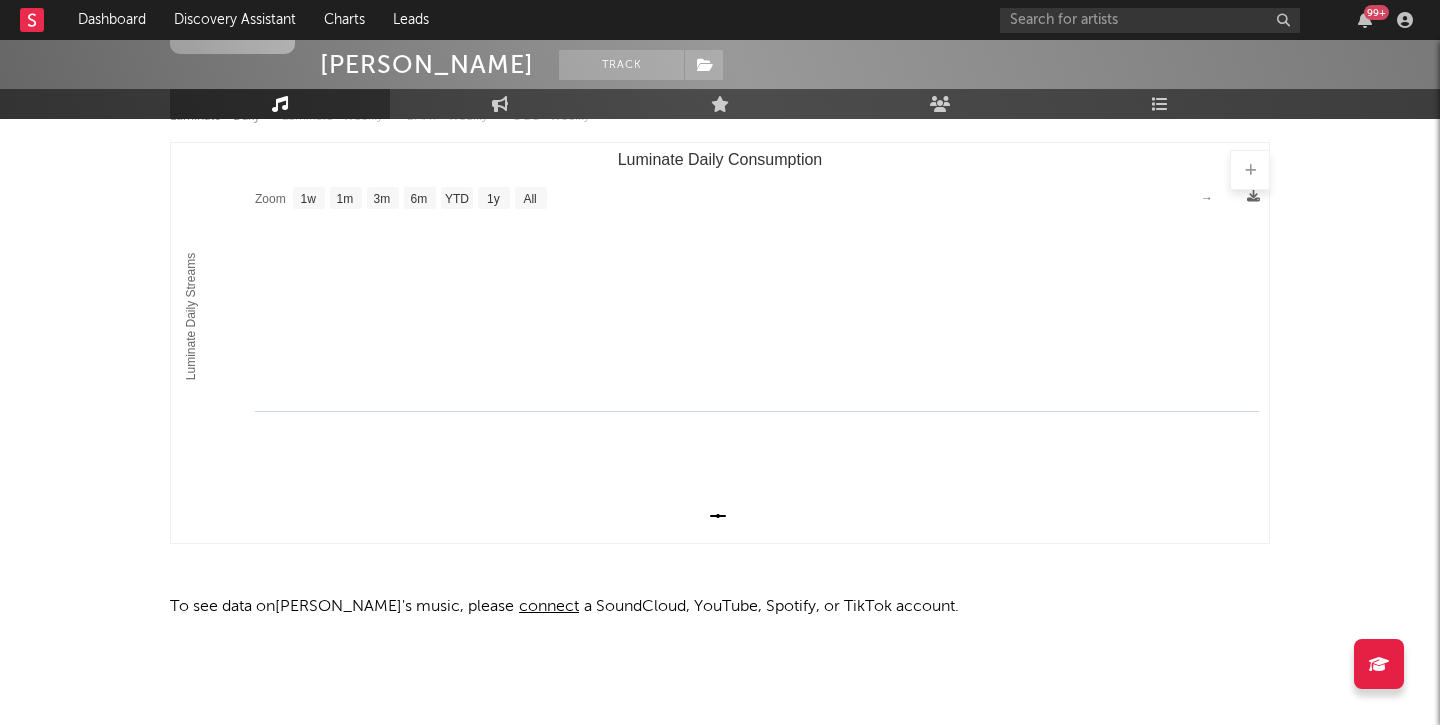 scroll, scrollTop: 0, scrollLeft: 0, axis: both 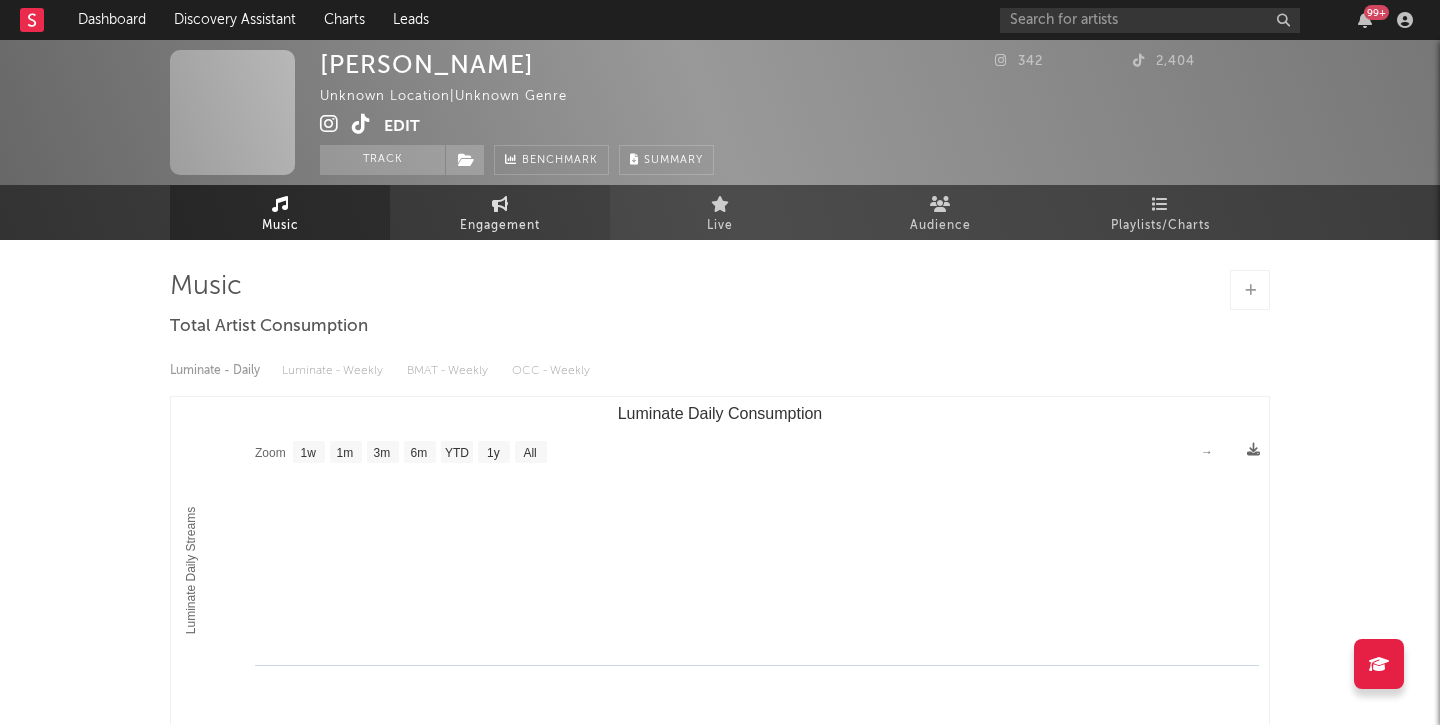 click at bounding box center [500, 204] 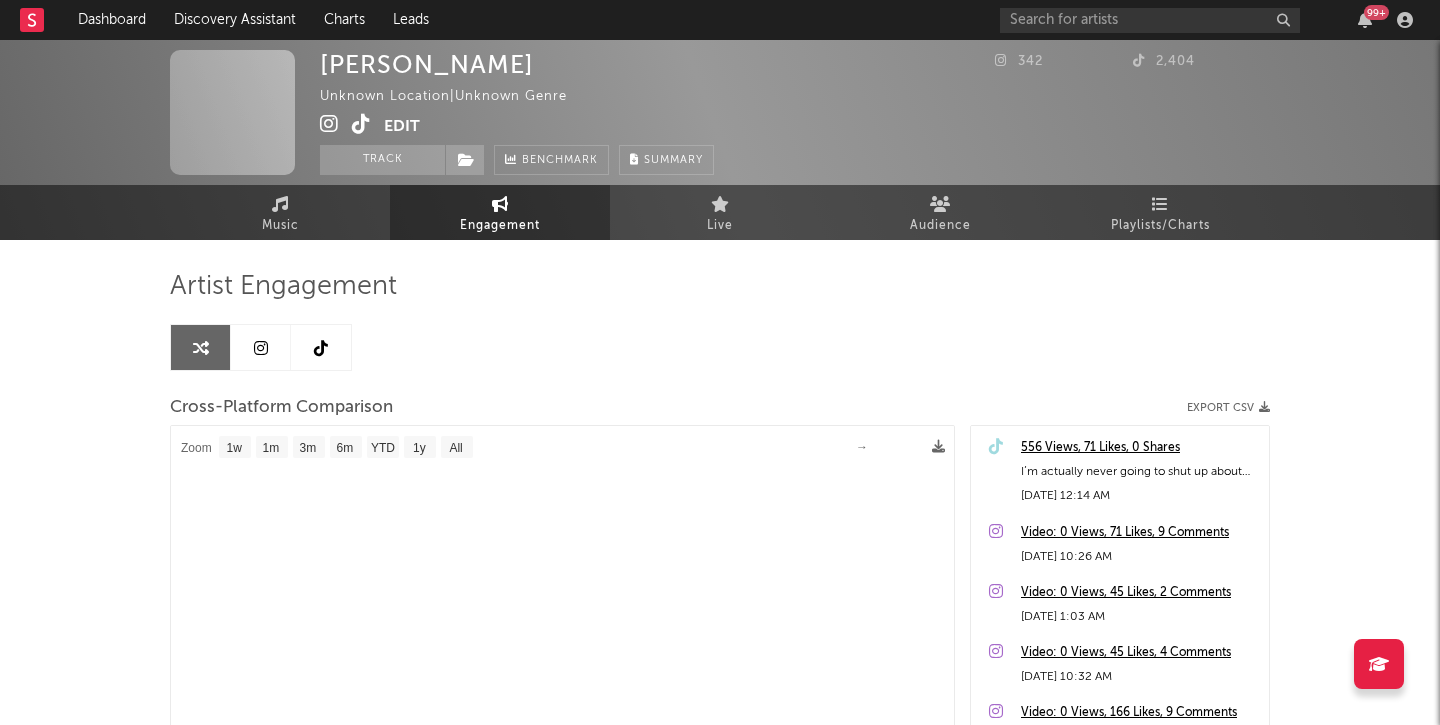 select on "1m" 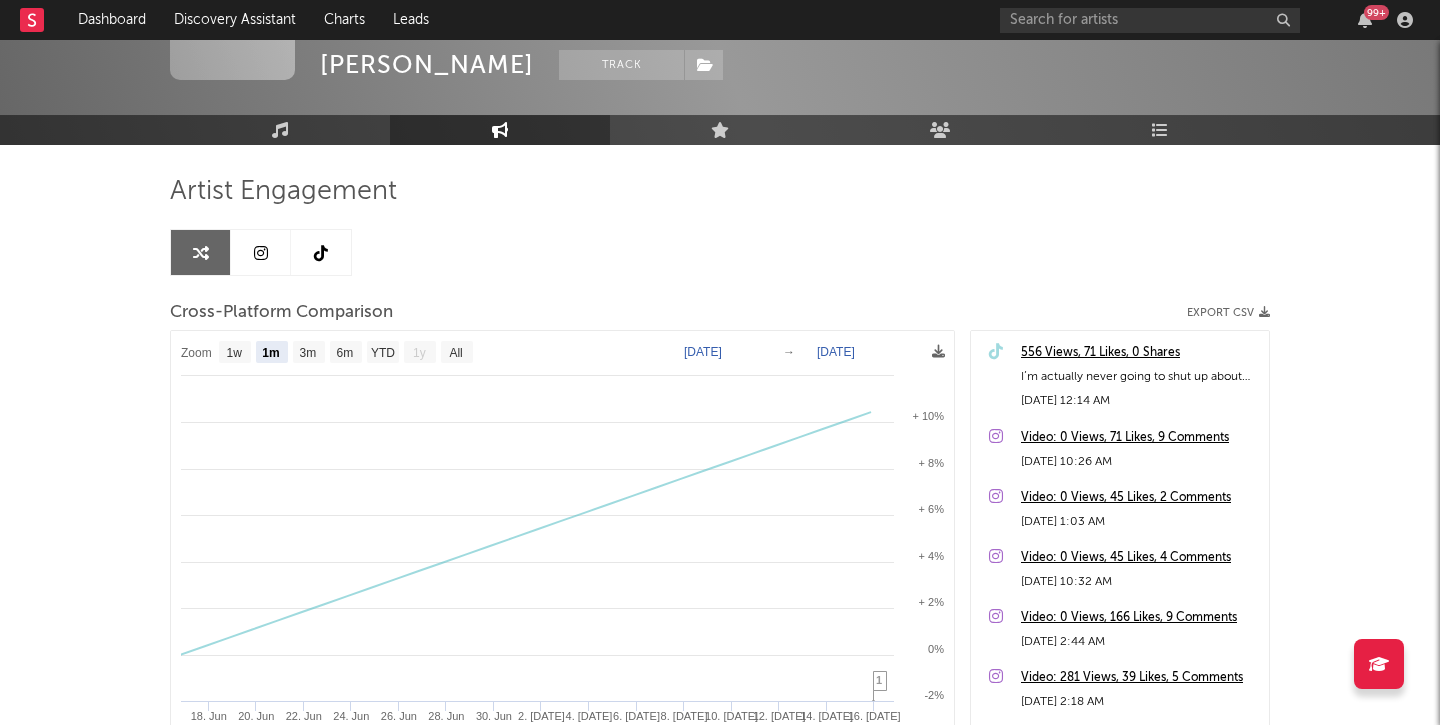scroll, scrollTop: 147, scrollLeft: 0, axis: vertical 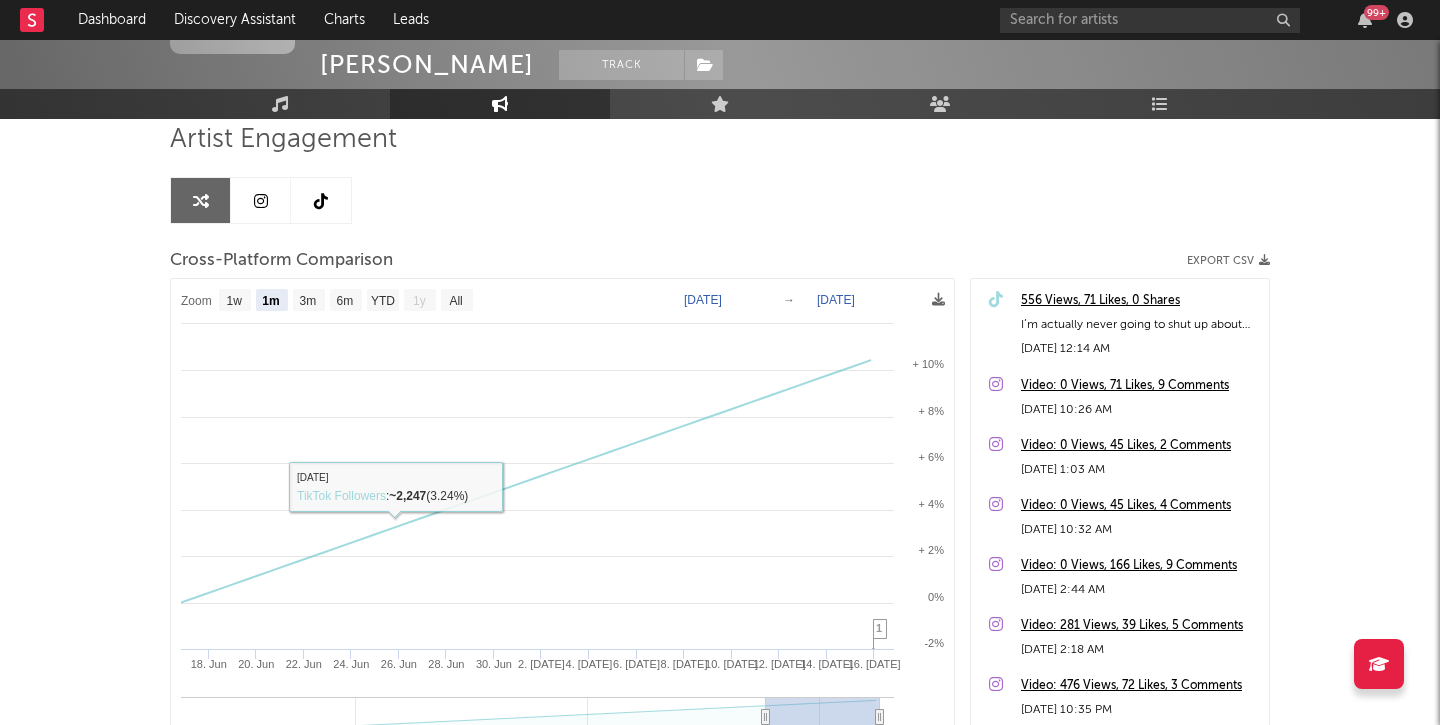 click at bounding box center (261, 201) 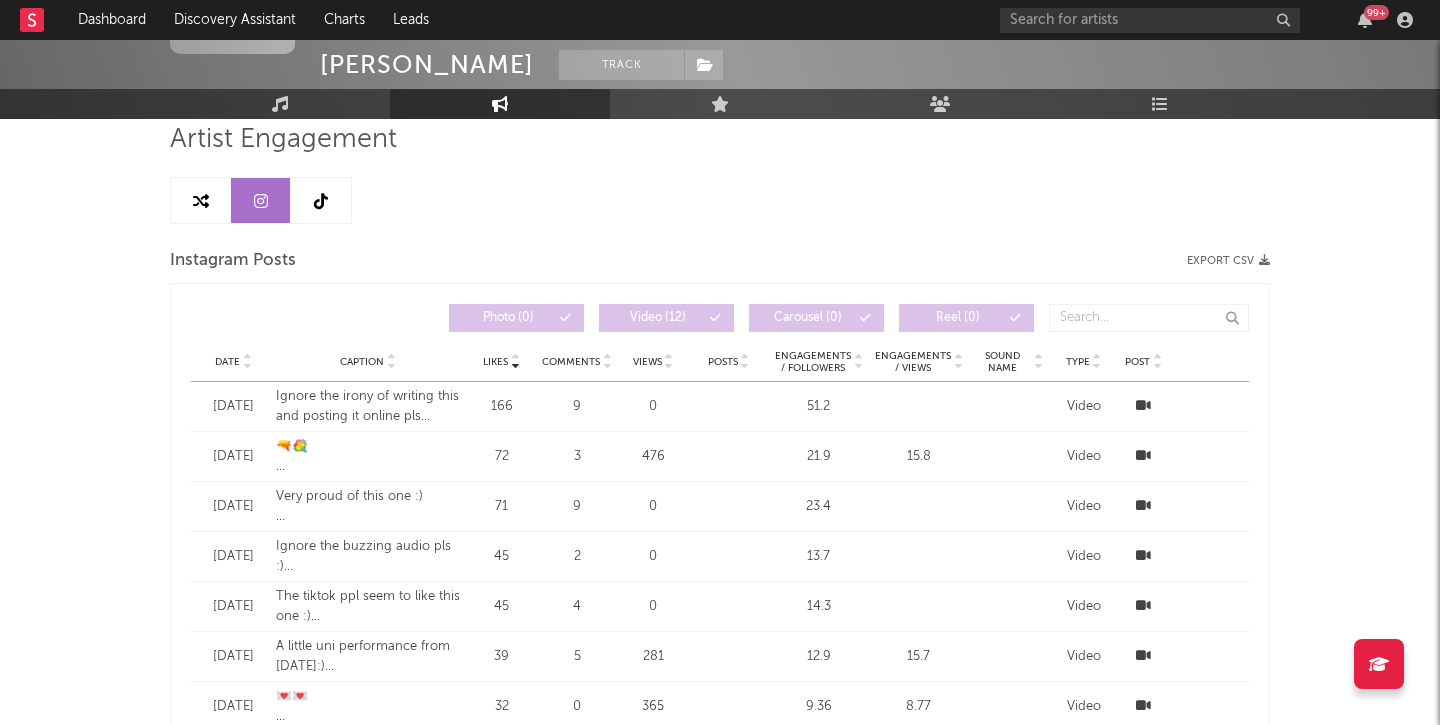 select on "1w" 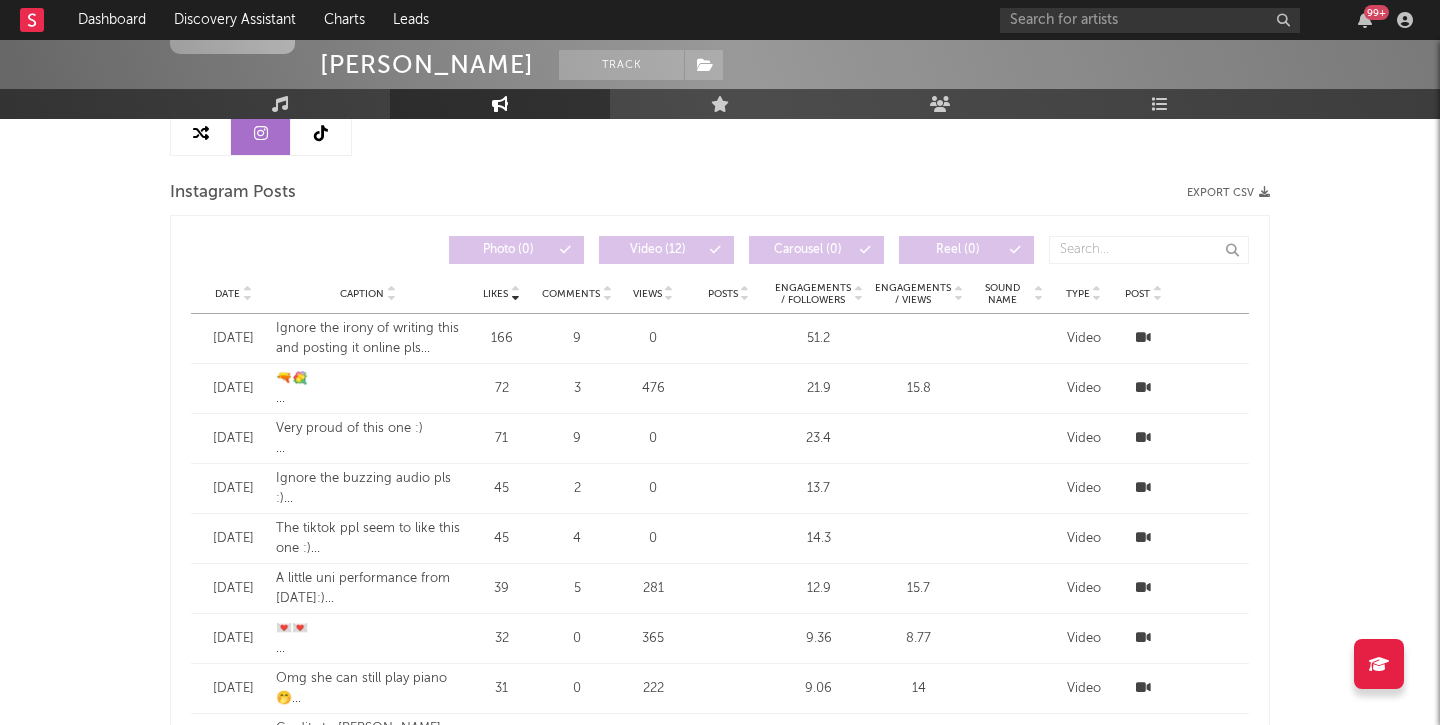 scroll, scrollTop: 0, scrollLeft: 0, axis: both 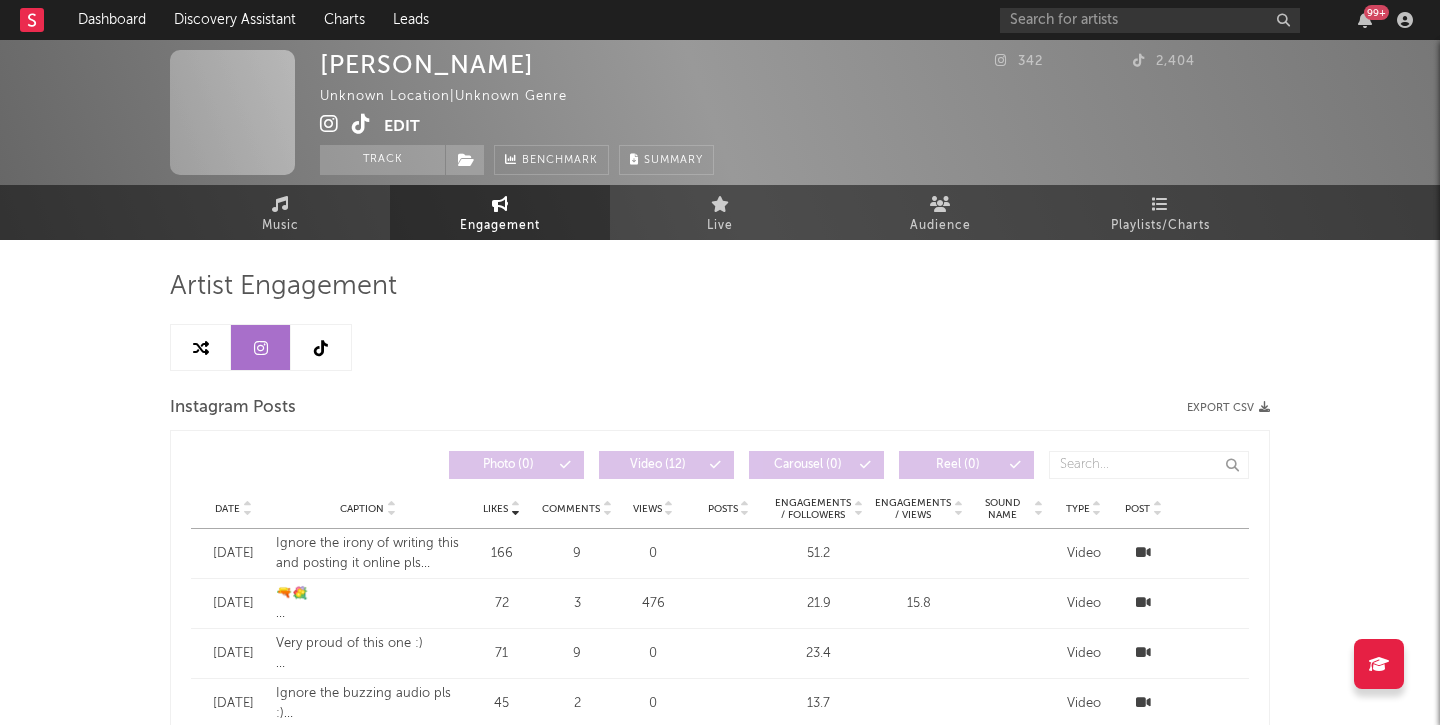 click at bounding box center [321, 347] 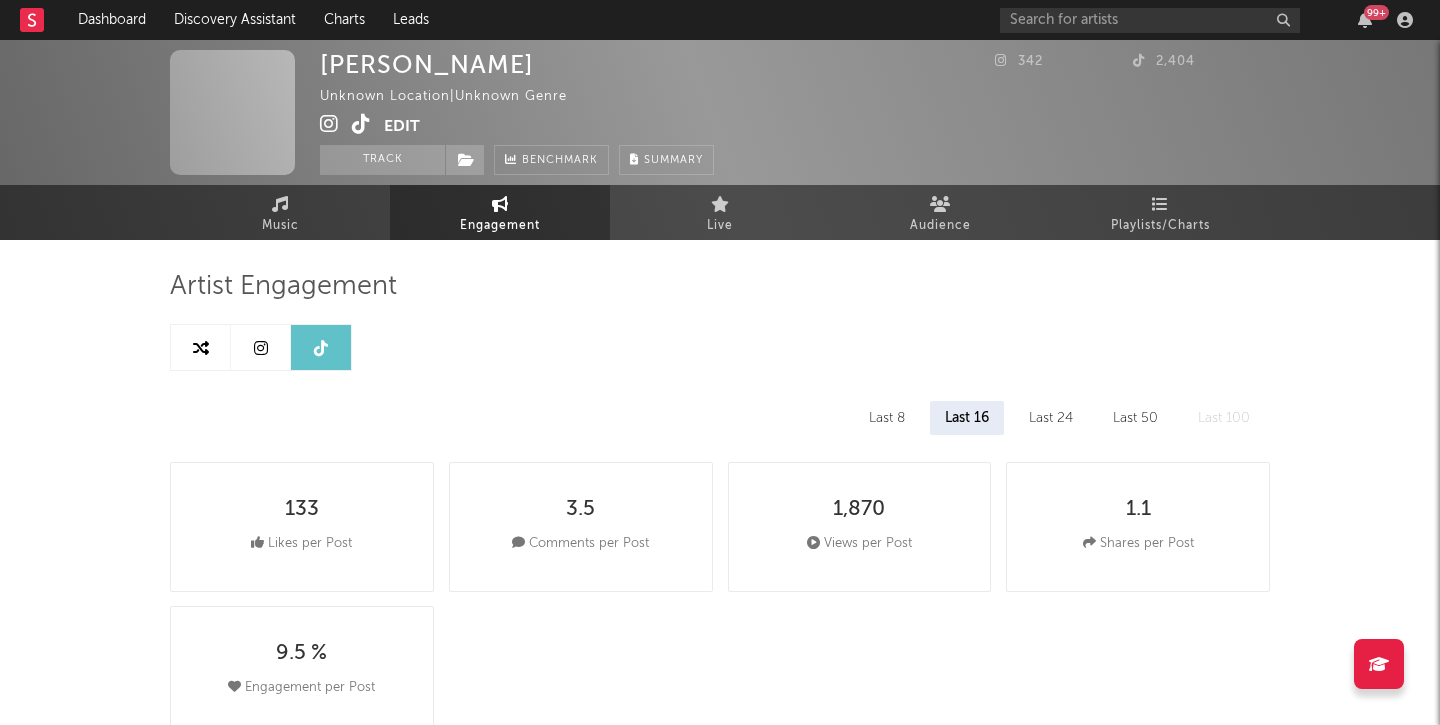 select on "1w" 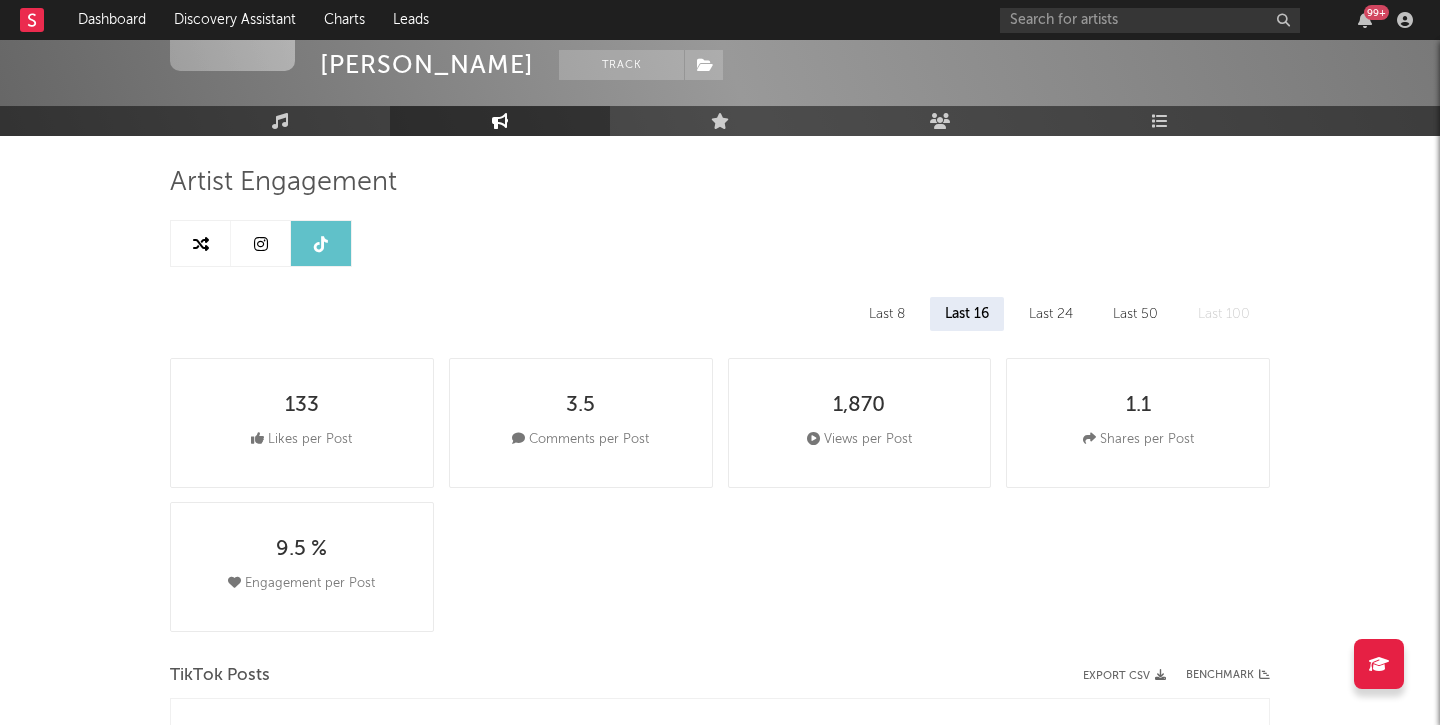 scroll, scrollTop: 0, scrollLeft: 0, axis: both 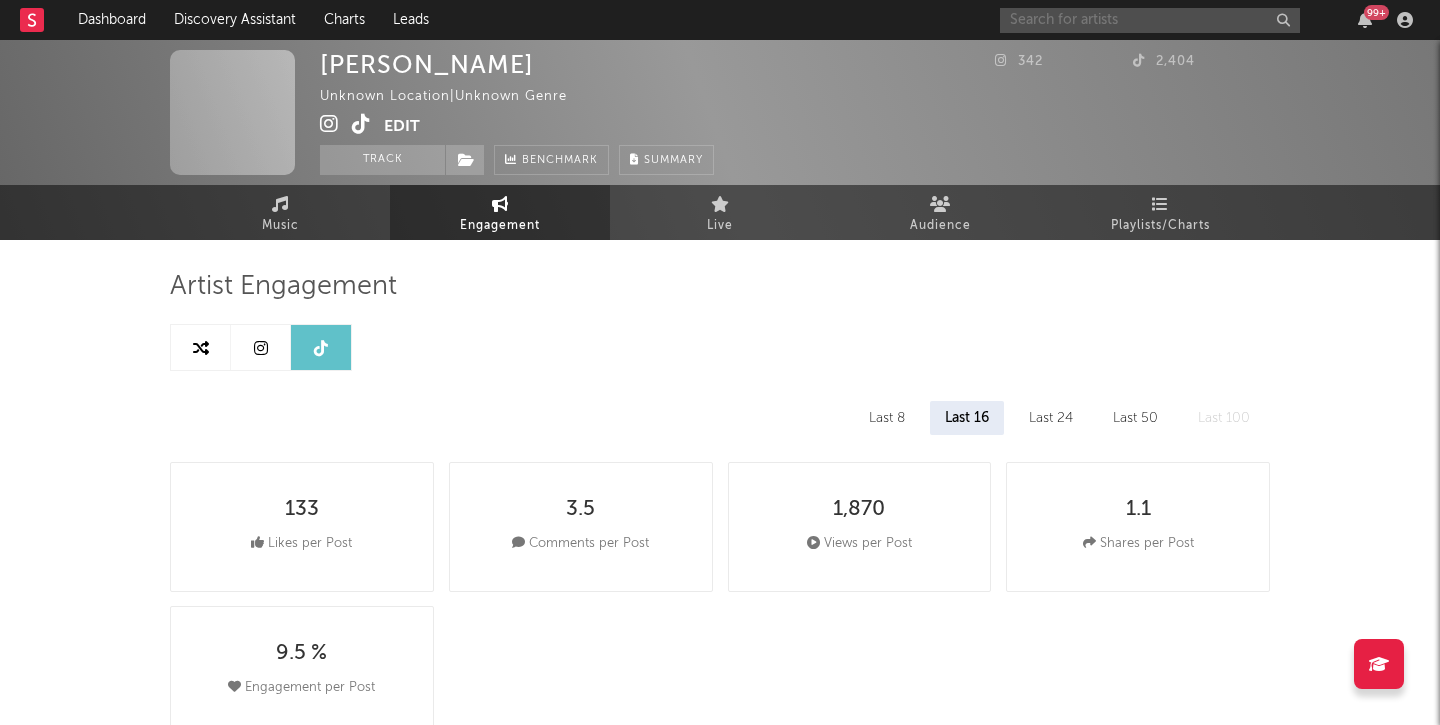 click at bounding box center (1150, 20) 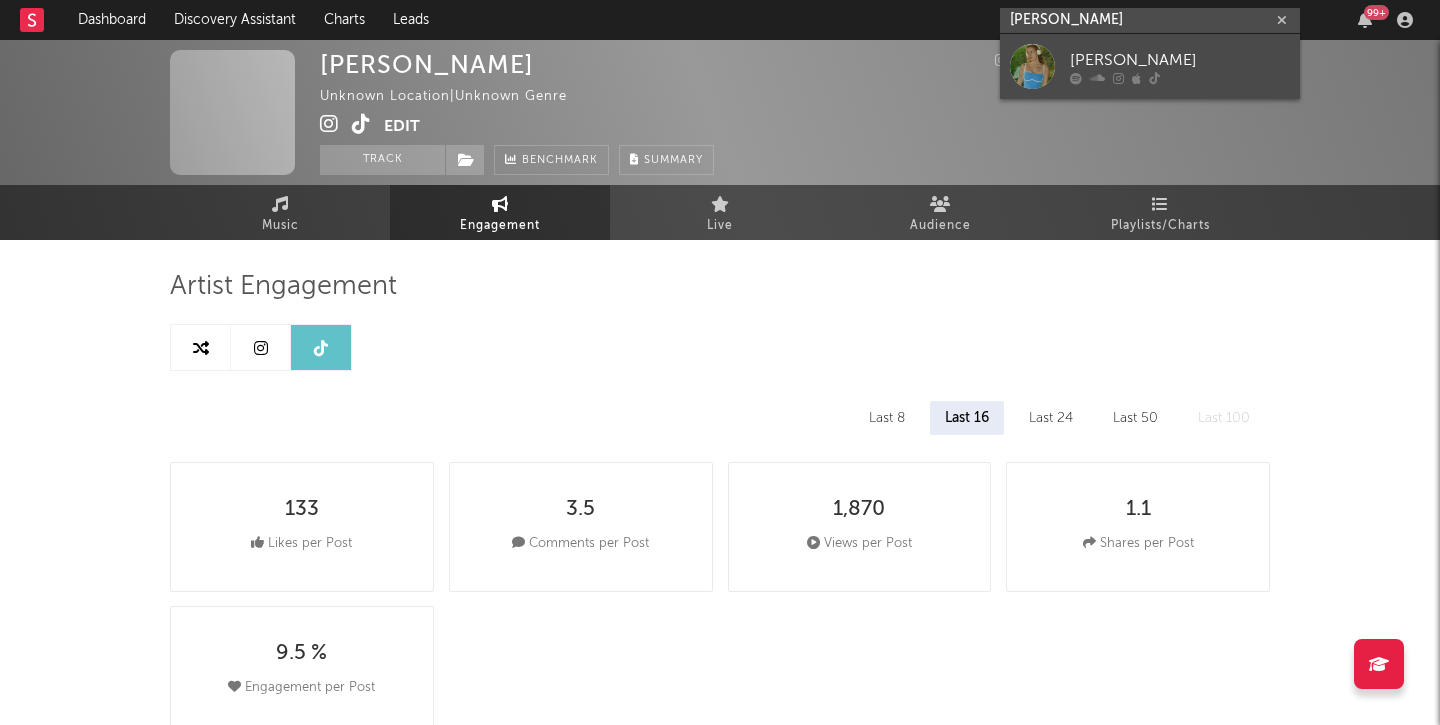 type on "[PERSON_NAME]" 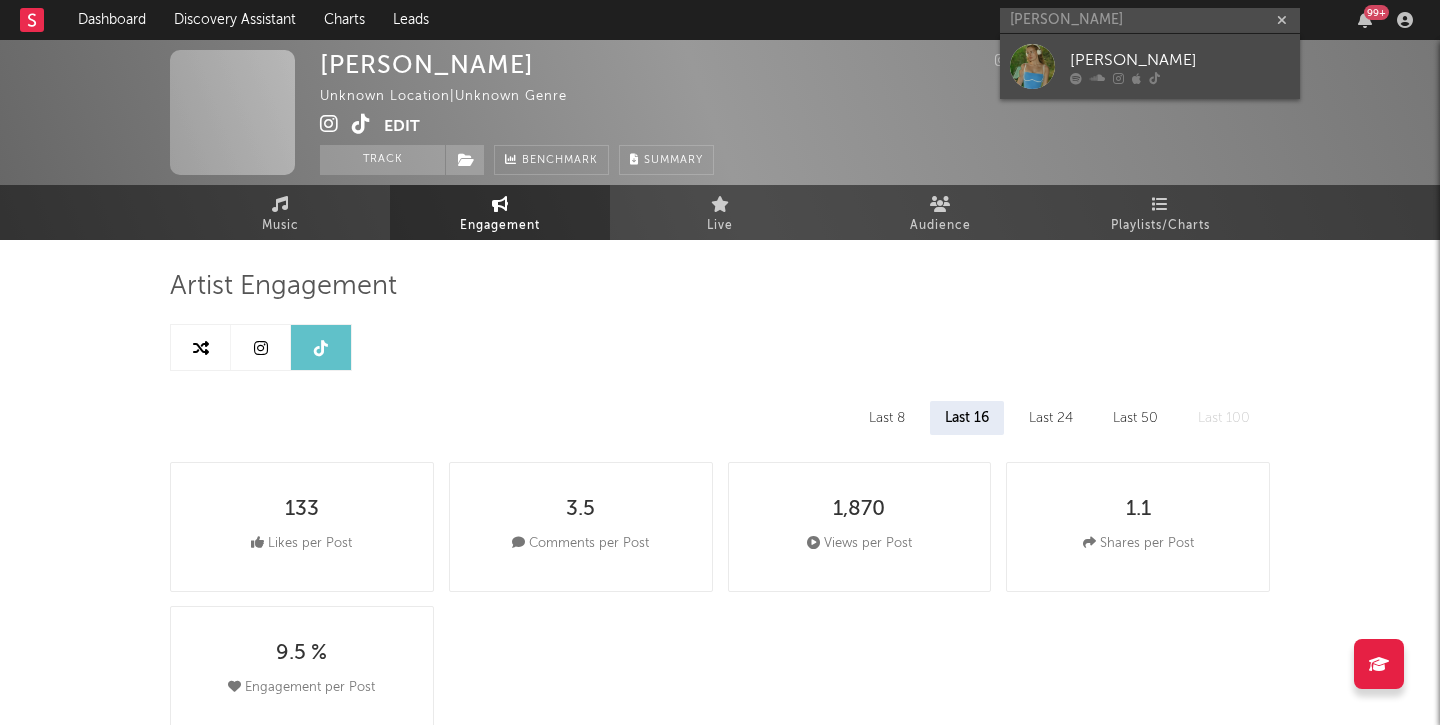 click on "[PERSON_NAME]" at bounding box center [1180, 60] 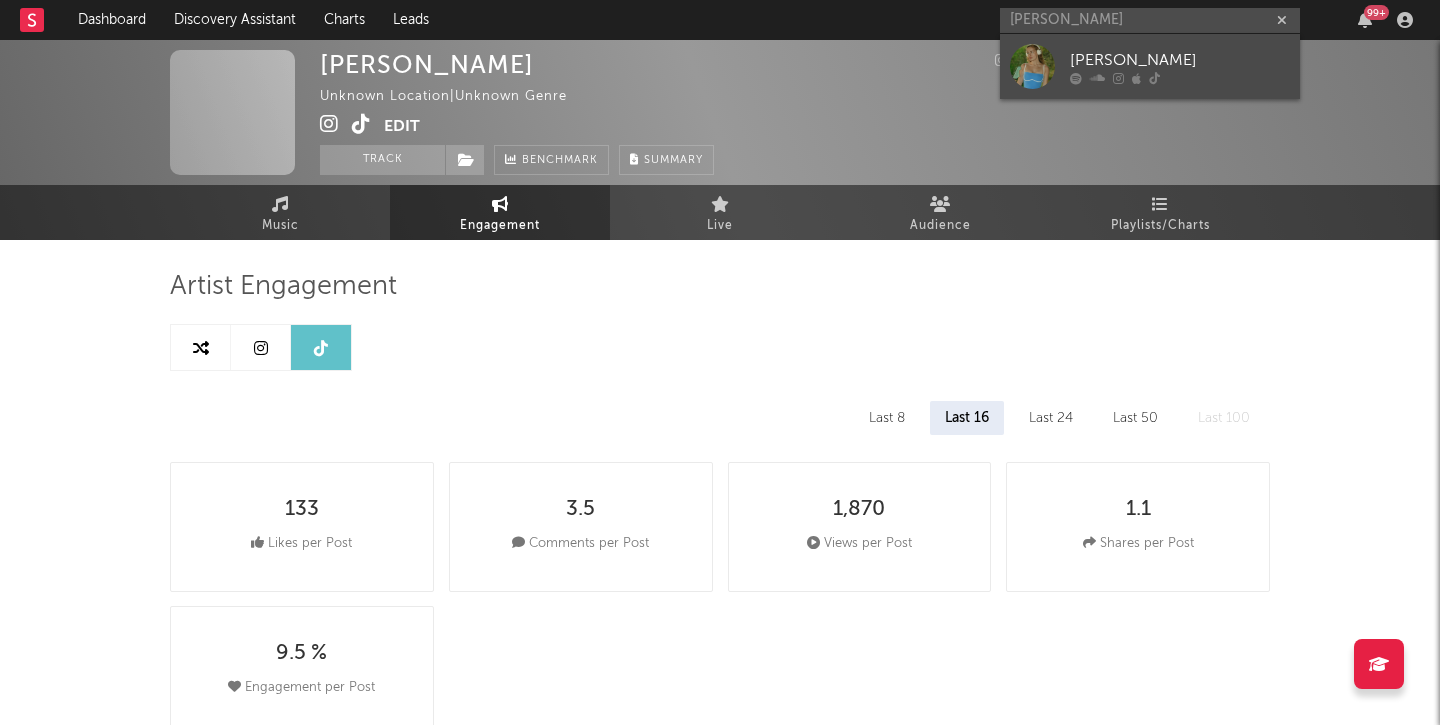 type 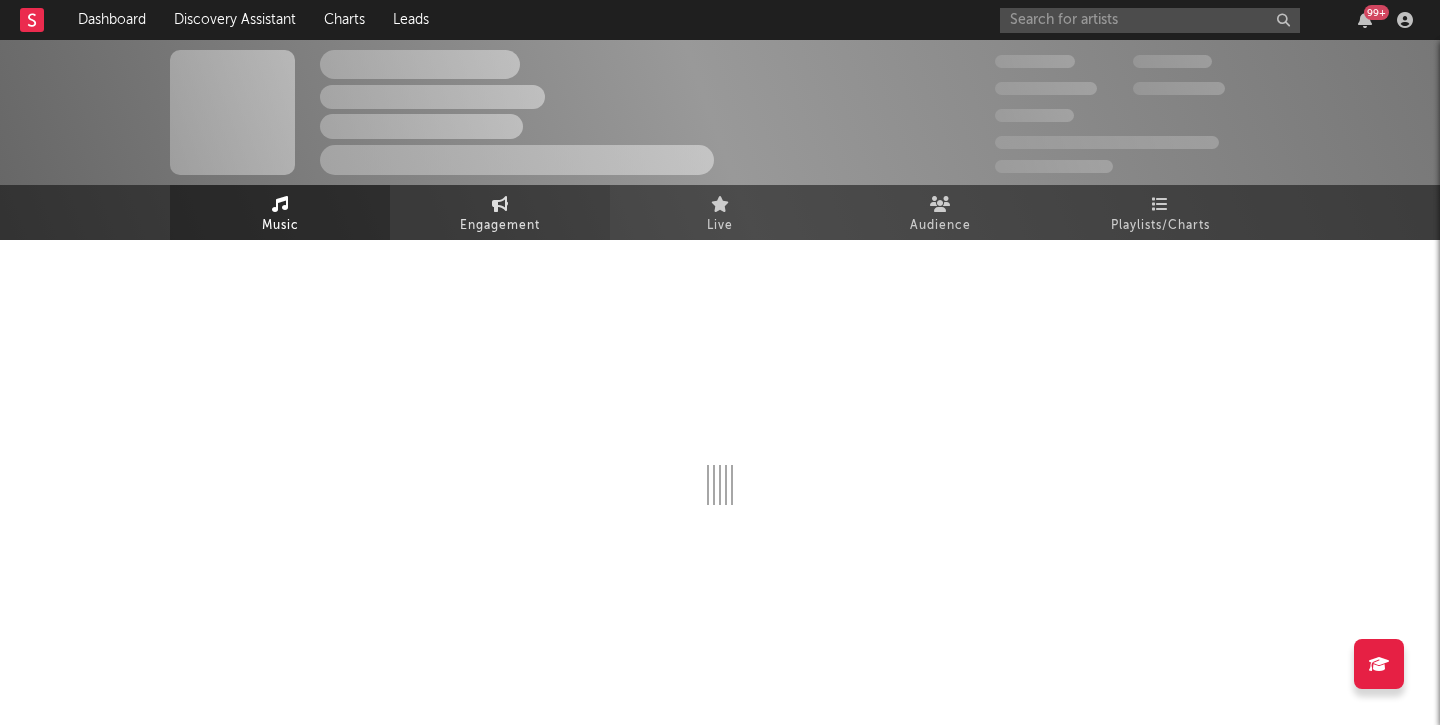 select on "1w" 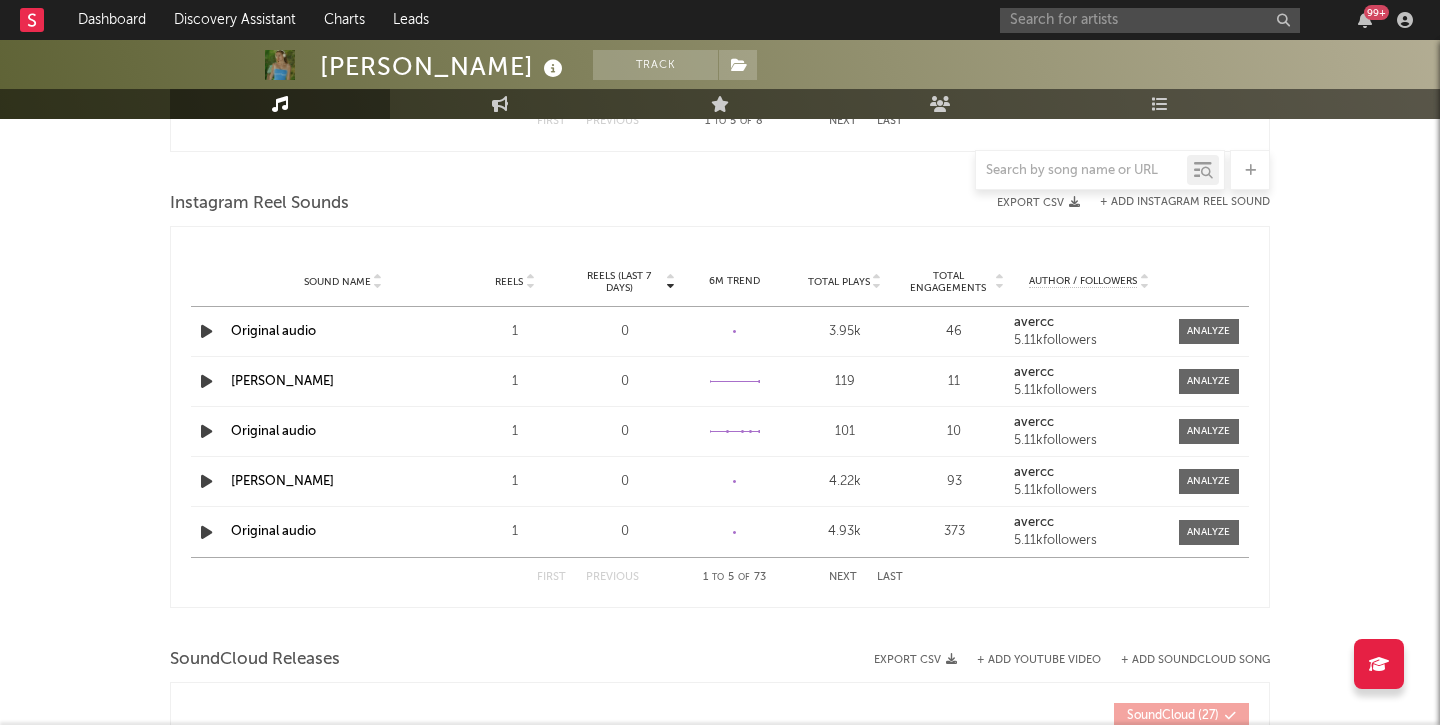 scroll, scrollTop: 0, scrollLeft: 0, axis: both 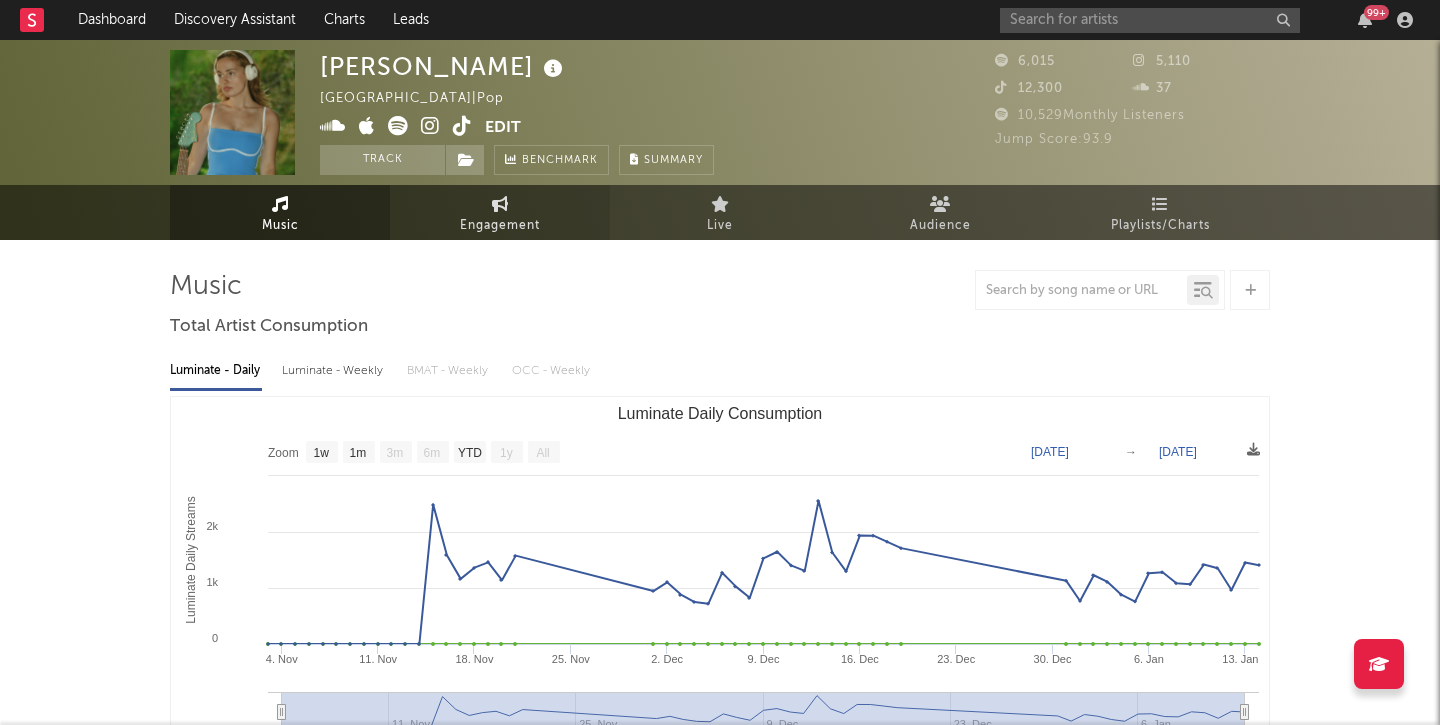 click on "Engagement" at bounding box center [500, 226] 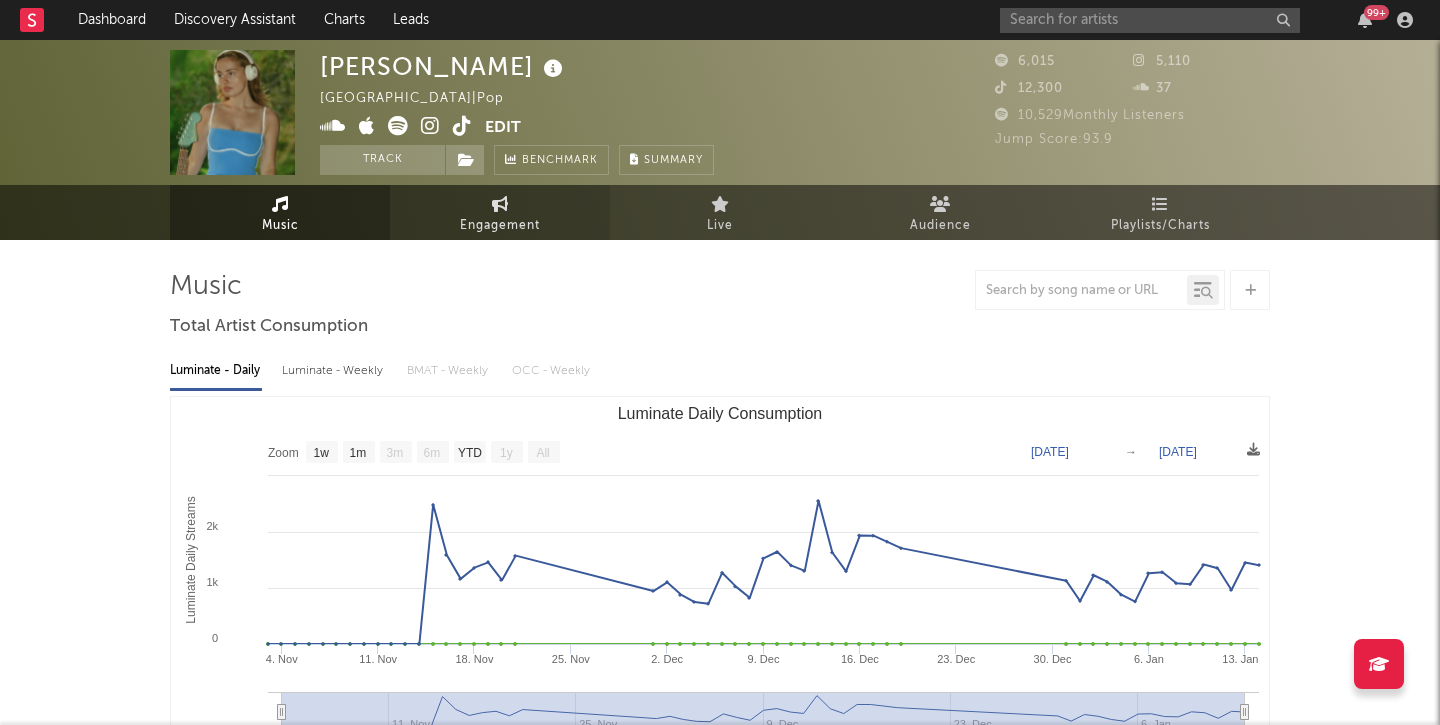 select on "1w" 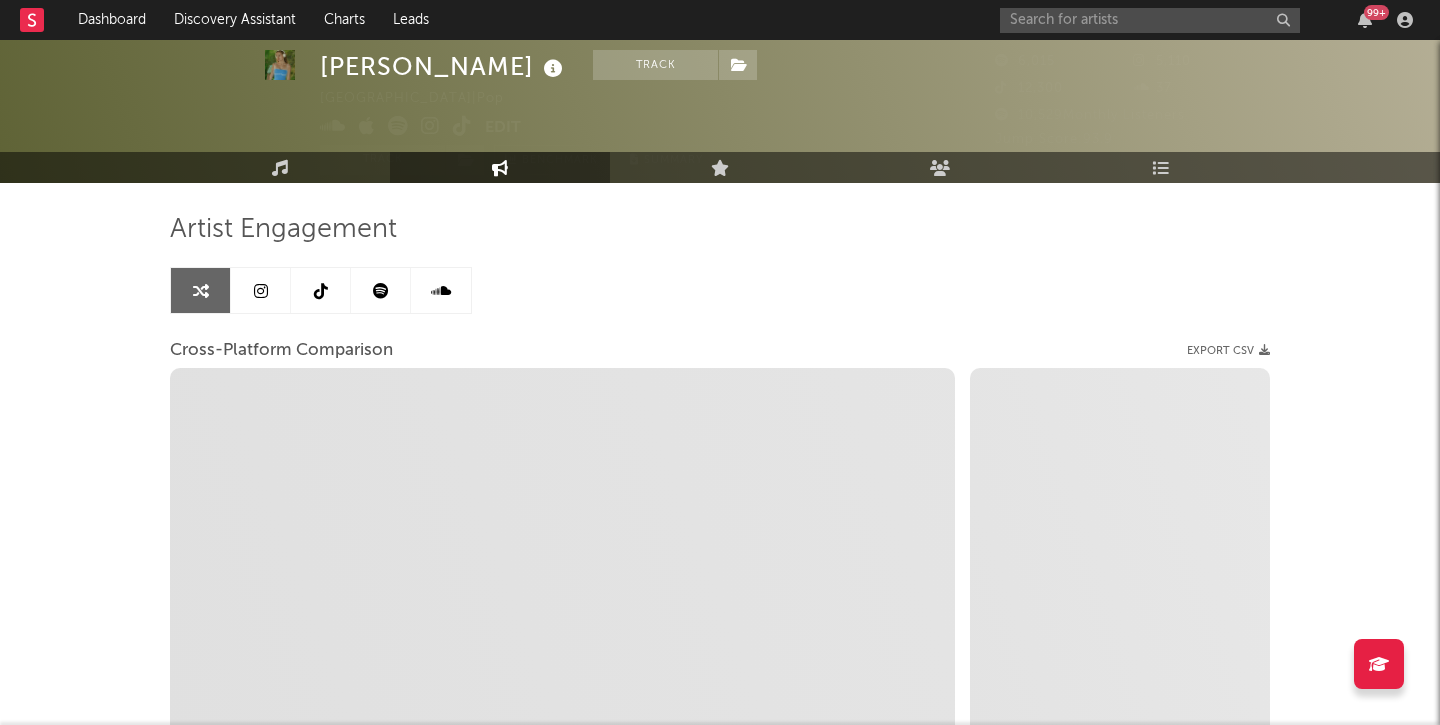 scroll, scrollTop: 0, scrollLeft: 0, axis: both 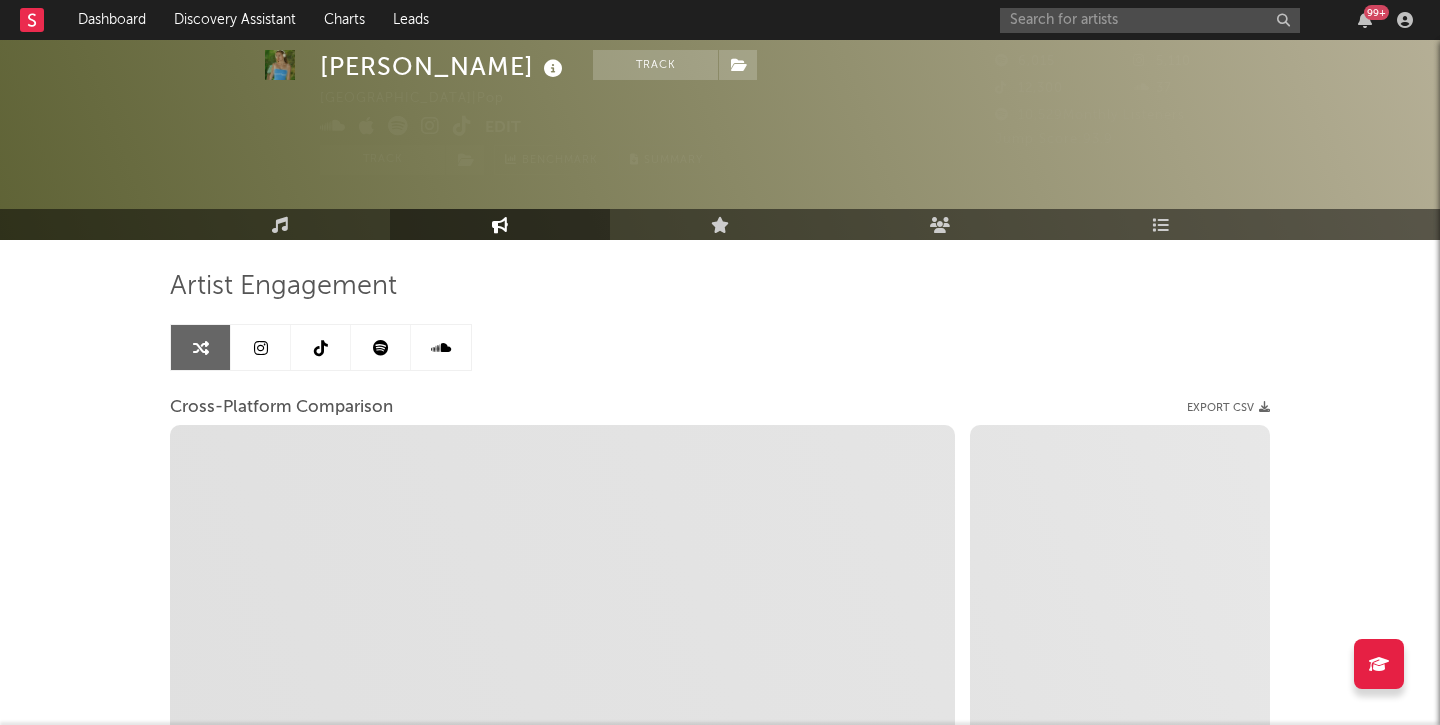 select on "1m" 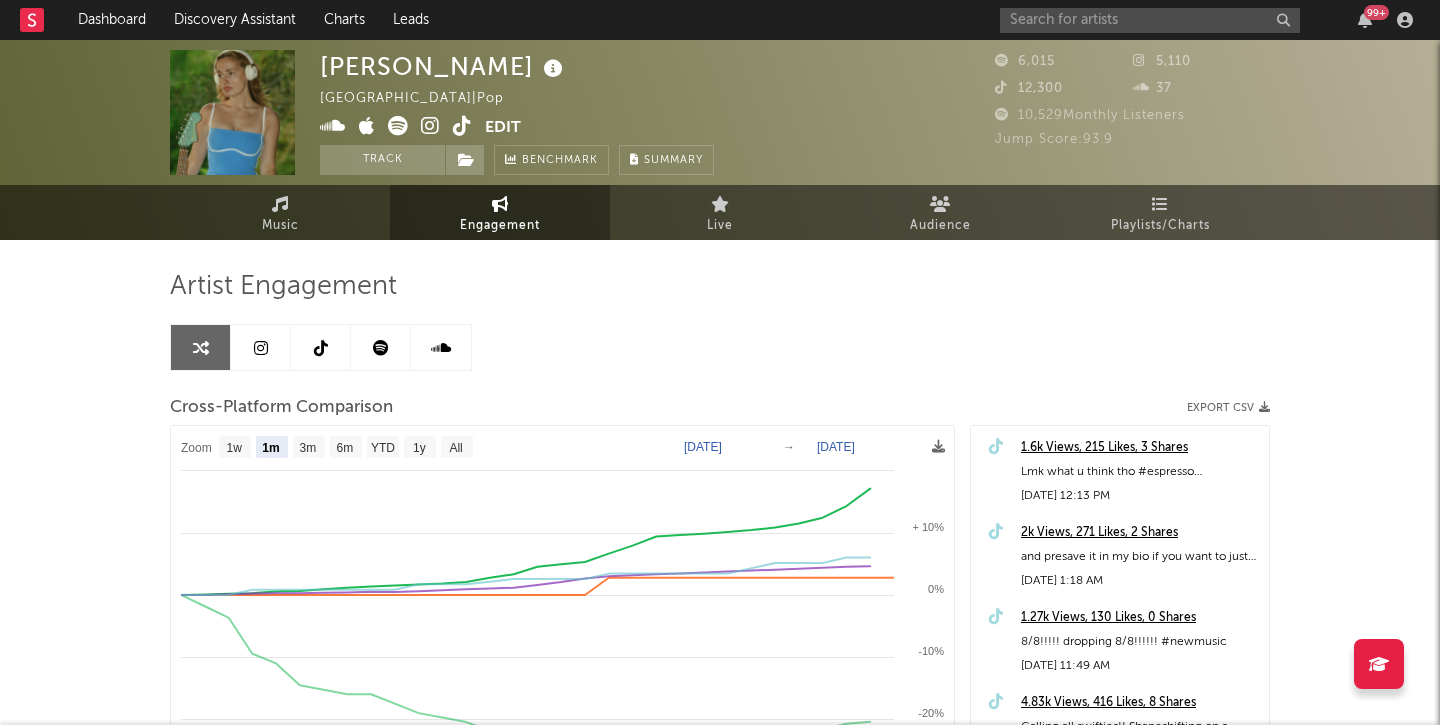 scroll, scrollTop: 2, scrollLeft: 0, axis: vertical 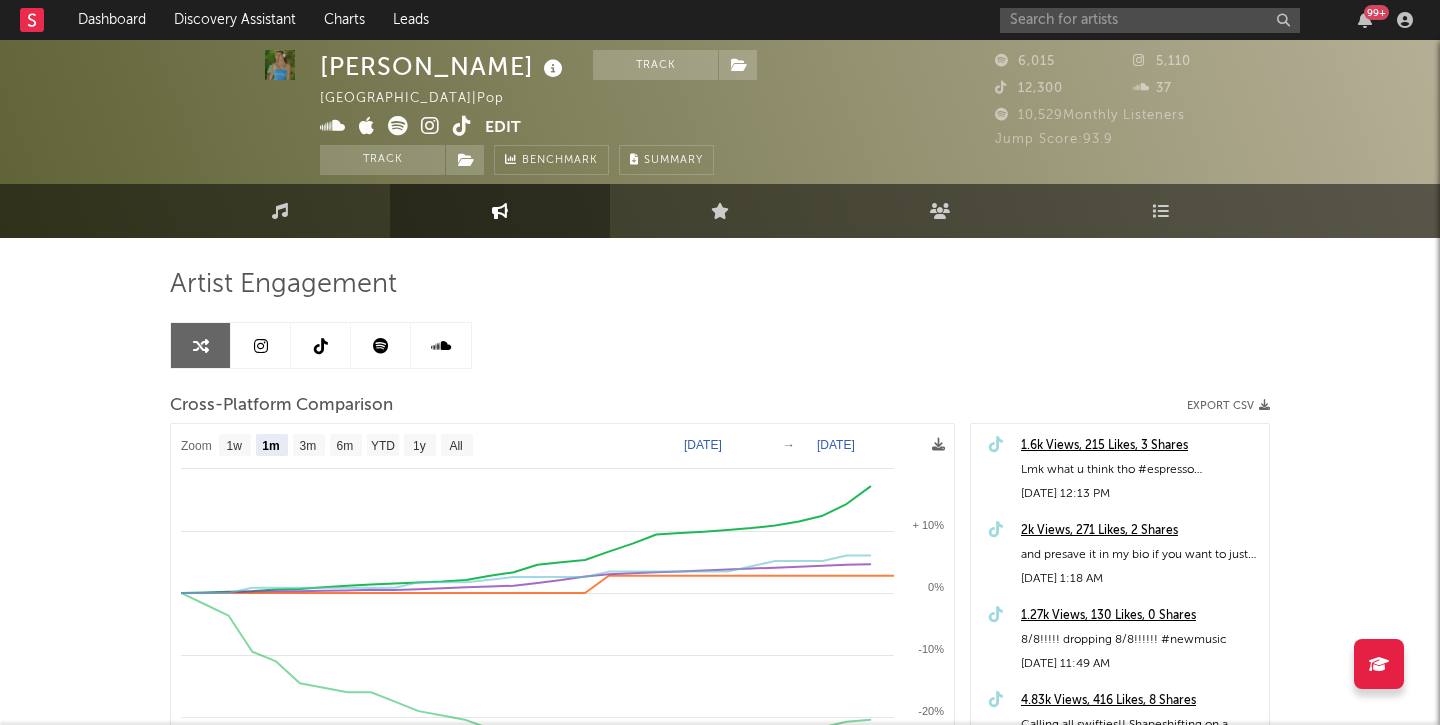 click at bounding box center [261, 345] 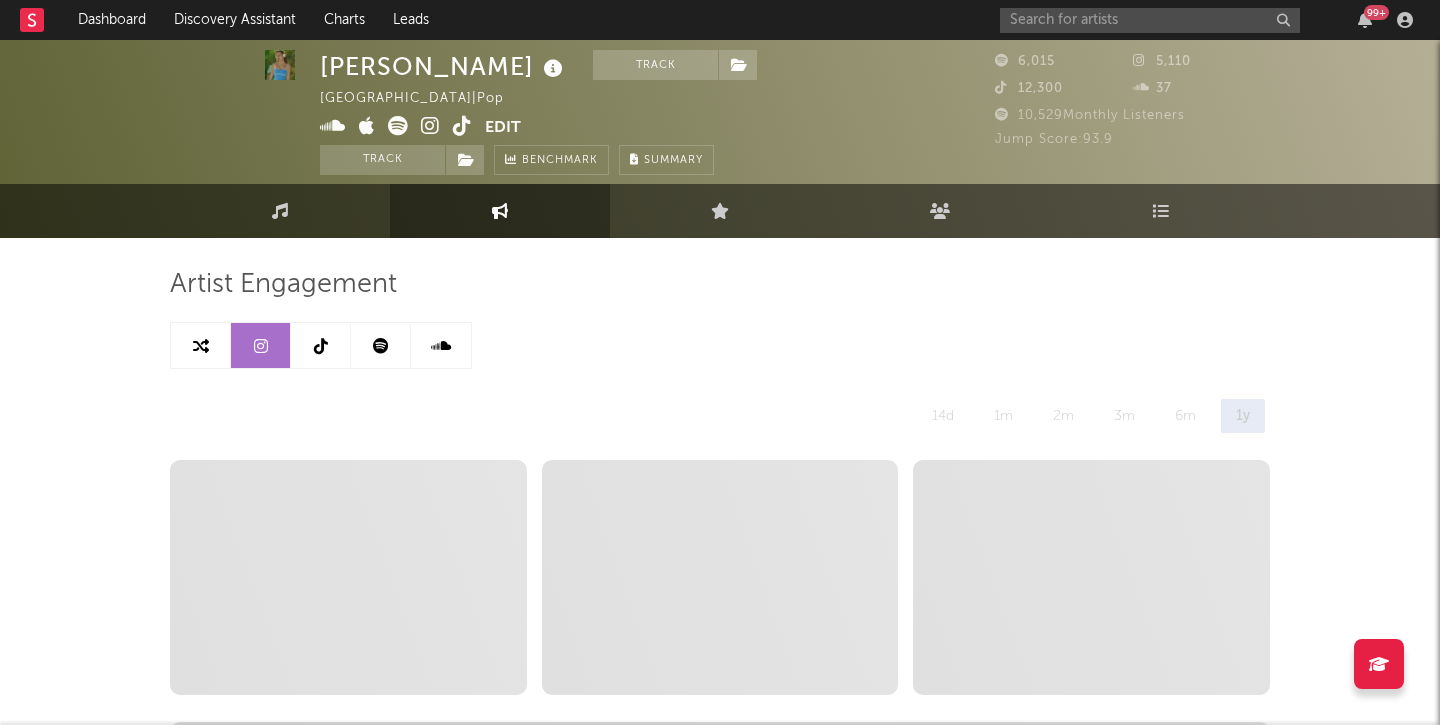 select on "6m" 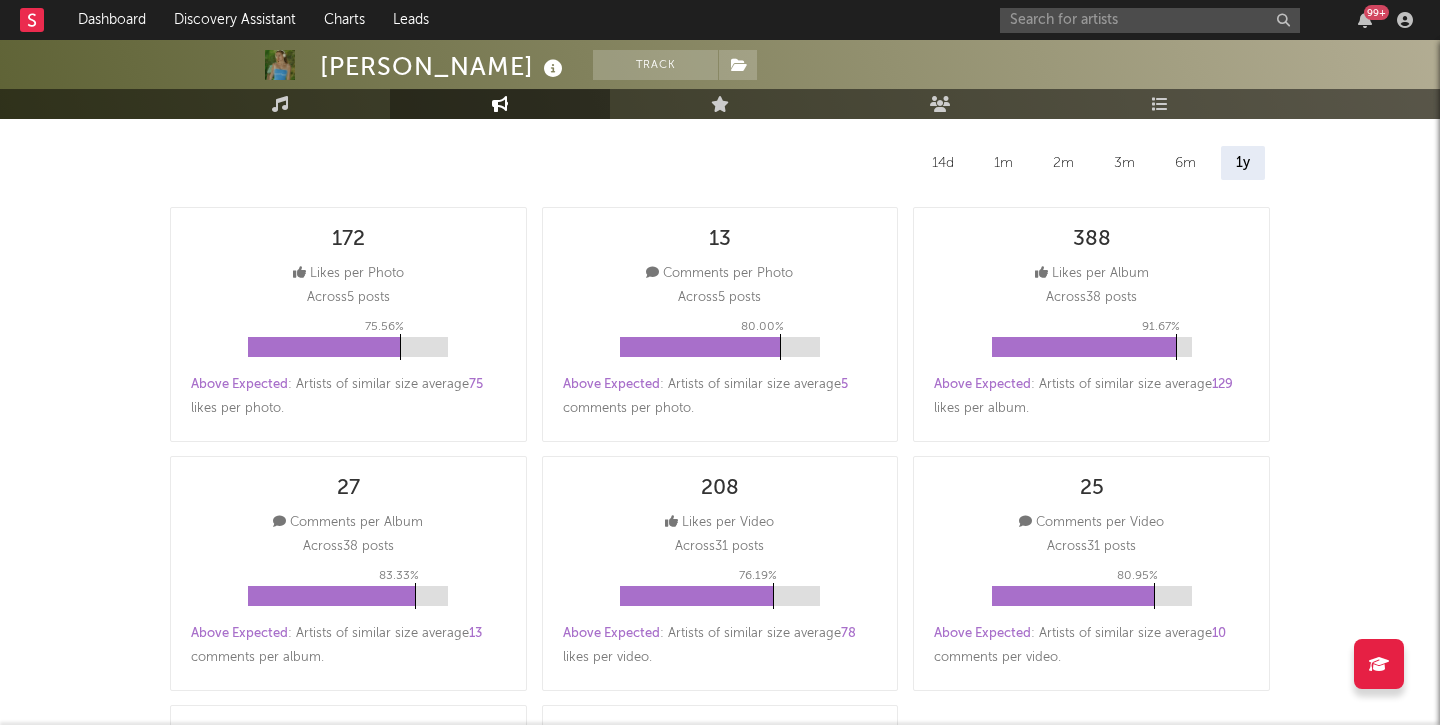 scroll, scrollTop: 75, scrollLeft: 0, axis: vertical 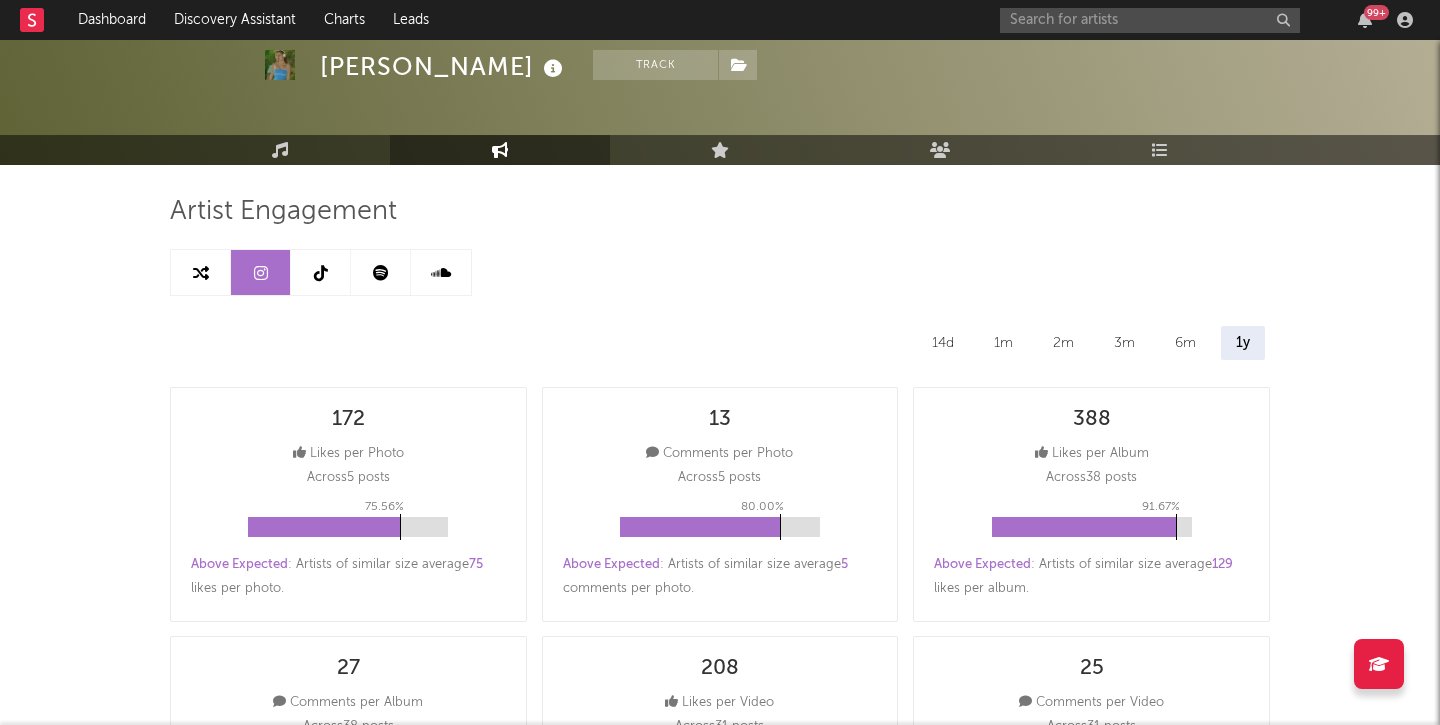 click at bounding box center (321, 272) 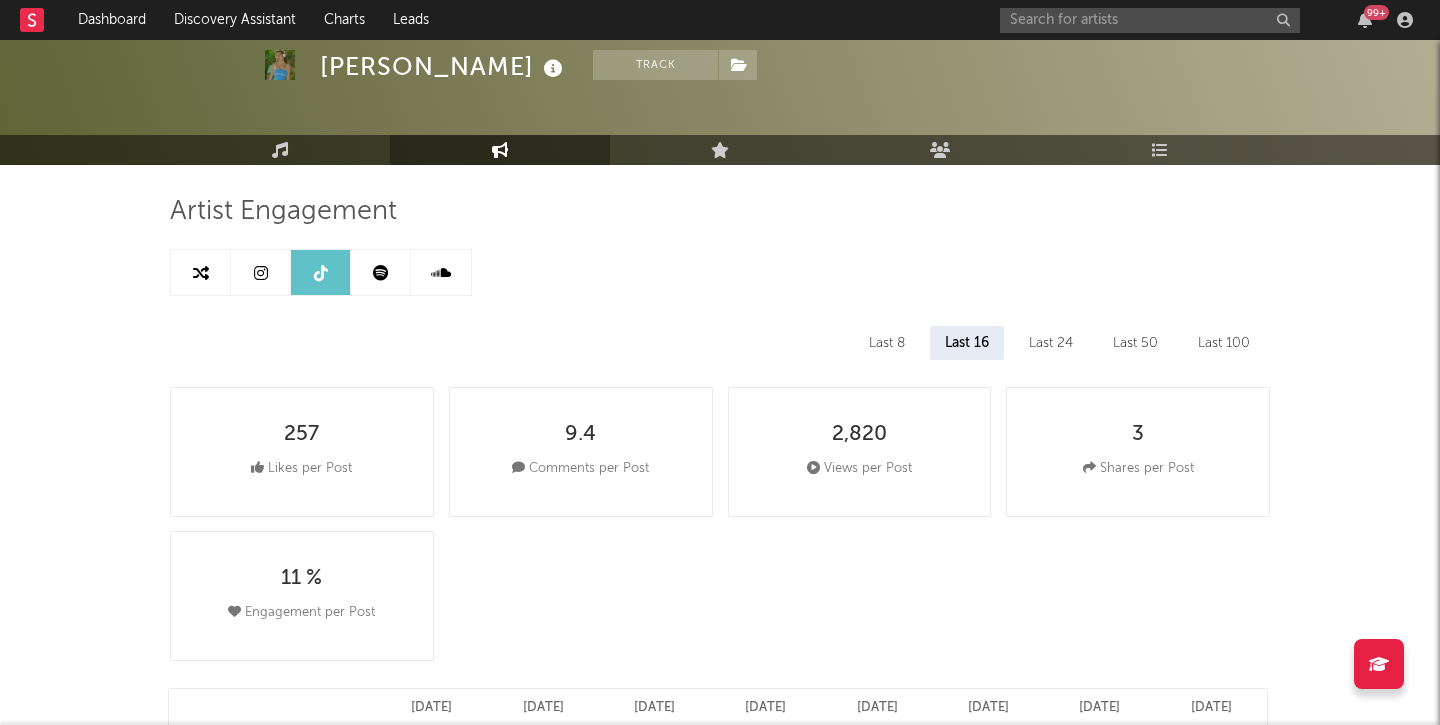 select on "6m" 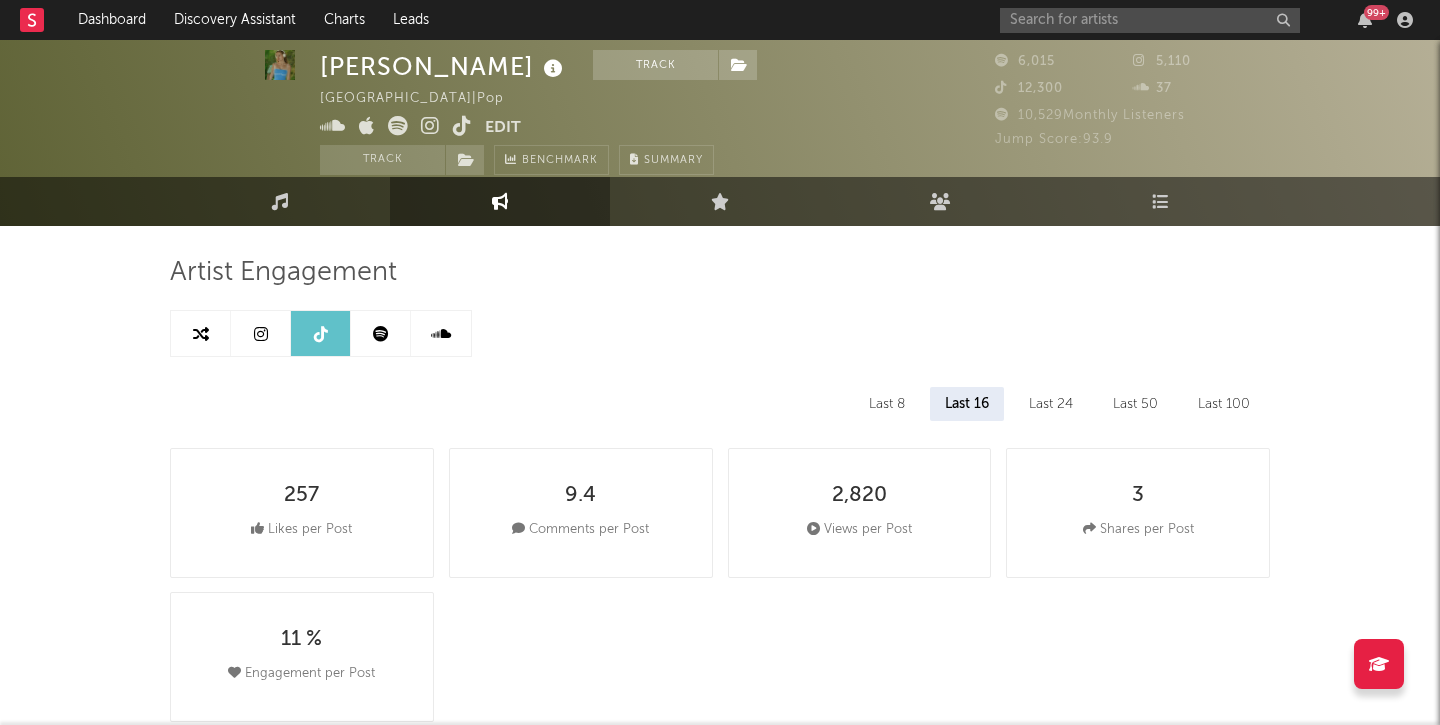 scroll, scrollTop: 0, scrollLeft: 0, axis: both 